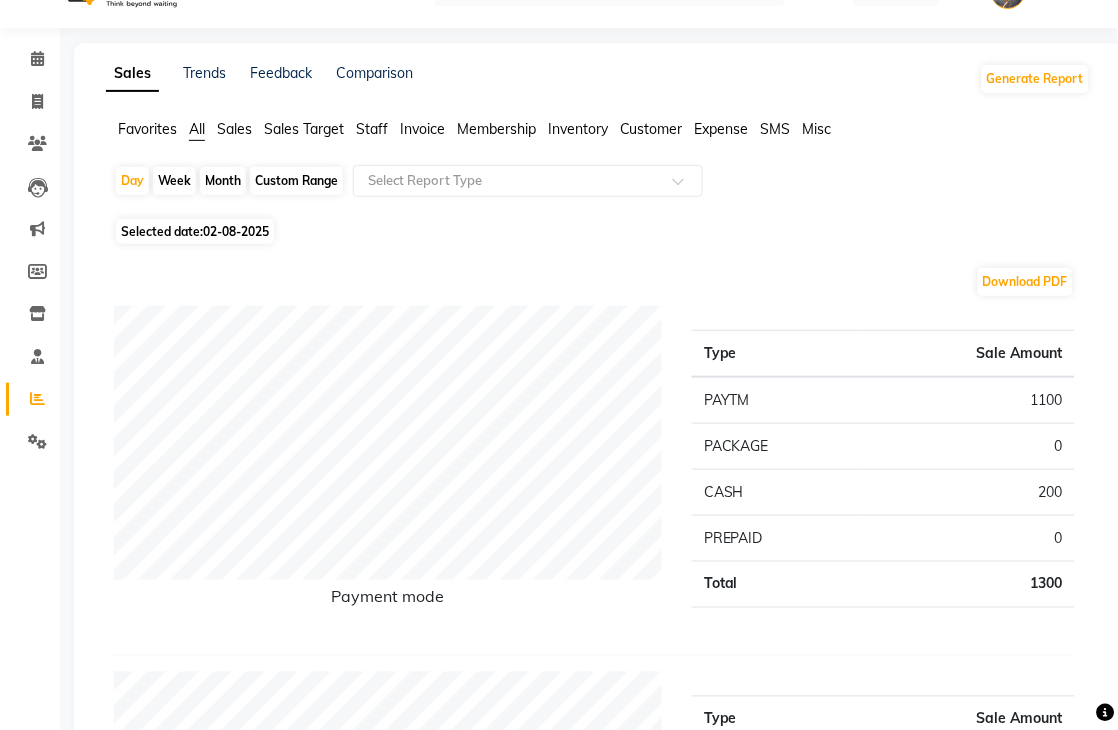 scroll, scrollTop: 44, scrollLeft: 0, axis: vertical 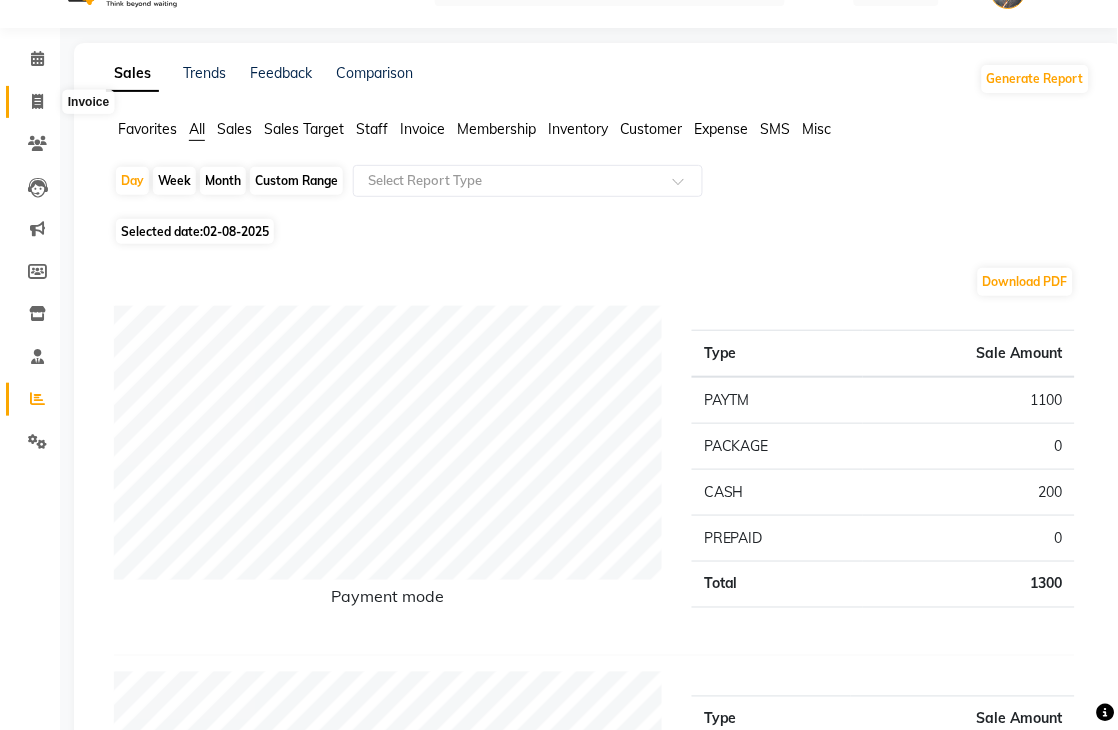 click 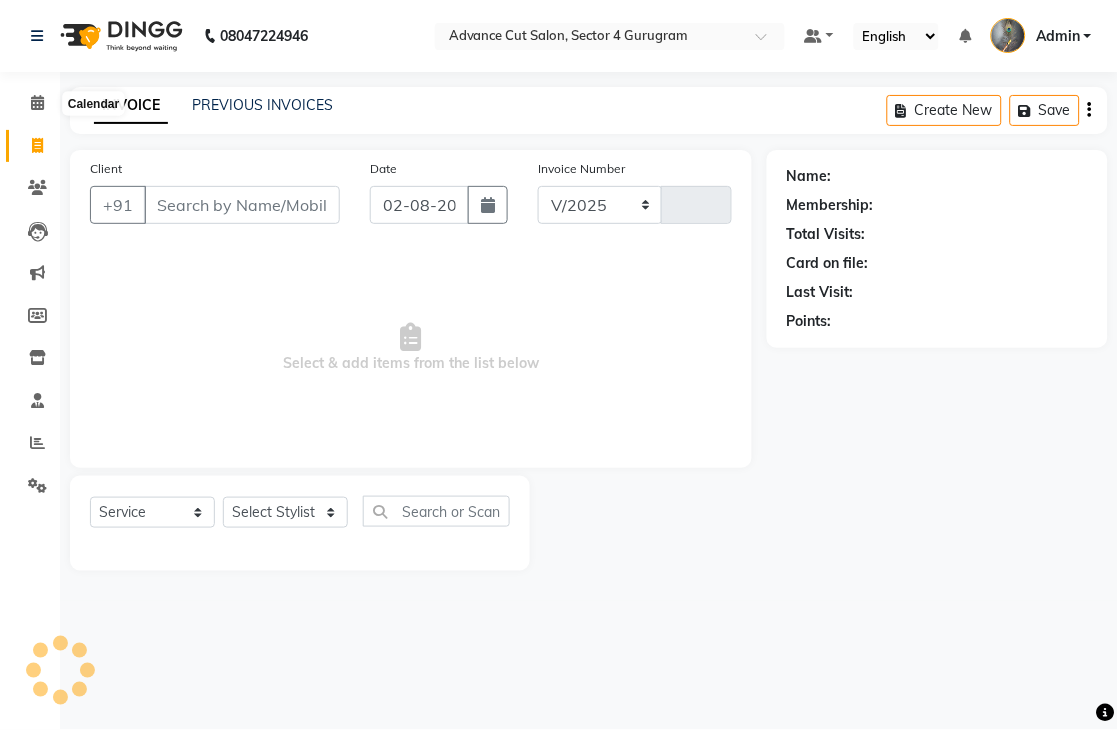 select on "4939" 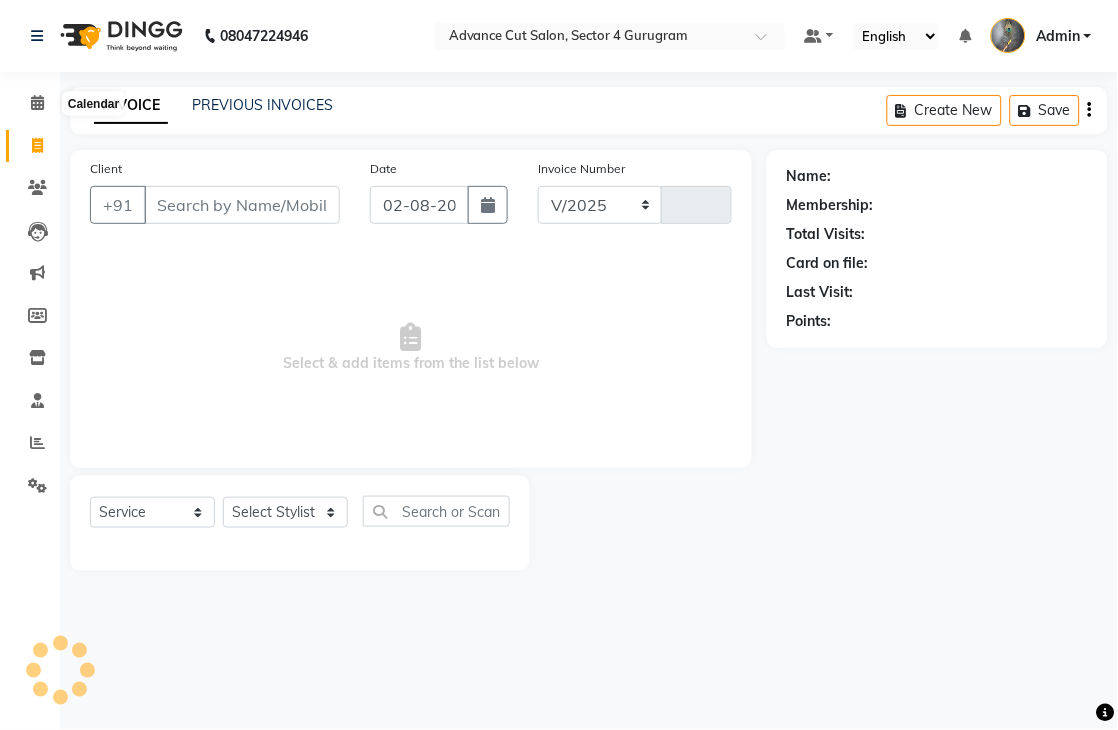 type on "3121" 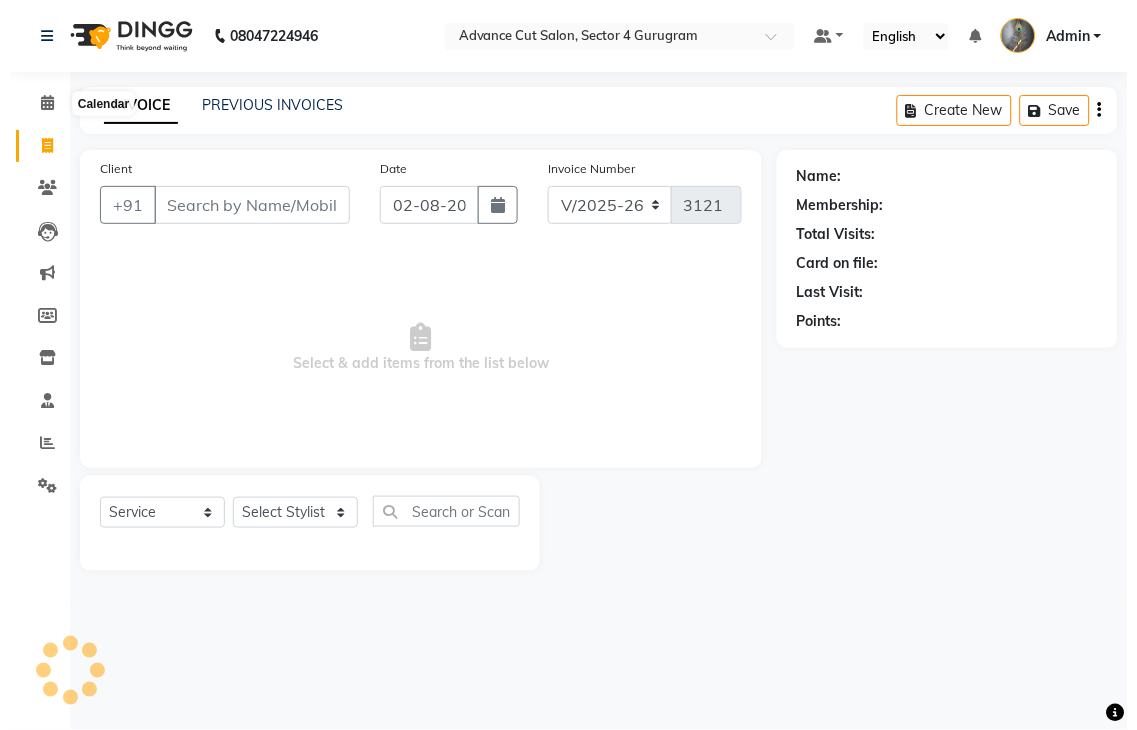 scroll, scrollTop: 0, scrollLeft: 0, axis: both 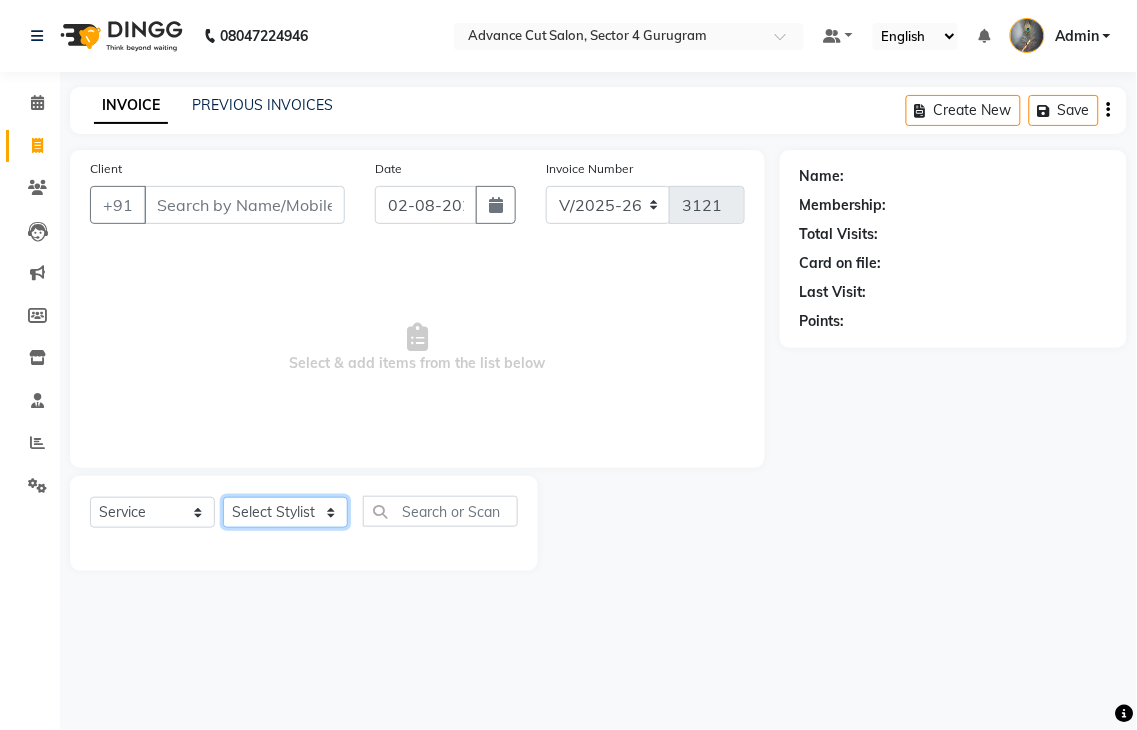 click on "Select Stylist Admin chahit COUNTOR hardeep mamta manisha MONISH navi NOSHAD ALI rahul shatnam shweta singh sunny tip" 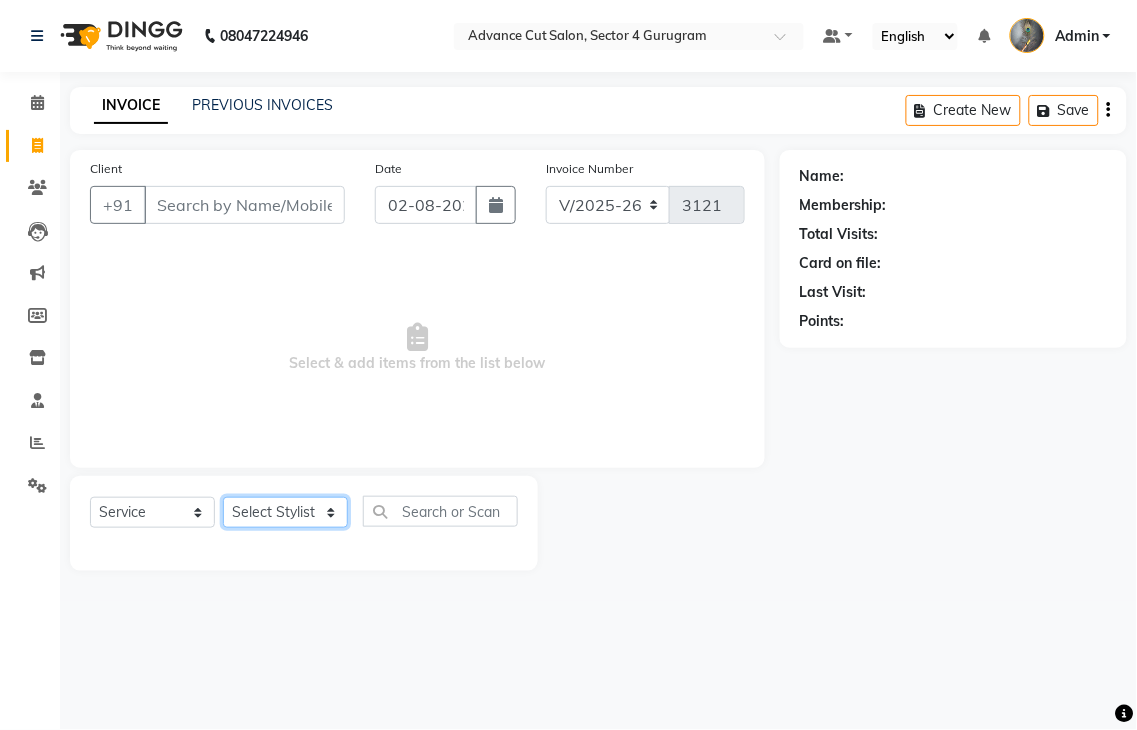select on "81671" 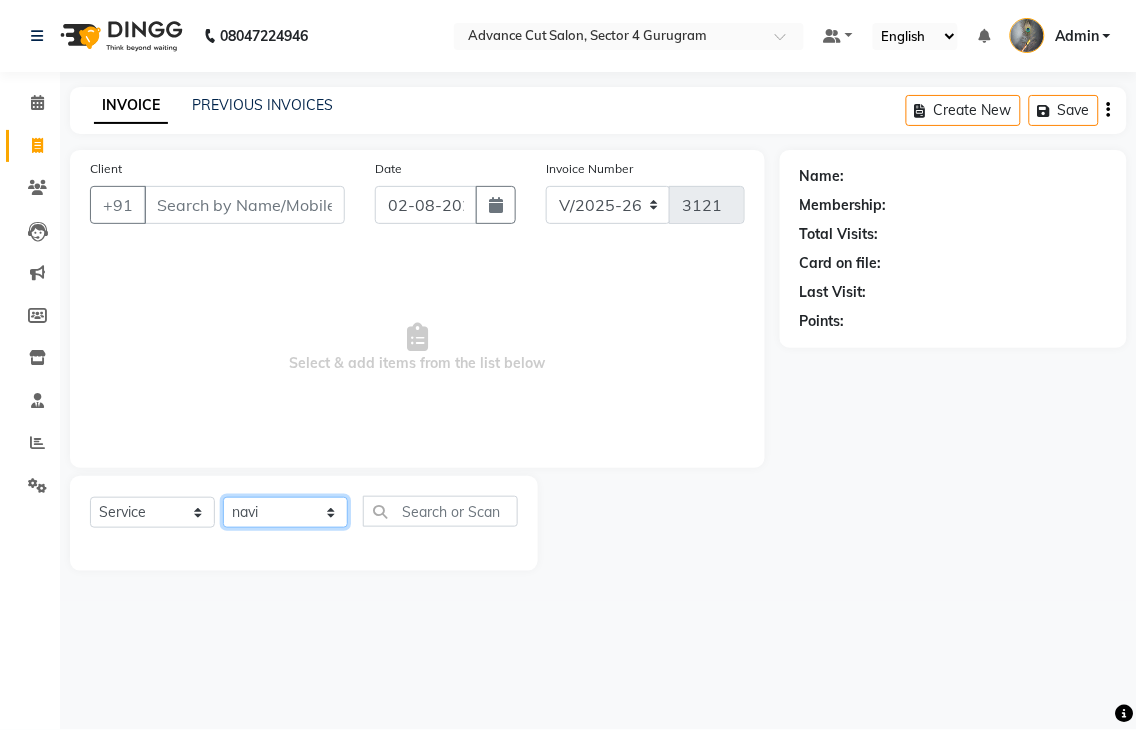 click on "Select Stylist Admin chahit COUNTOR hardeep mamta manisha MONISH navi NOSHAD ALI rahul shatnam shweta singh sunny tip" 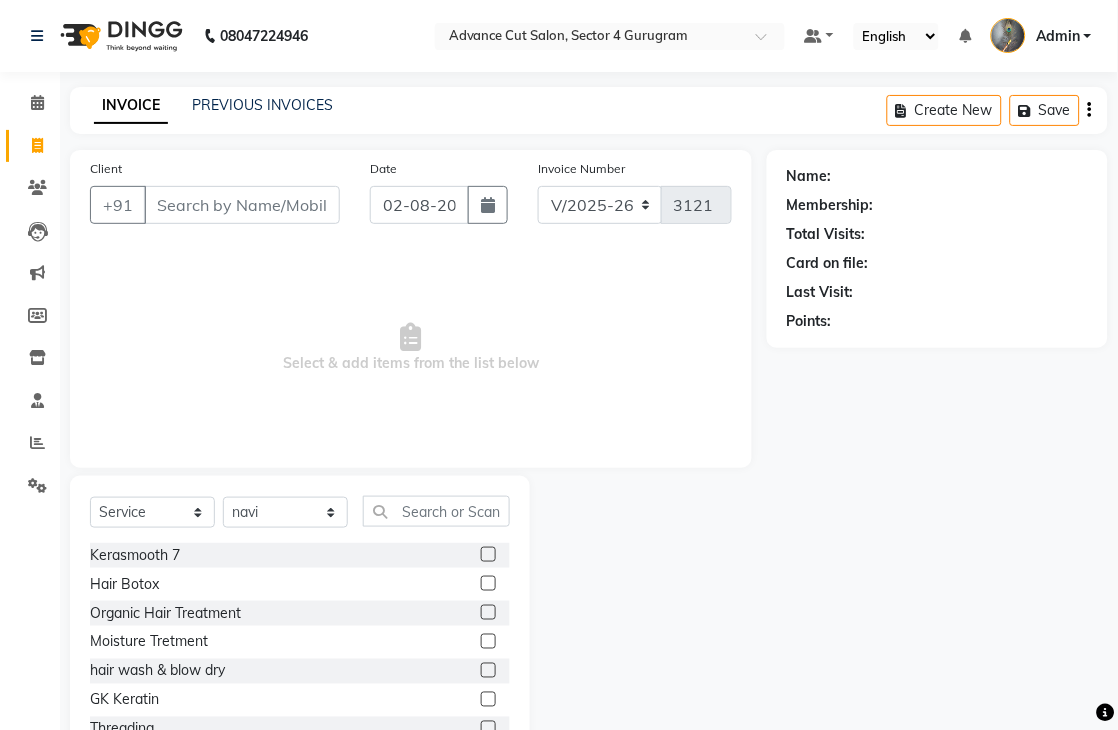 click on "Select  Service  Product  Membership  Package Voucher Prepaid Gift Card  Select Stylist Admin chahit COUNTOR hardeep mamta manisha MONISH navi NOSHAD ALI rahul shatnam shweta singh sunny tip Kerasmooth 7  Hair Botox  Organic Hair Treatment  Moisture Tretment  hair wash & blow dry  GK Keratin  Threading  Taxes  raga Dtan face  fruit Bleach  Mavi treatment  Poof treatment  Nanoplastia  Prebooking  Mens makeup  Wax hand & leg  Nail cutting  Perming  O3 dtan  kerateen  sara dtan  cheryls oxyferm  oxy  sara  color application  Casmara Prestige (F) 127  Clean-up (F) 122  Clean-up with Mask (F) 123  Whitening (F) 124  Totaly Floeless  Rediance Expert Facial  Age Perfectnist  Casmara Vitamin Veg.  Skinora  Papaya Marshmellow (F) 128  Blanch (F) 129  Upendice (F) 130  Sothys Goji (F) 131  Casmara Gold  Face (oxy/D-Tan) (F) 133  Face (Cheryls Oxyderm) (F) 134  Arms (F) 136  Legs (F) 137  Front/ Back (F) 138  Full Body (F) 139  face (Organic D-ten) 02  Classic Manicure (F) 140  PediPie Manicure (F) 141  Eye make up 149" 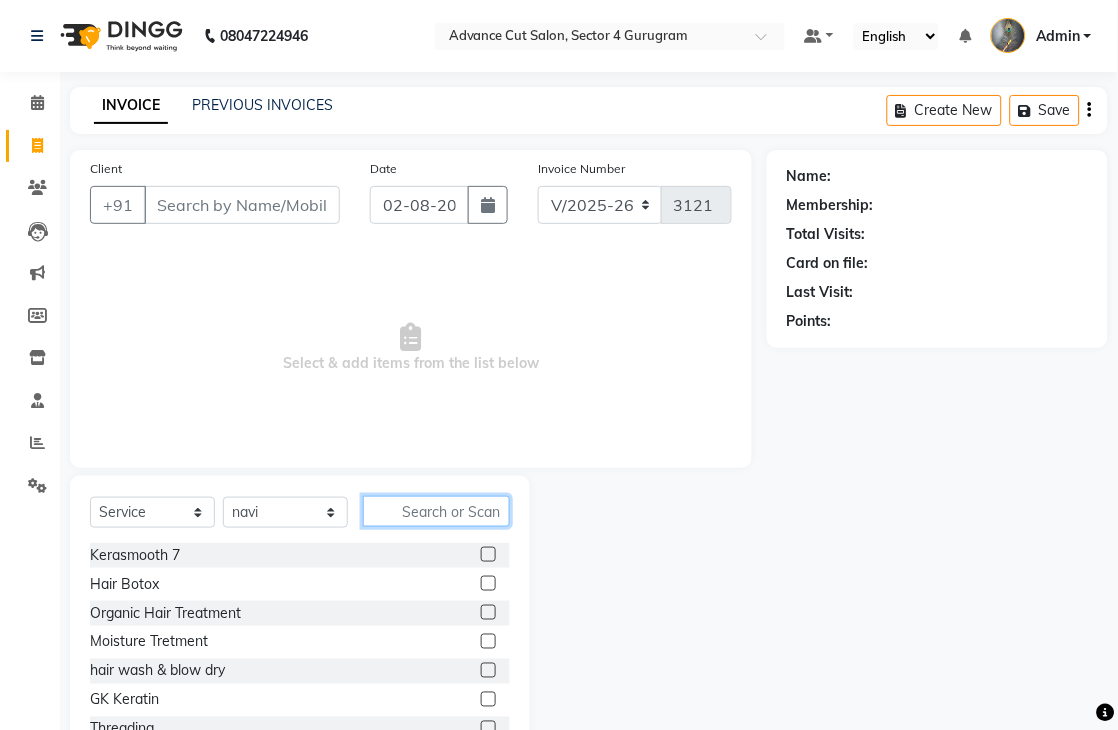 click 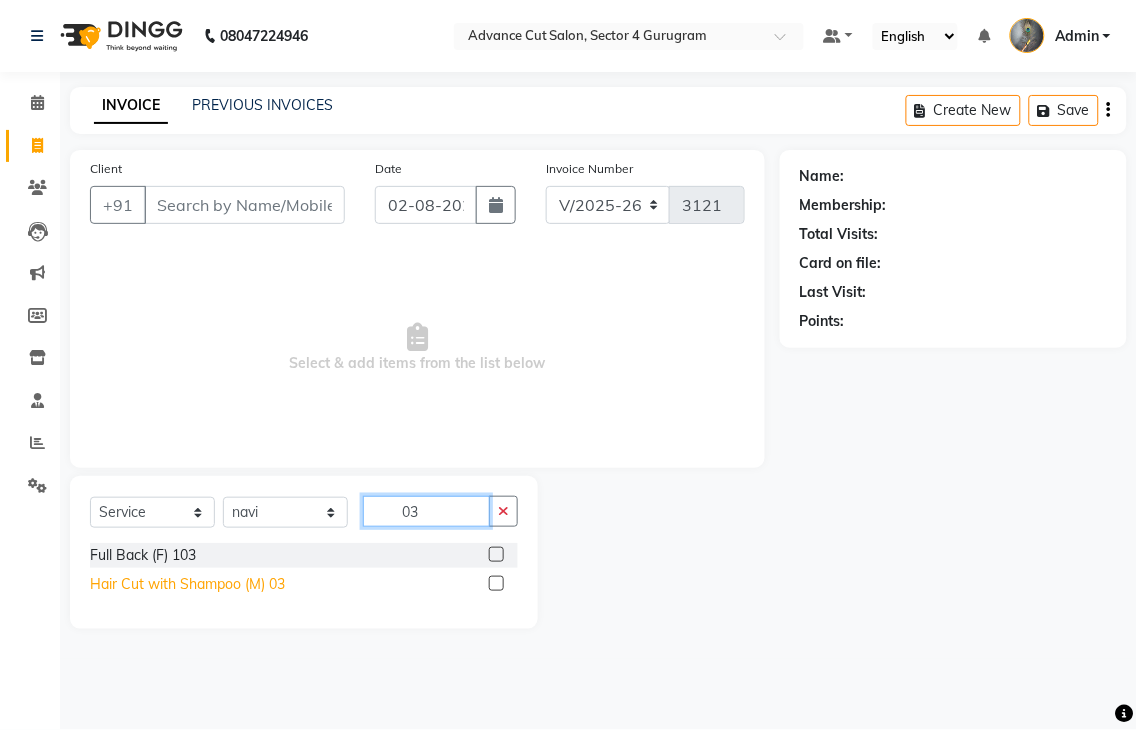 type on "03" 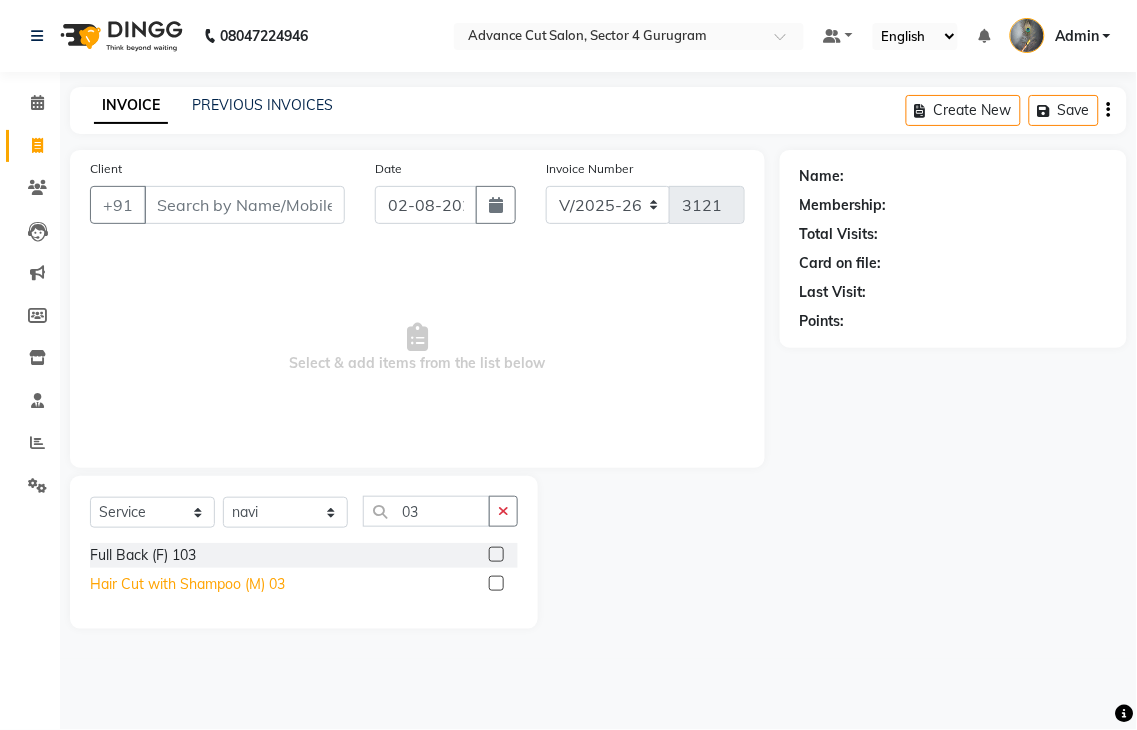 click on "Hair Cut with Shampoo (M) 03" 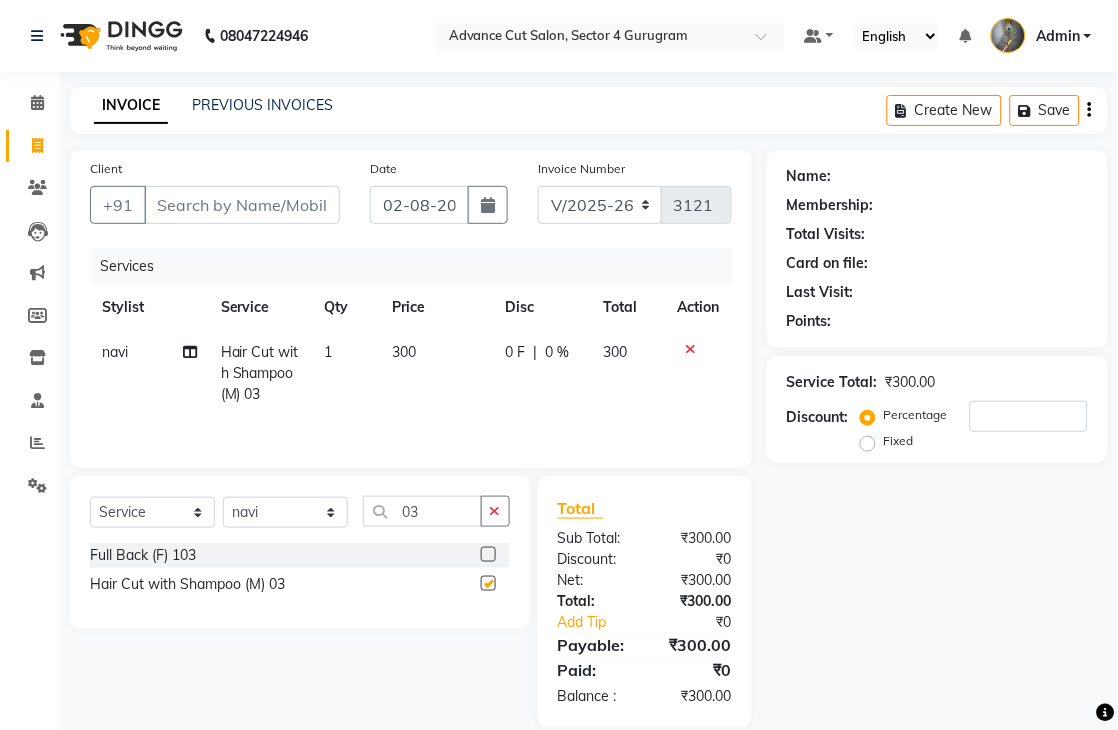 checkbox on "false" 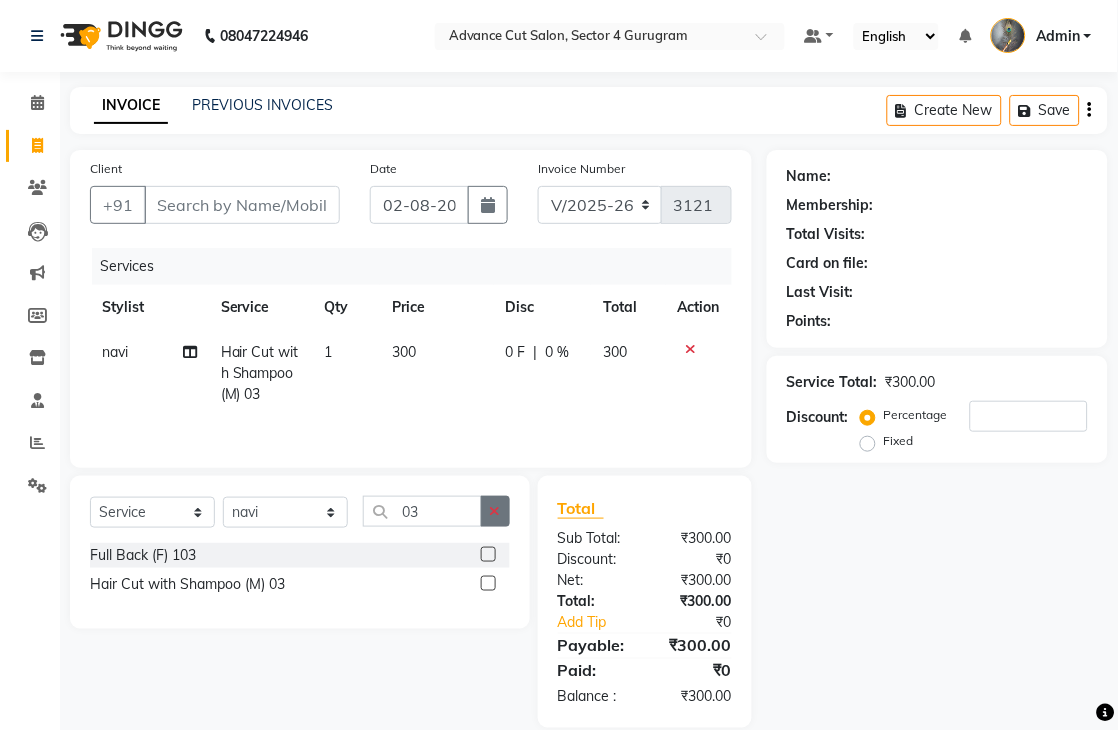 click 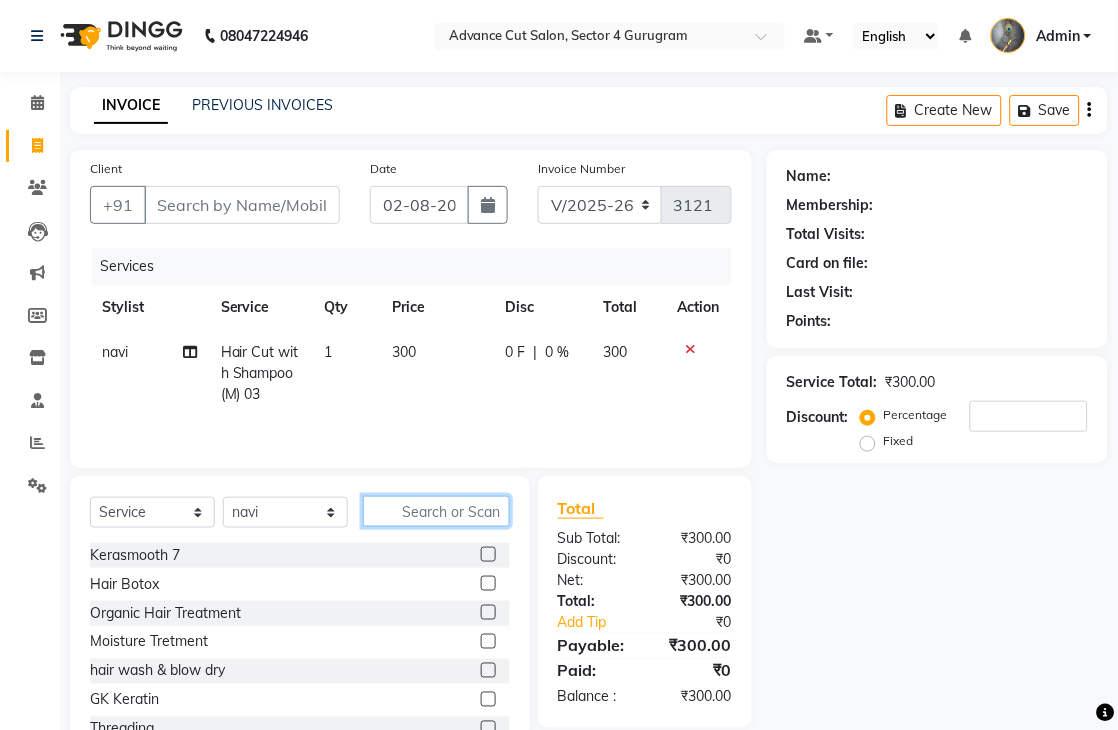 click 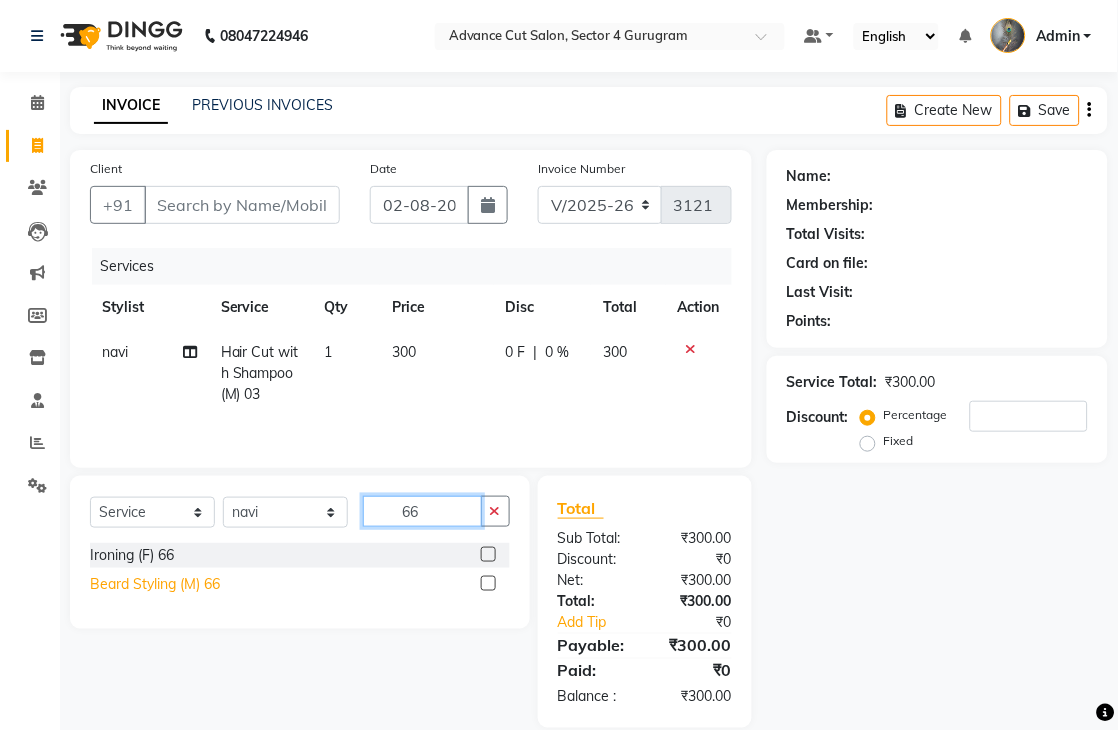 type on "66" 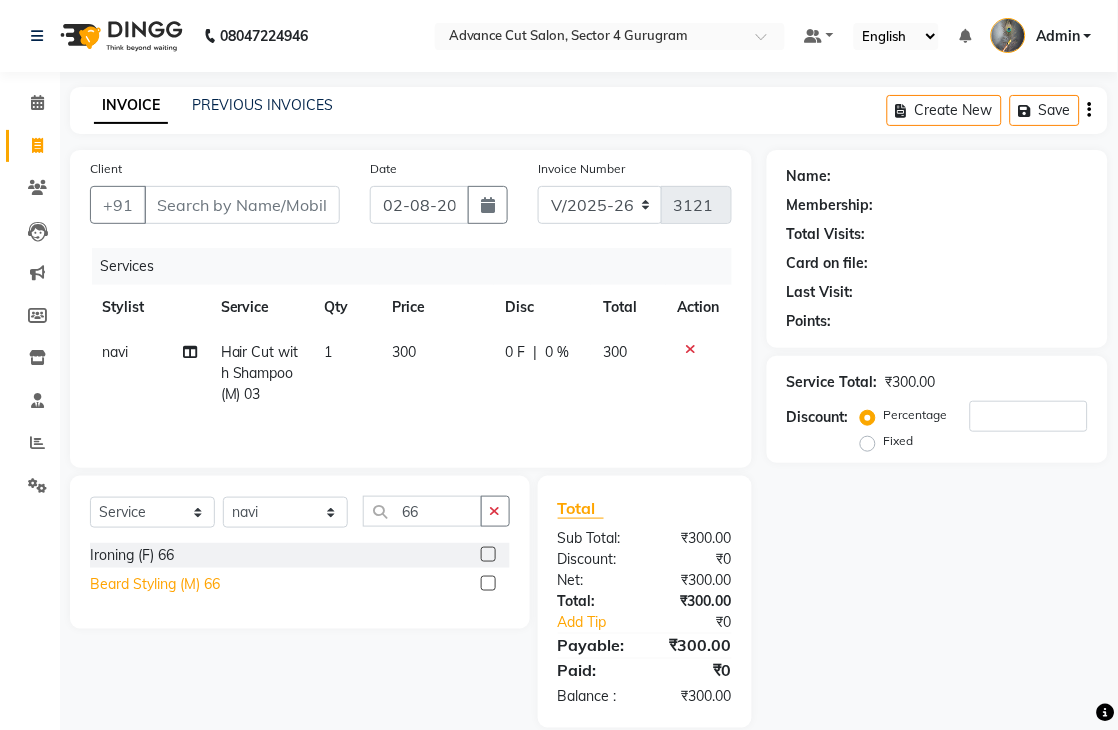 click on "Beard Styling (M) 66" 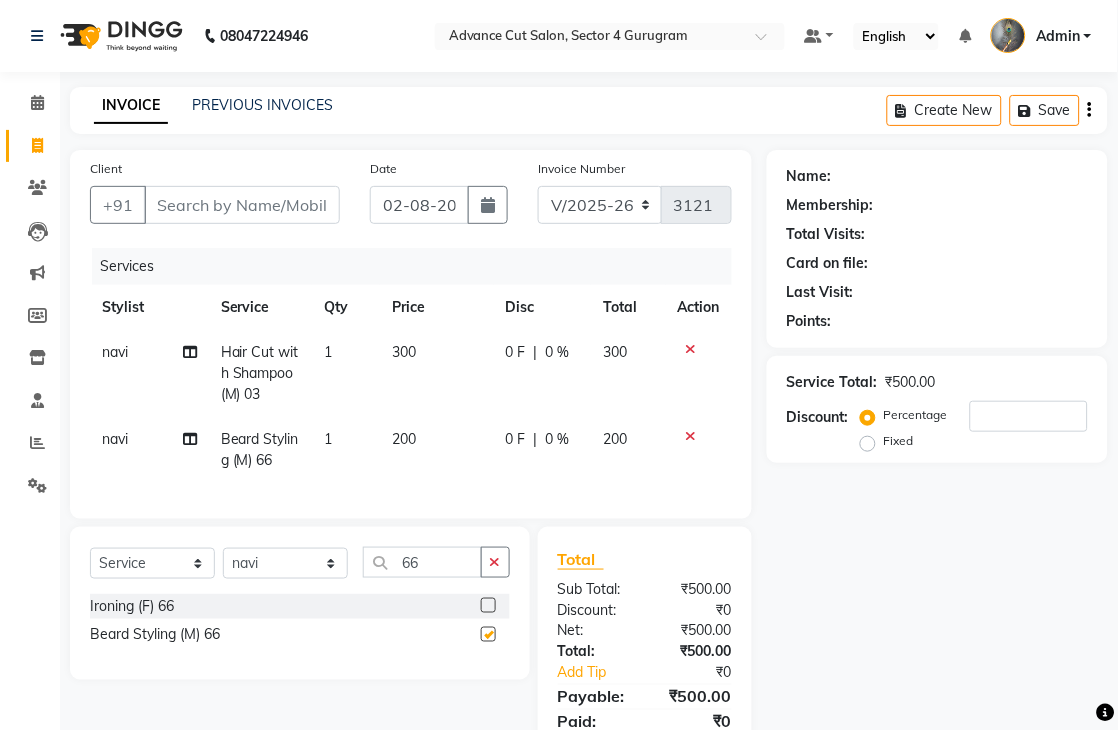 checkbox on "false" 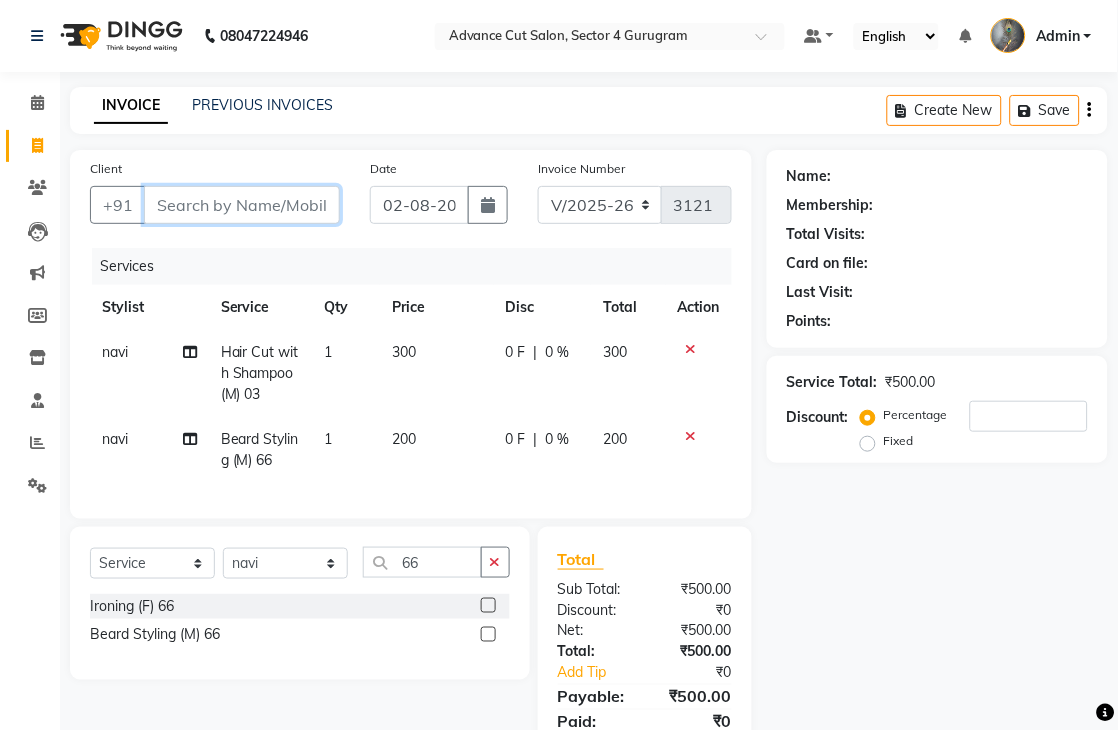 click on "Client" at bounding box center (242, 205) 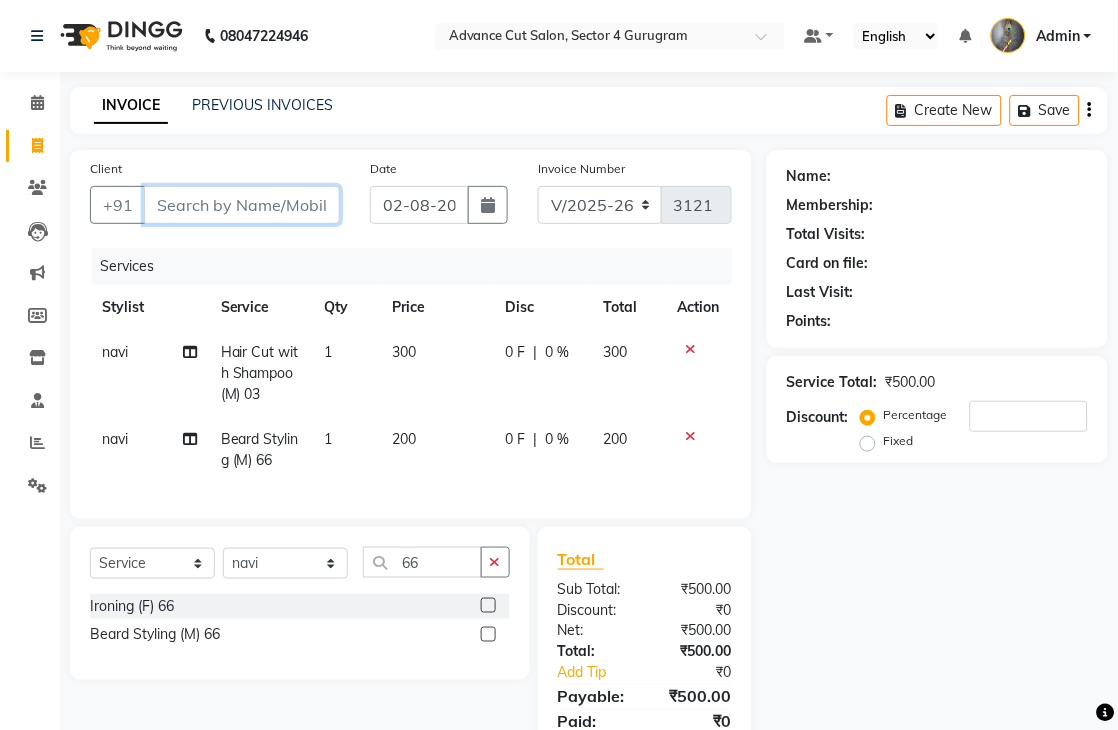 click on "Client" at bounding box center [242, 205] 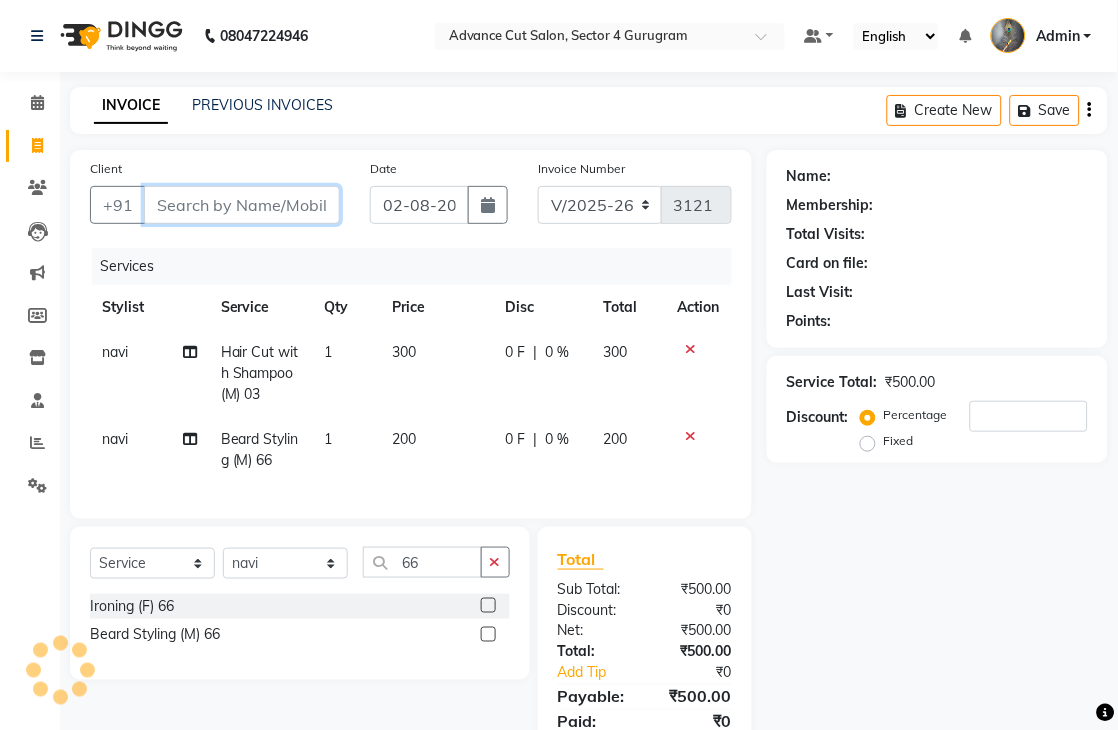 type on "8" 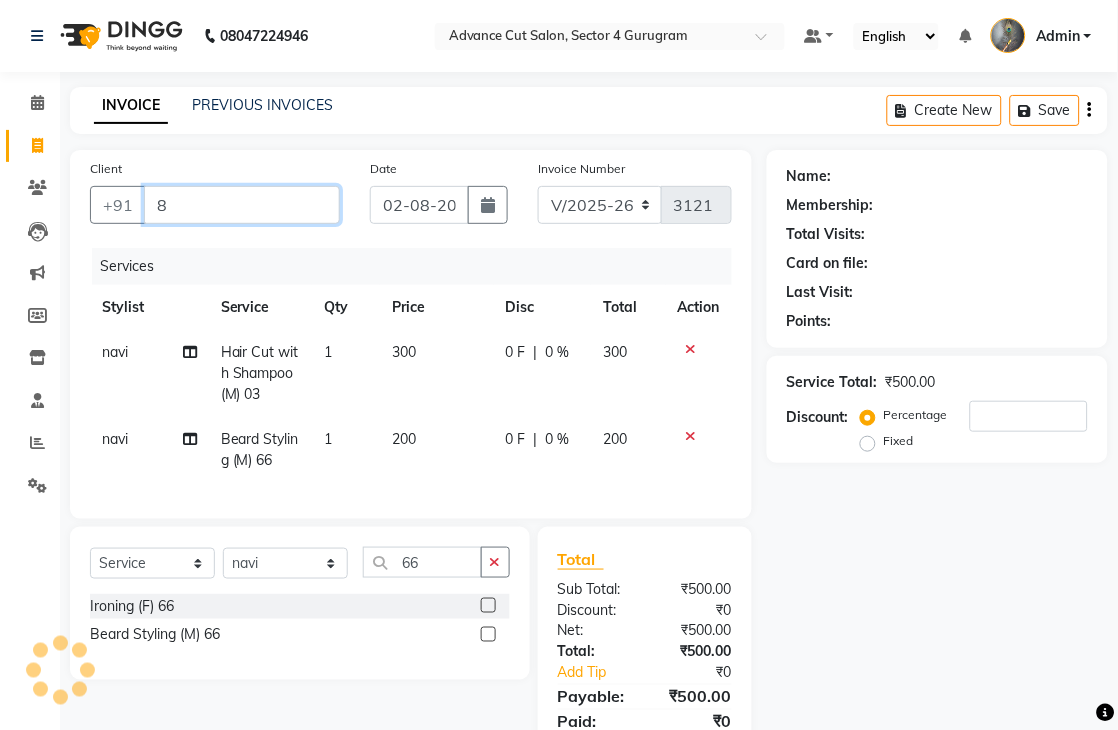 type on "0" 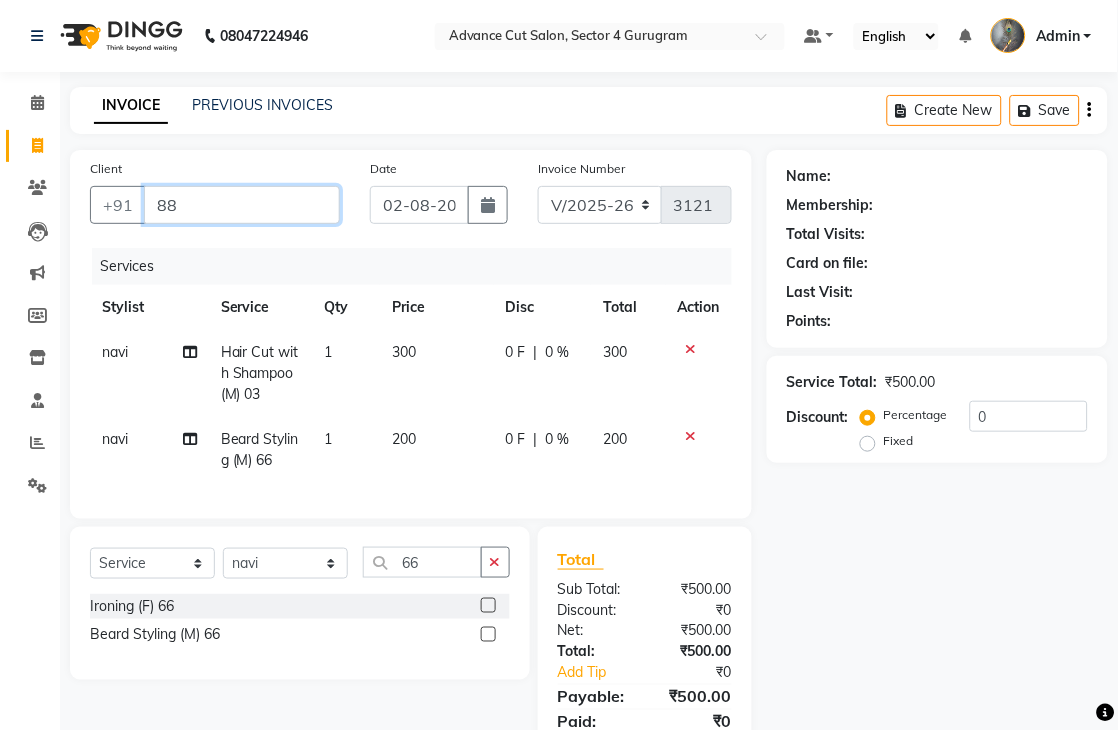 type on "8" 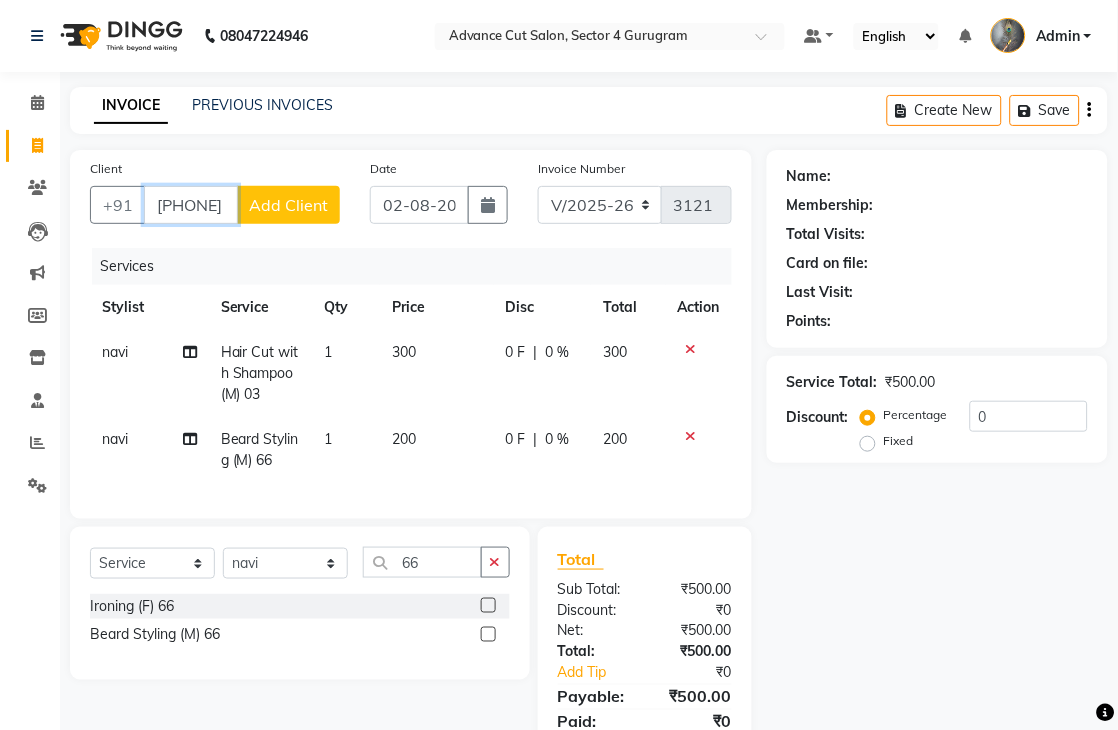 type on "[PHONE]" 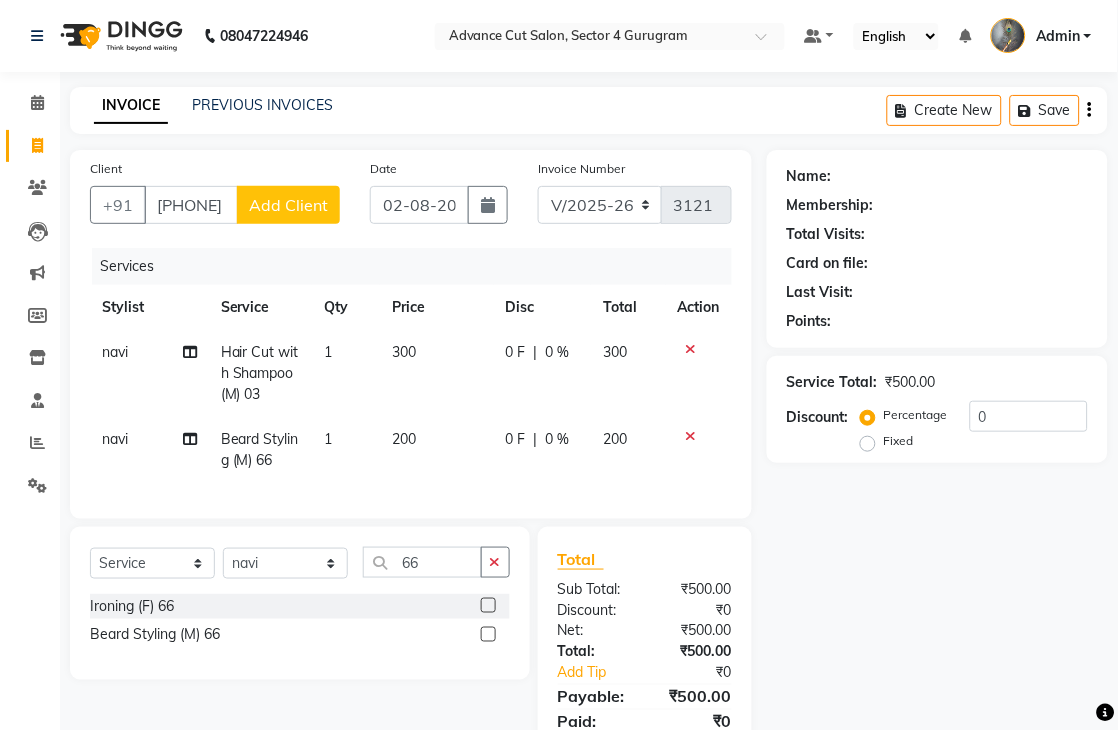 click on "Add Client" 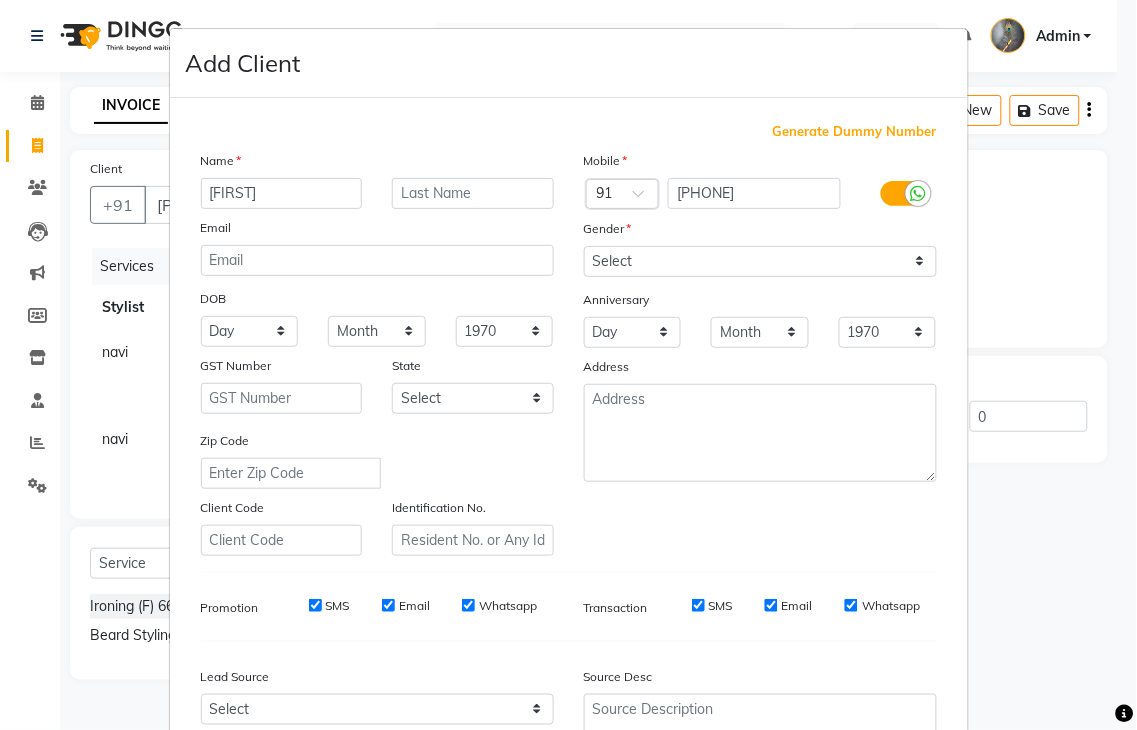 type on "[FIRST]" 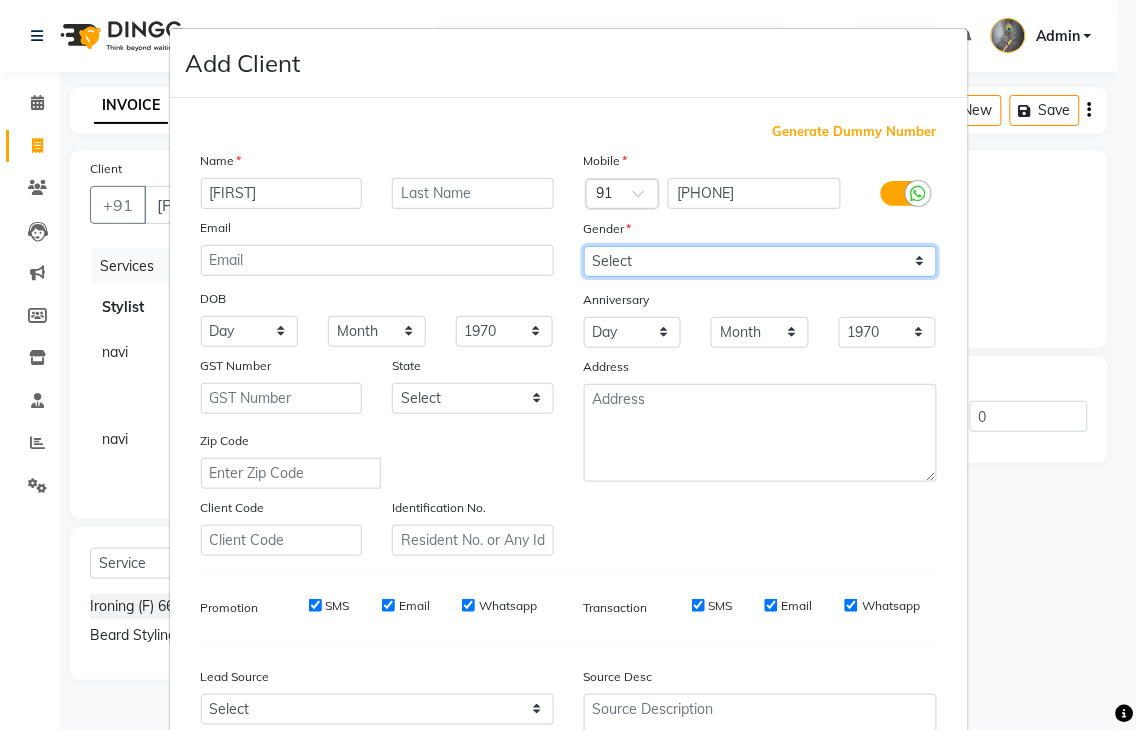 click on "Select Male Female Other Prefer Not To Say" at bounding box center (760, 261) 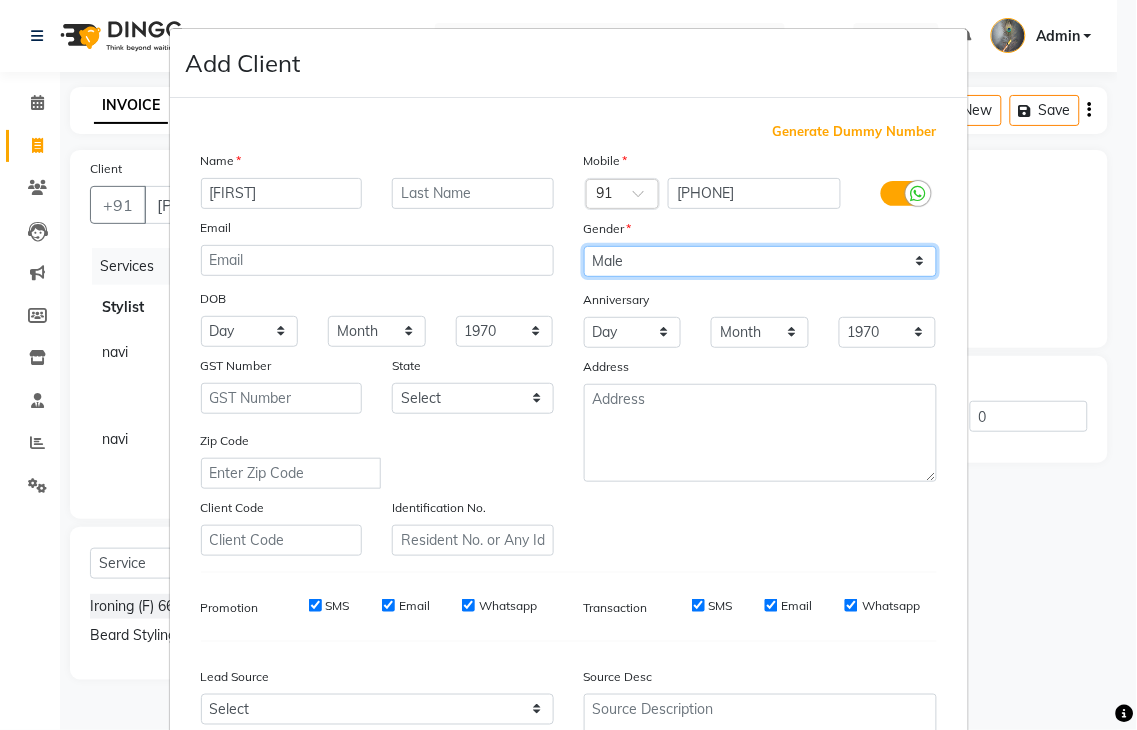 click on "Select Male Female Other Prefer Not To Say" at bounding box center (760, 261) 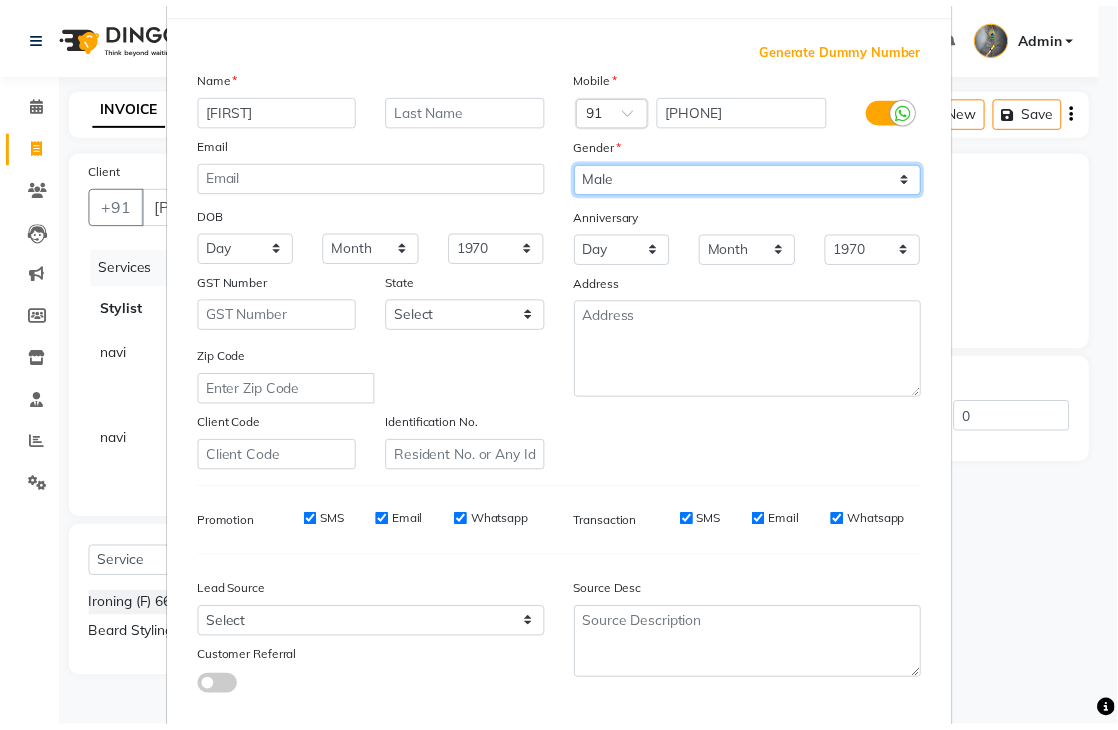 scroll, scrollTop: 194, scrollLeft: 0, axis: vertical 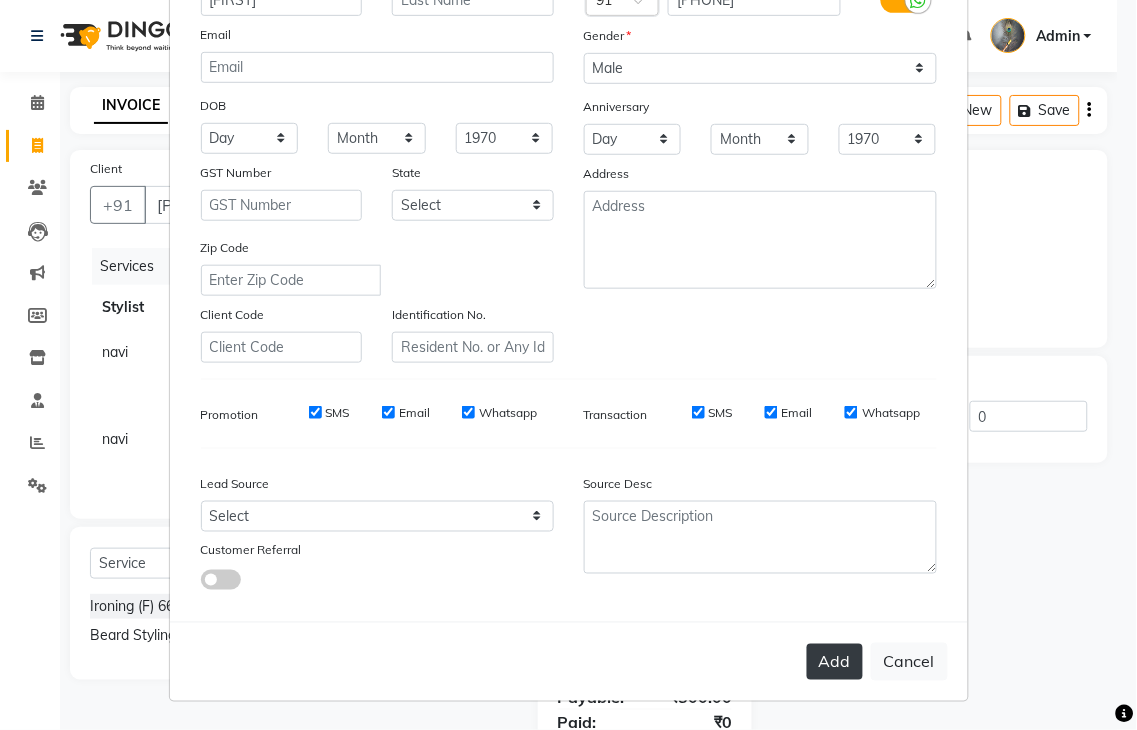 click on "Add" at bounding box center (835, 662) 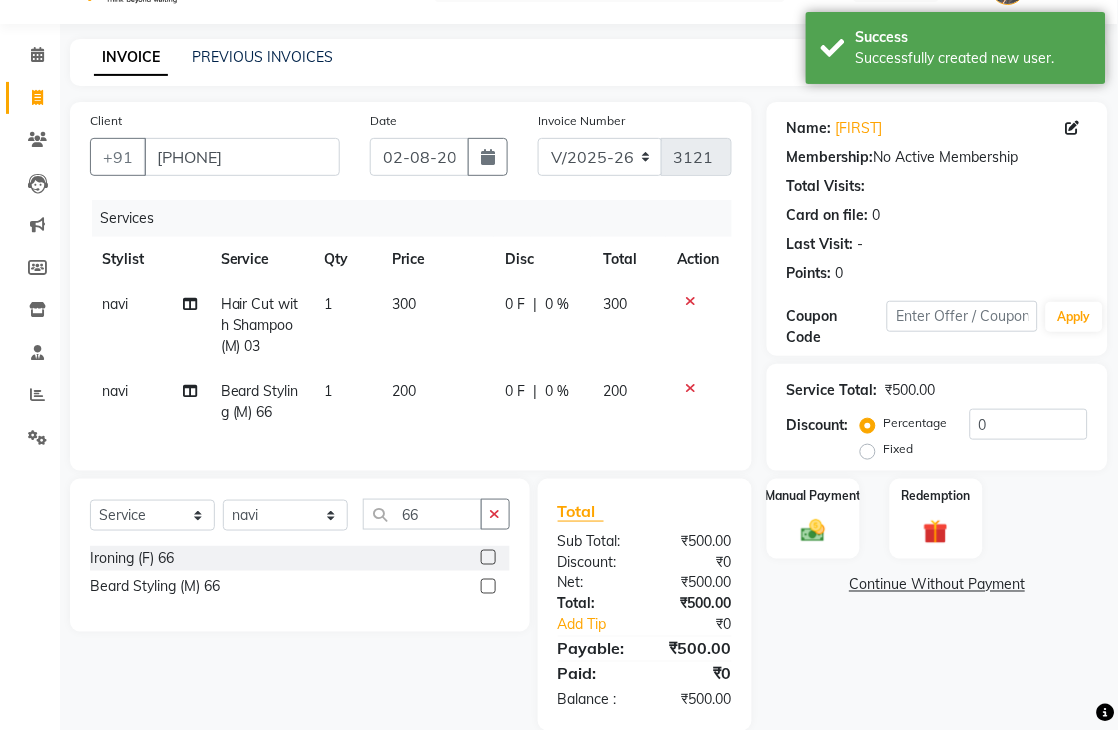 scroll, scrollTop: 97, scrollLeft: 0, axis: vertical 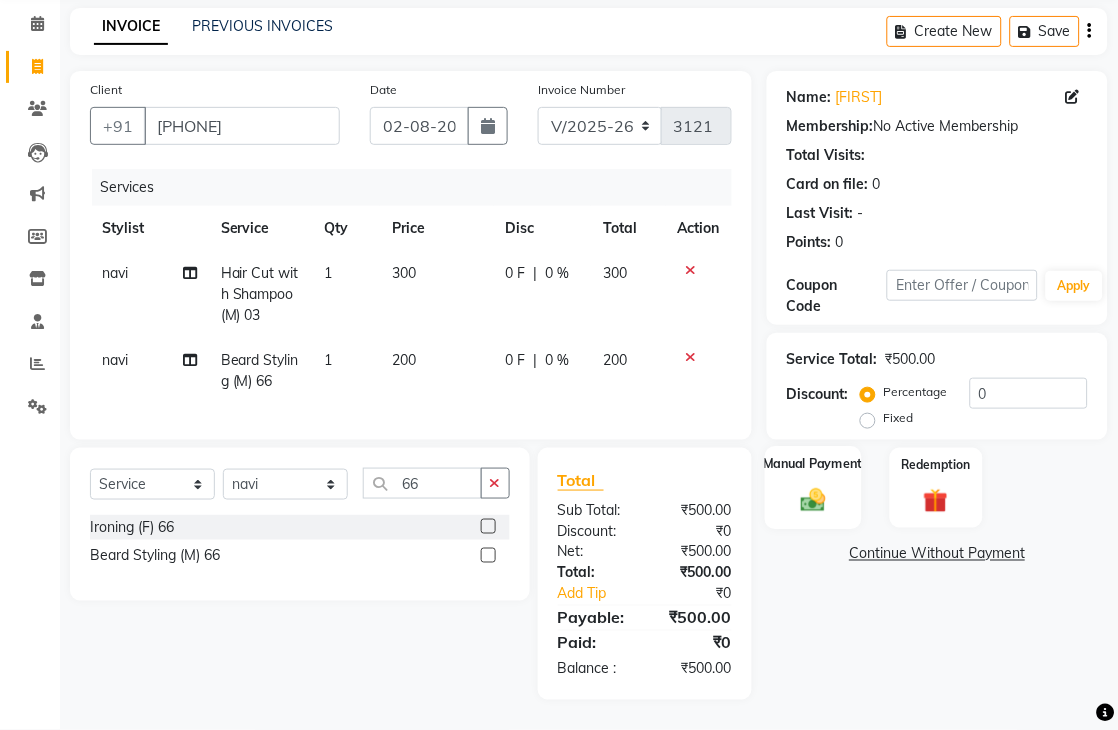 click 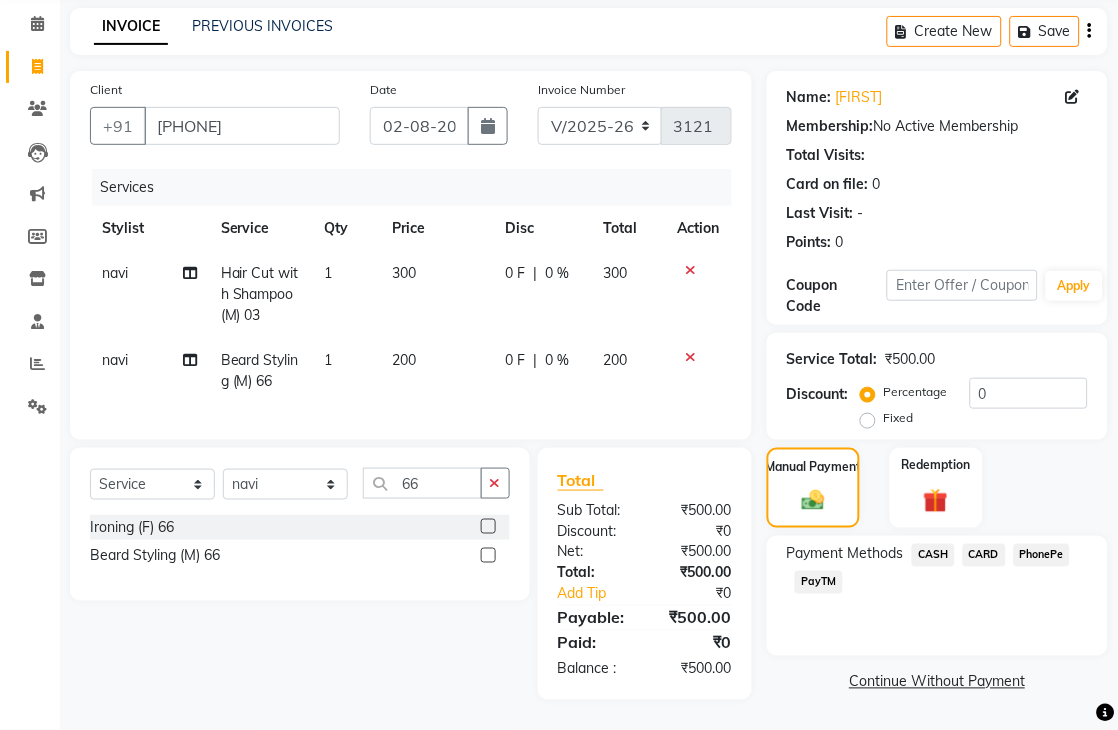 click on "PayTM" 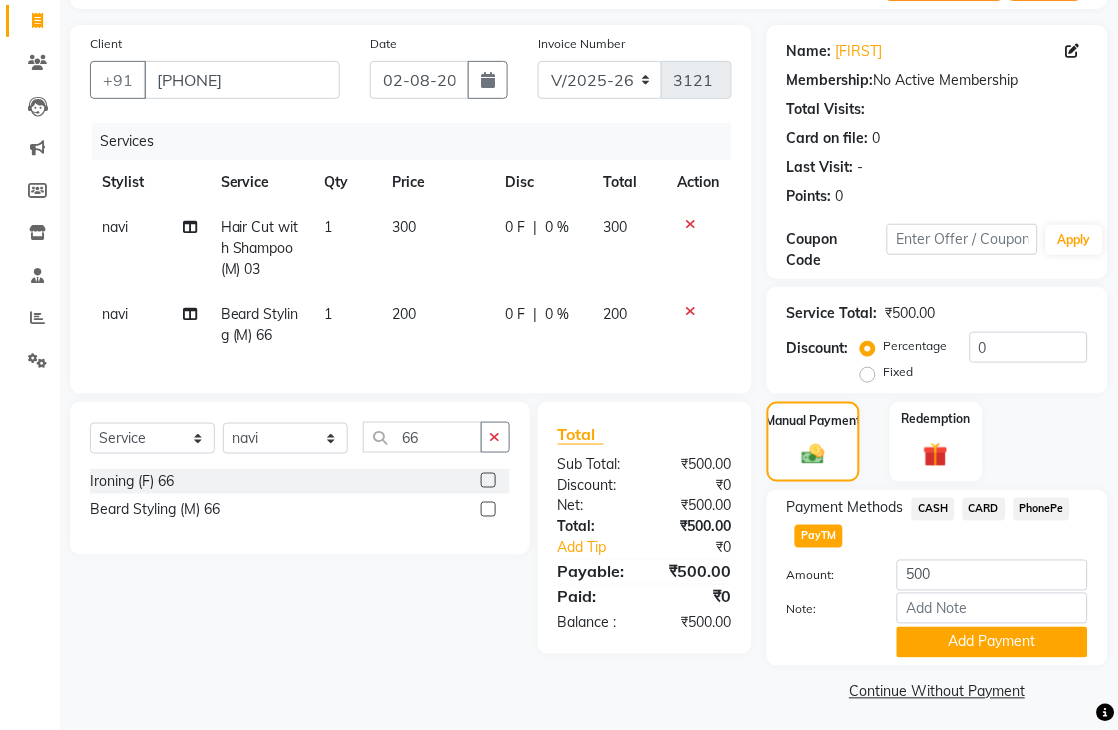 scroll, scrollTop: 133, scrollLeft: 0, axis: vertical 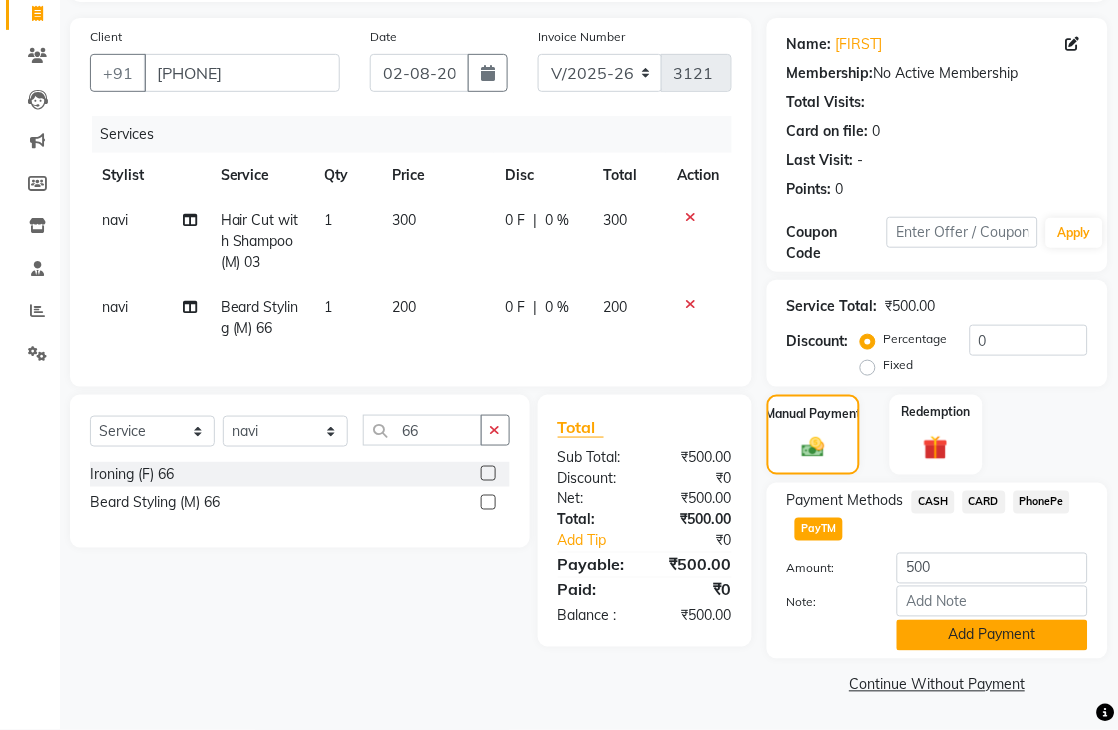 click on "Add Payment" 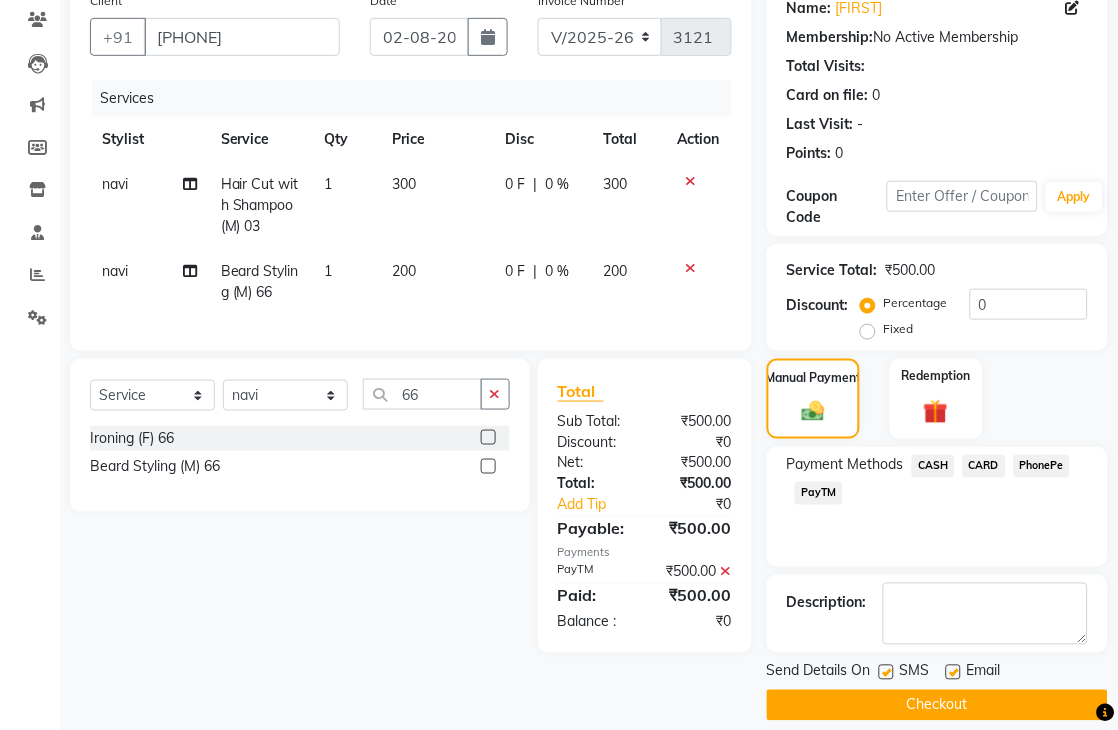 scroll, scrollTop: 188, scrollLeft: 0, axis: vertical 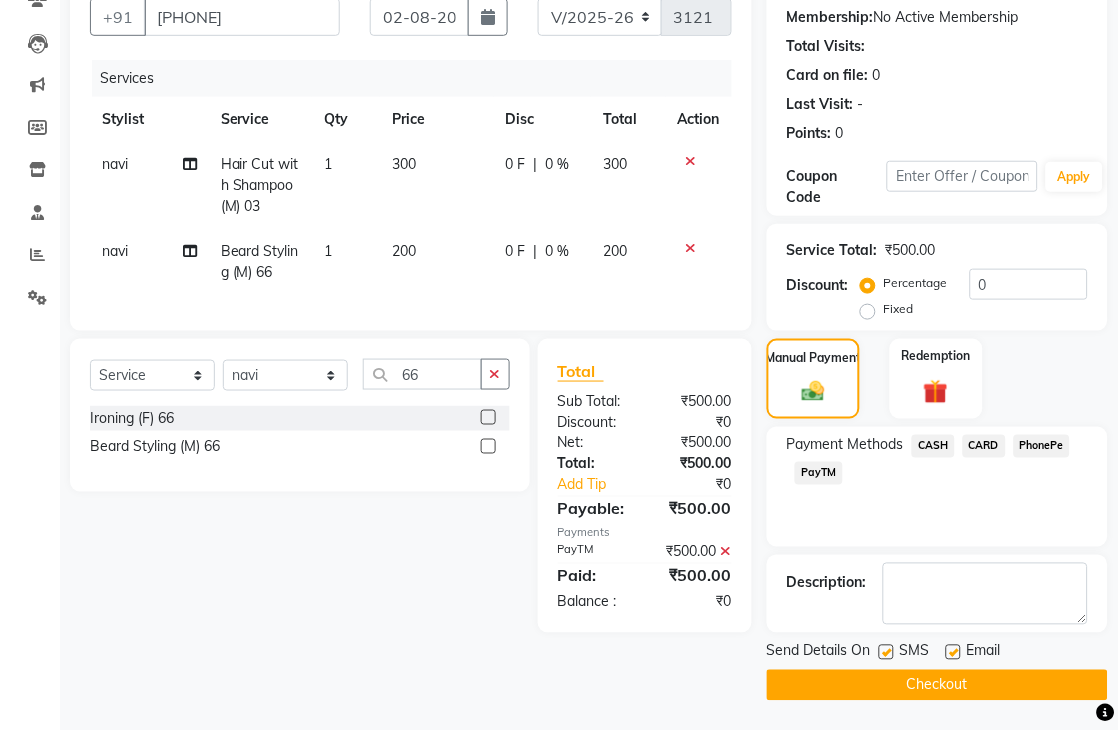 click on "Checkout" 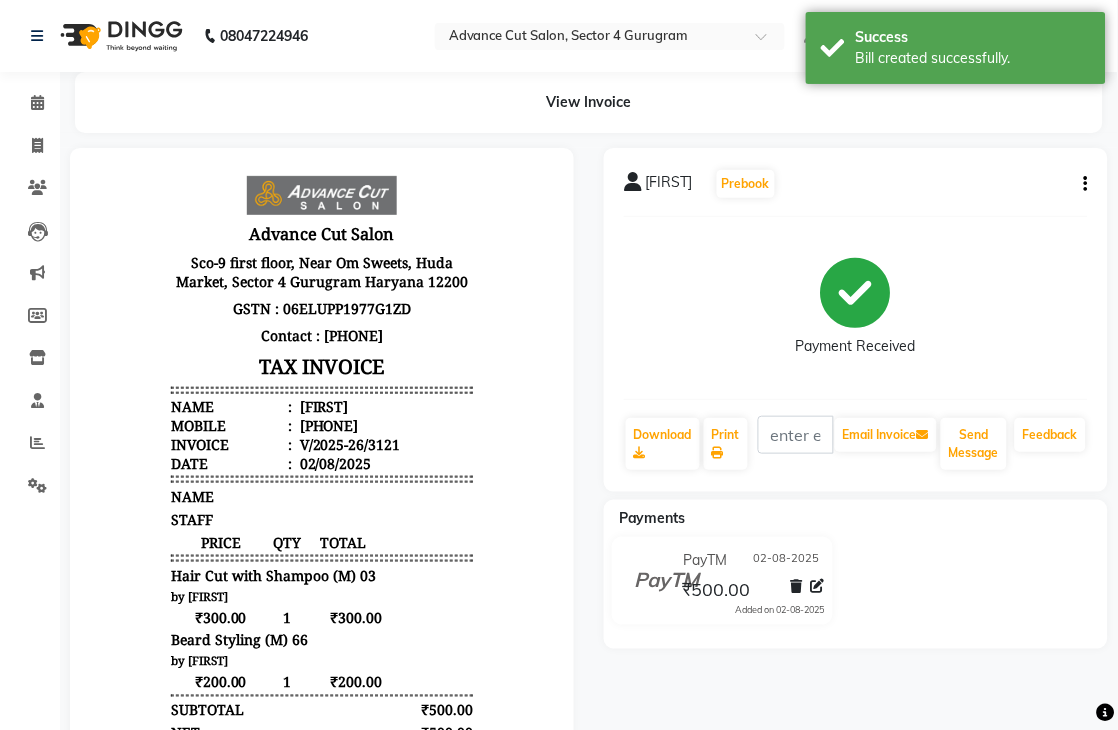 scroll, scrollTop: 16, scrollLeft: 0, axis: vertical 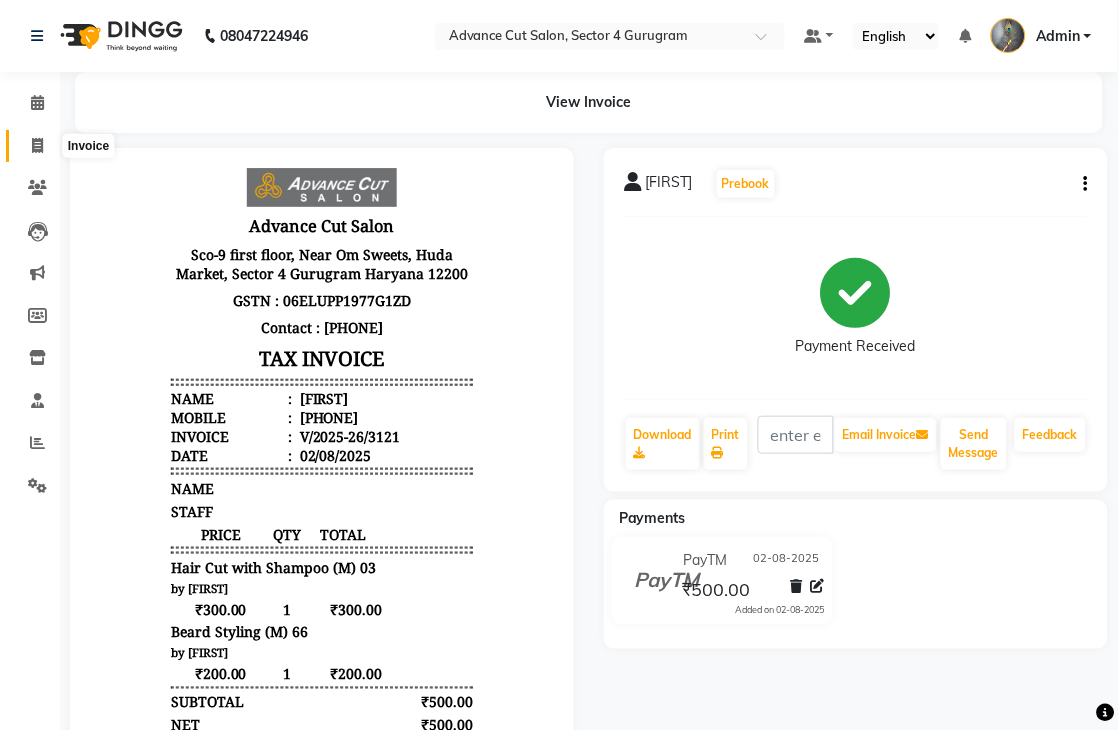 click 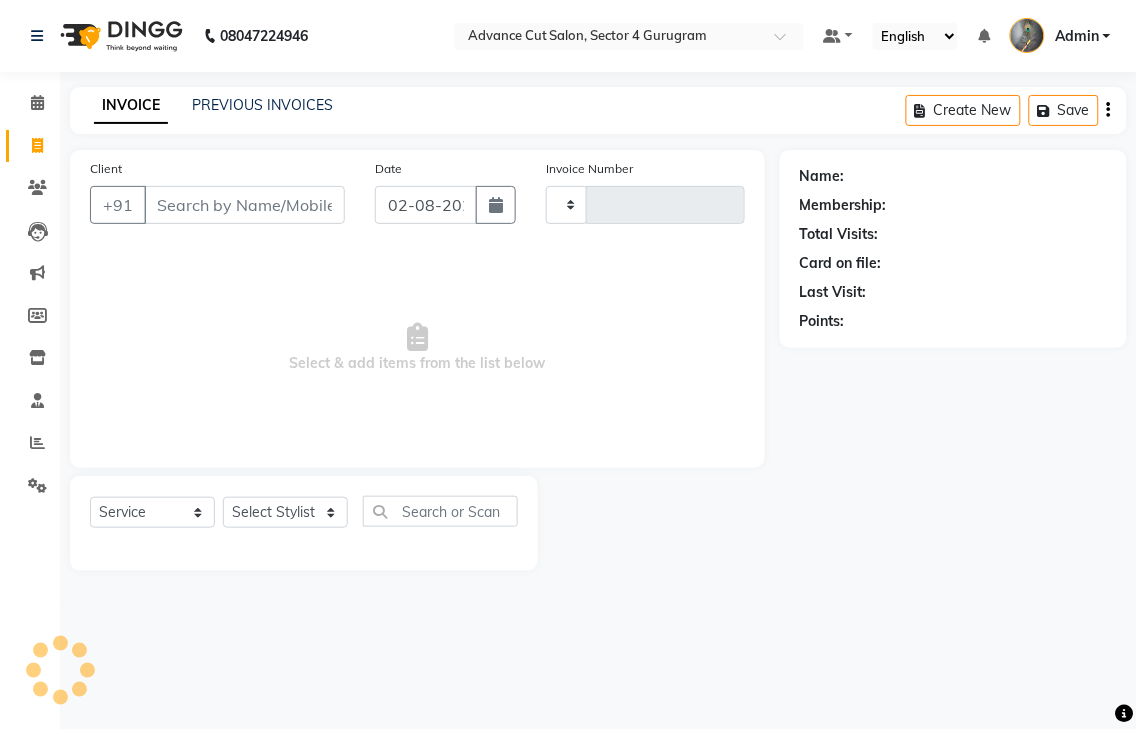 type on "3122" 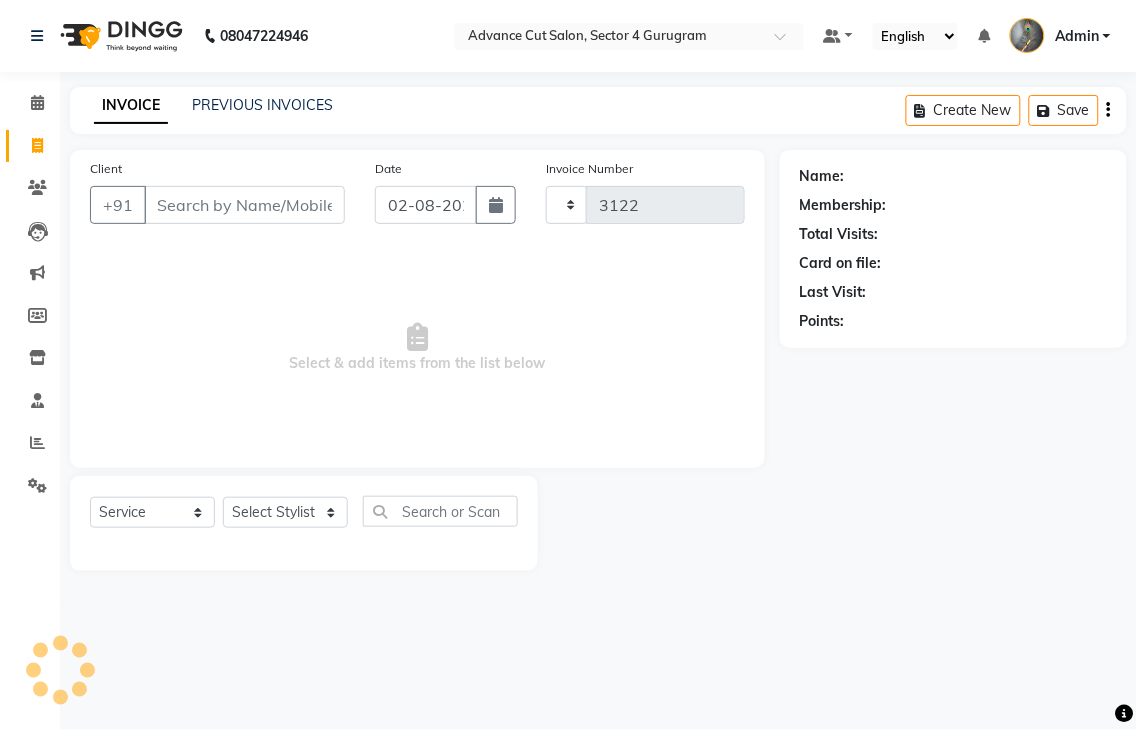 select on "4939" 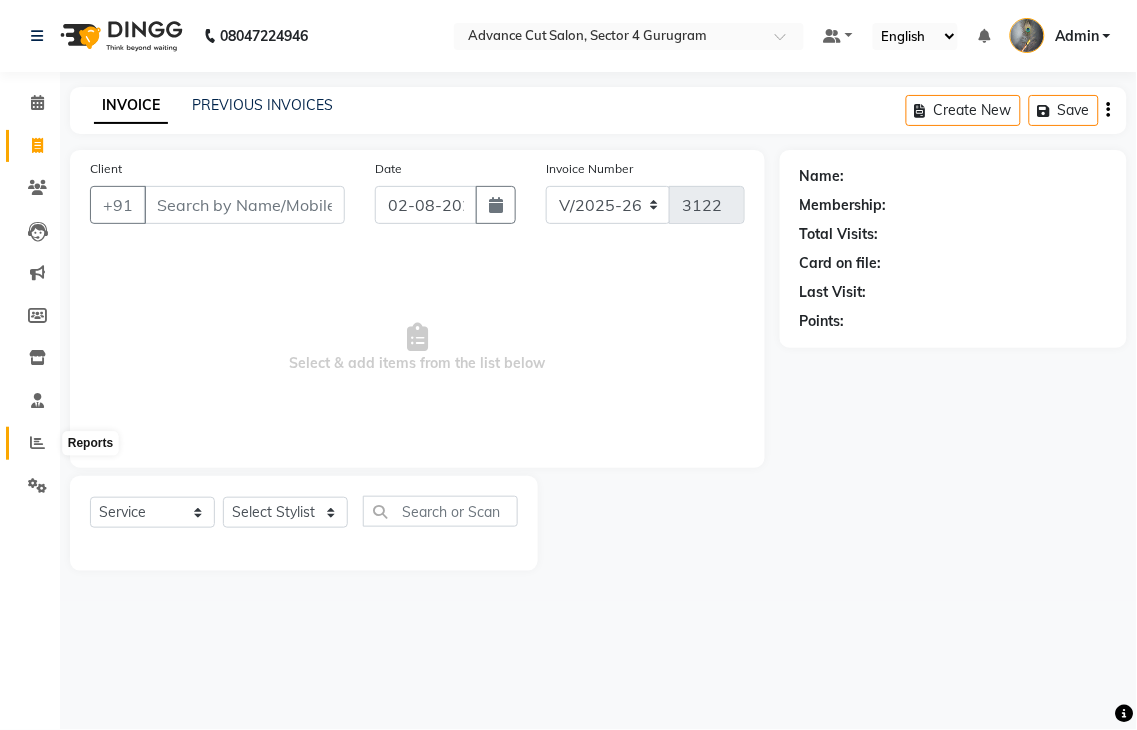 click 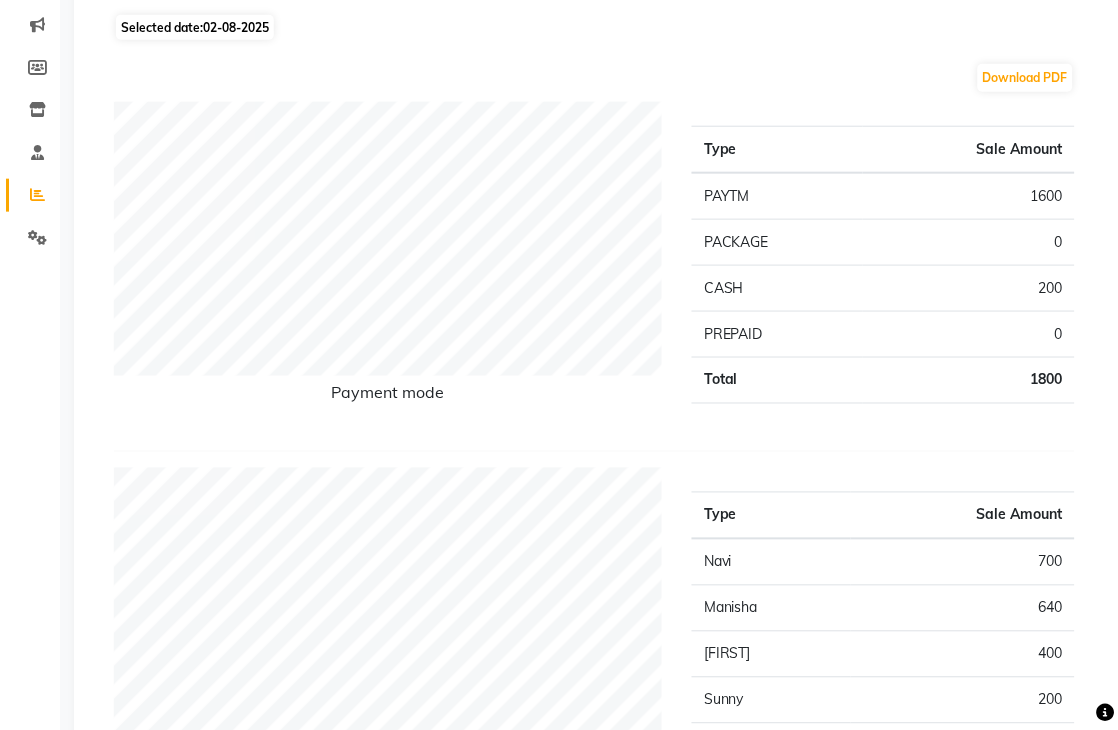 scroll, scrollTop: 0, scrollLeft: 0, axis: both 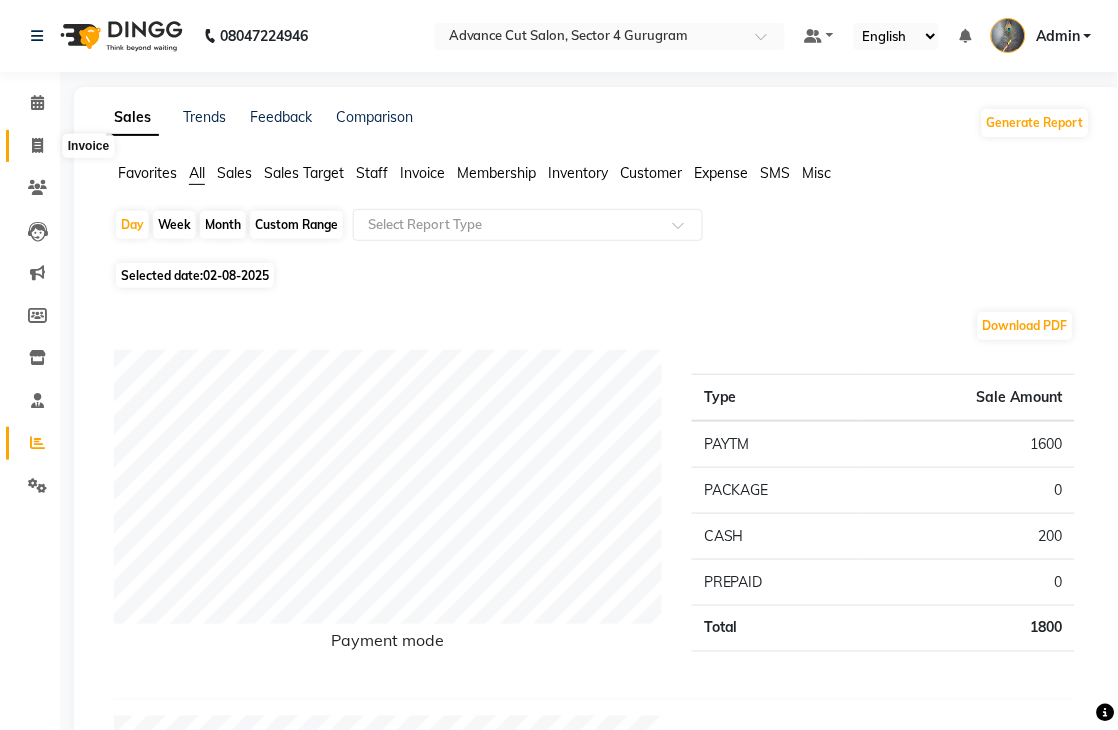 click 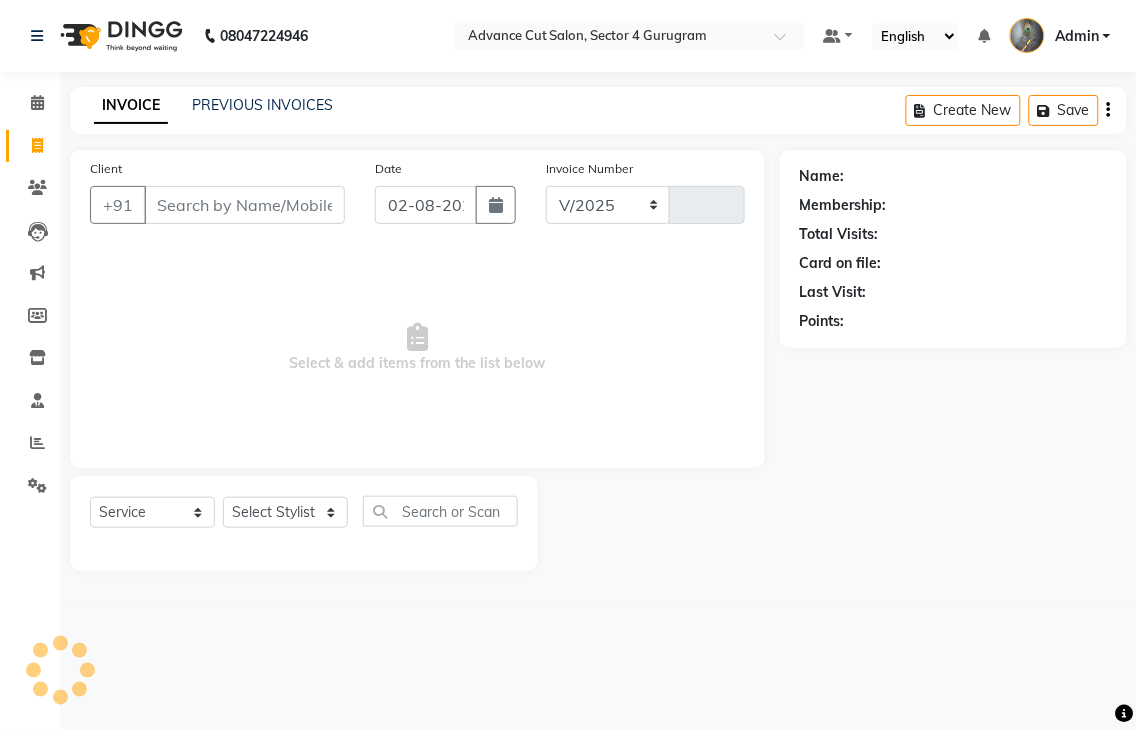select on "4939" 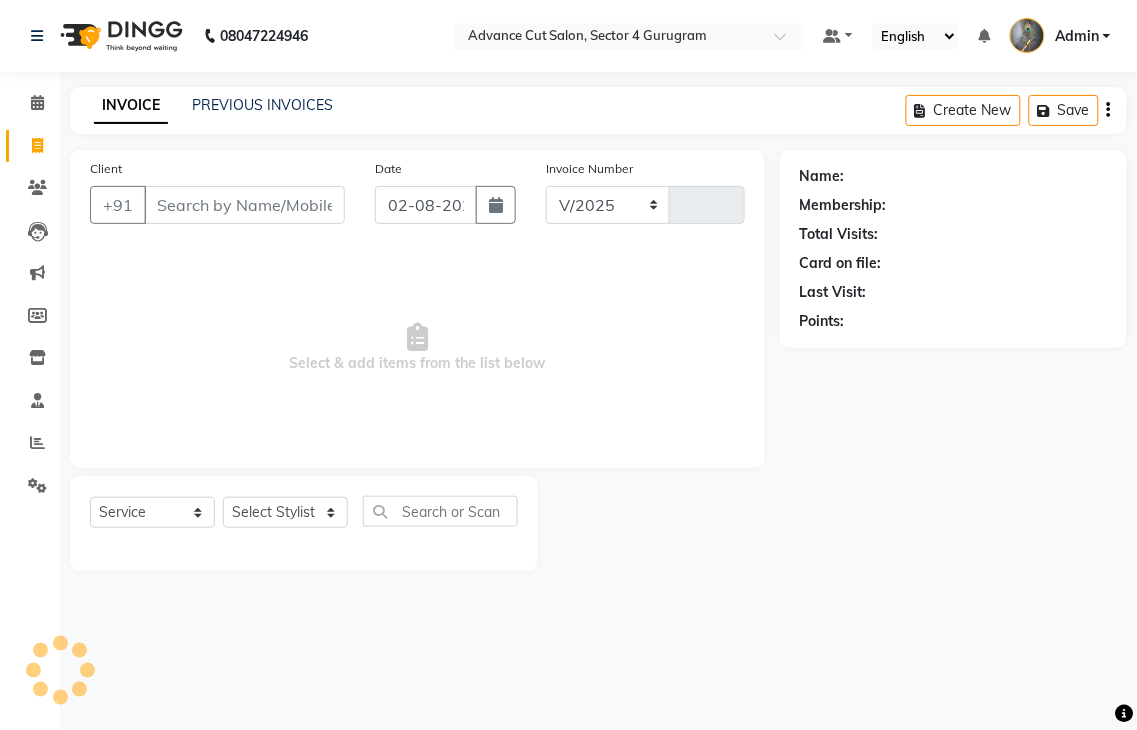 type on "3122" 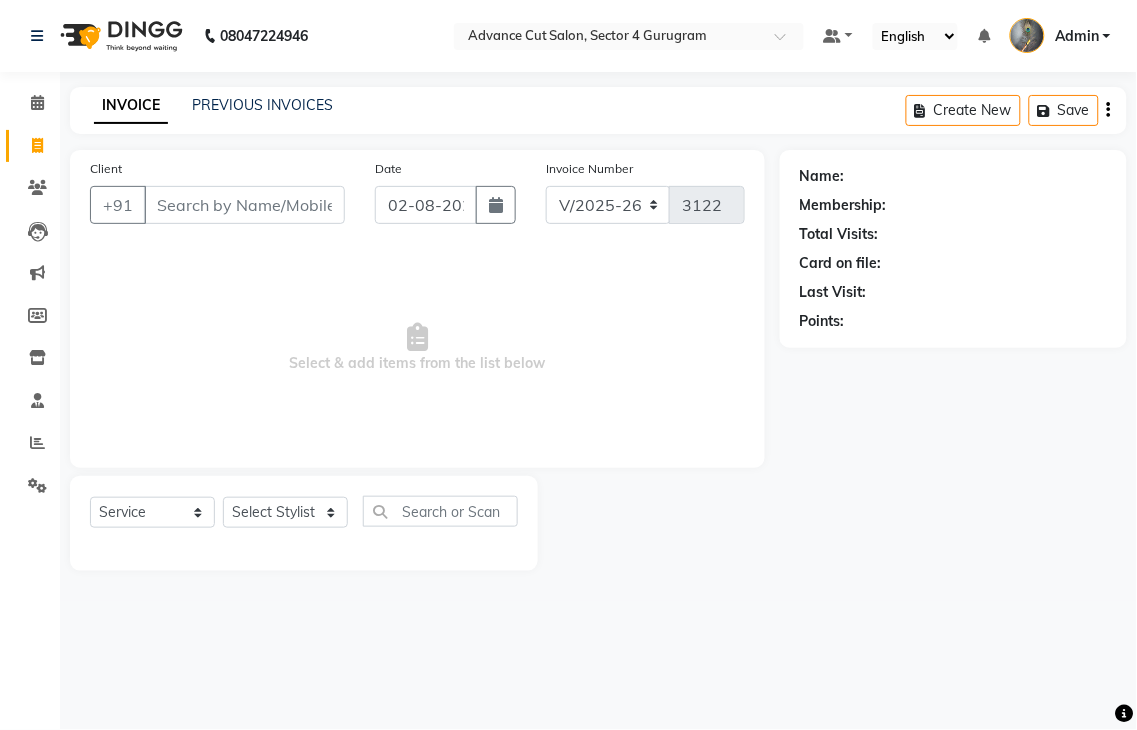 click on "Client" at bounding box center [244, 205] 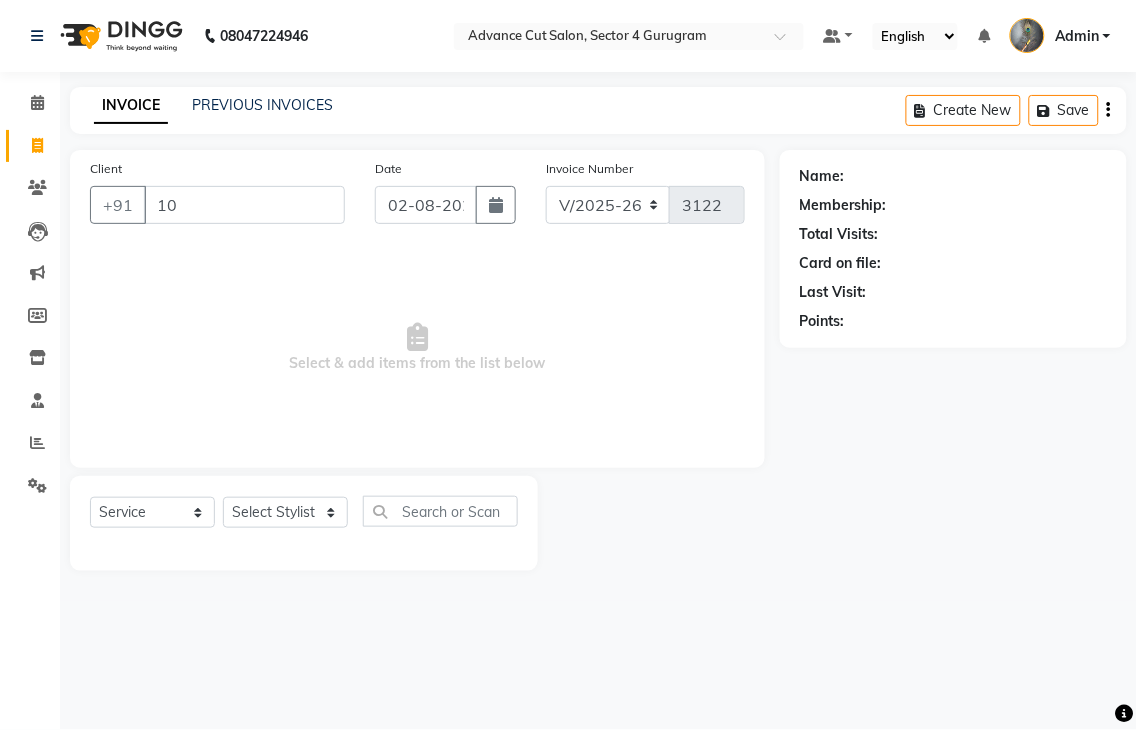 type on "1" 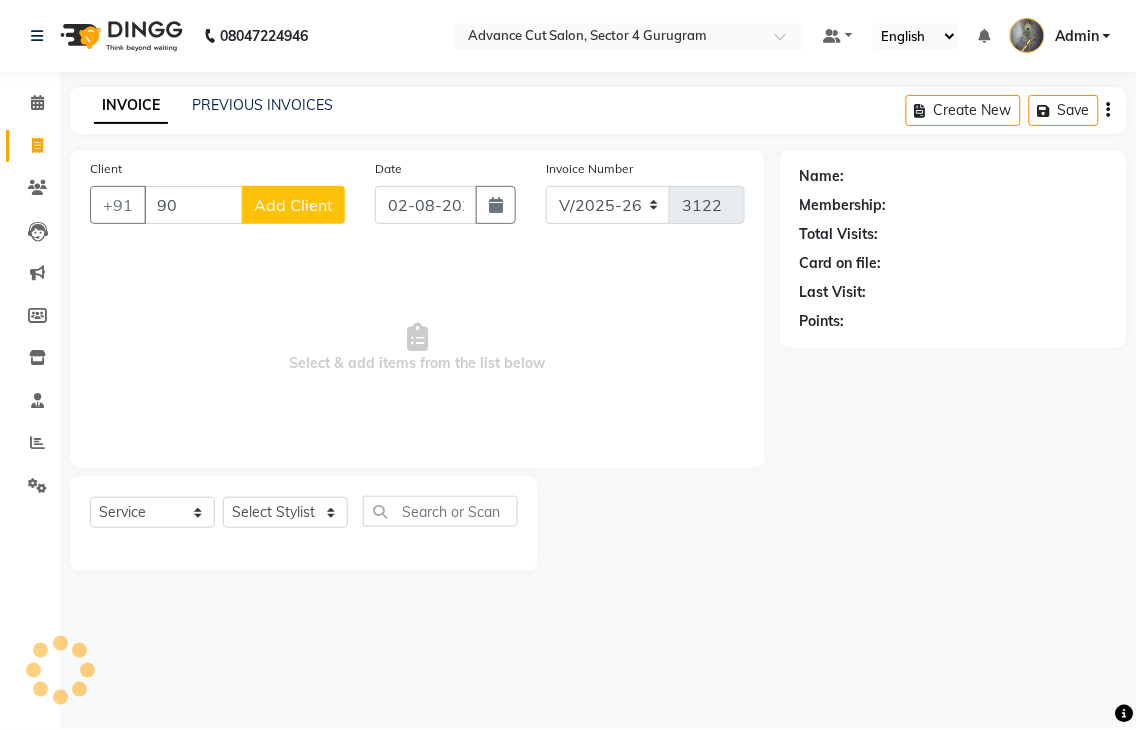 type on "9" 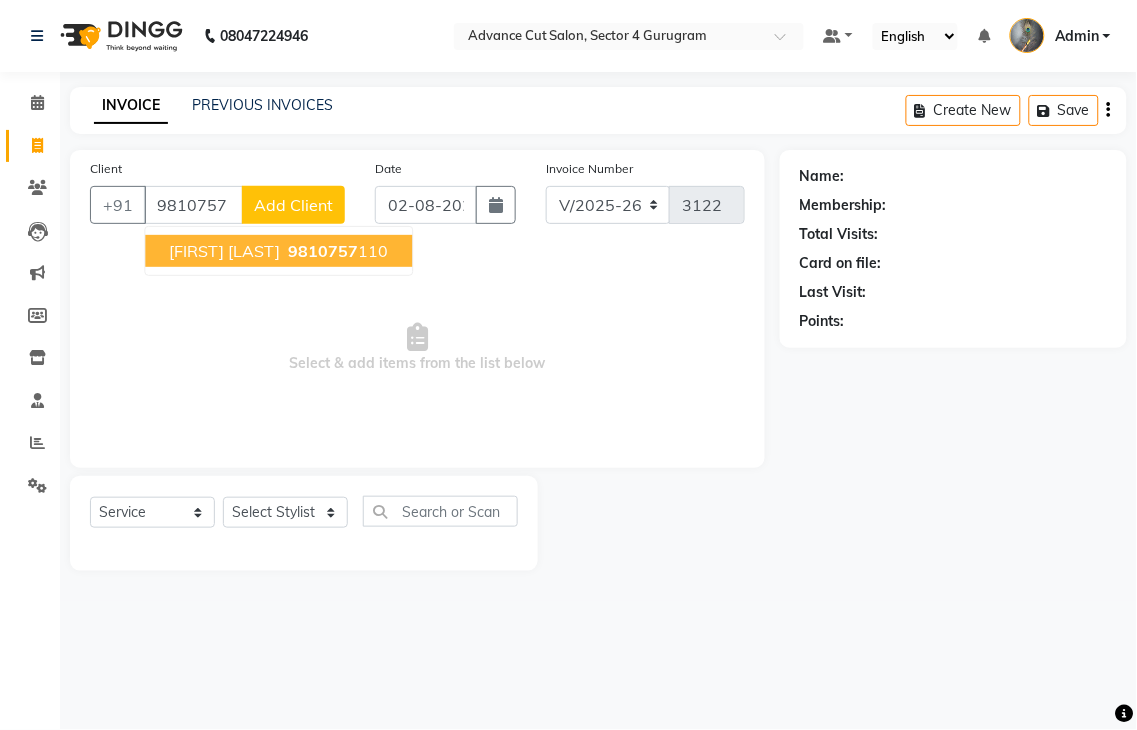 click on "[FIRST] [LAST]" at bounding box center [224, 251] 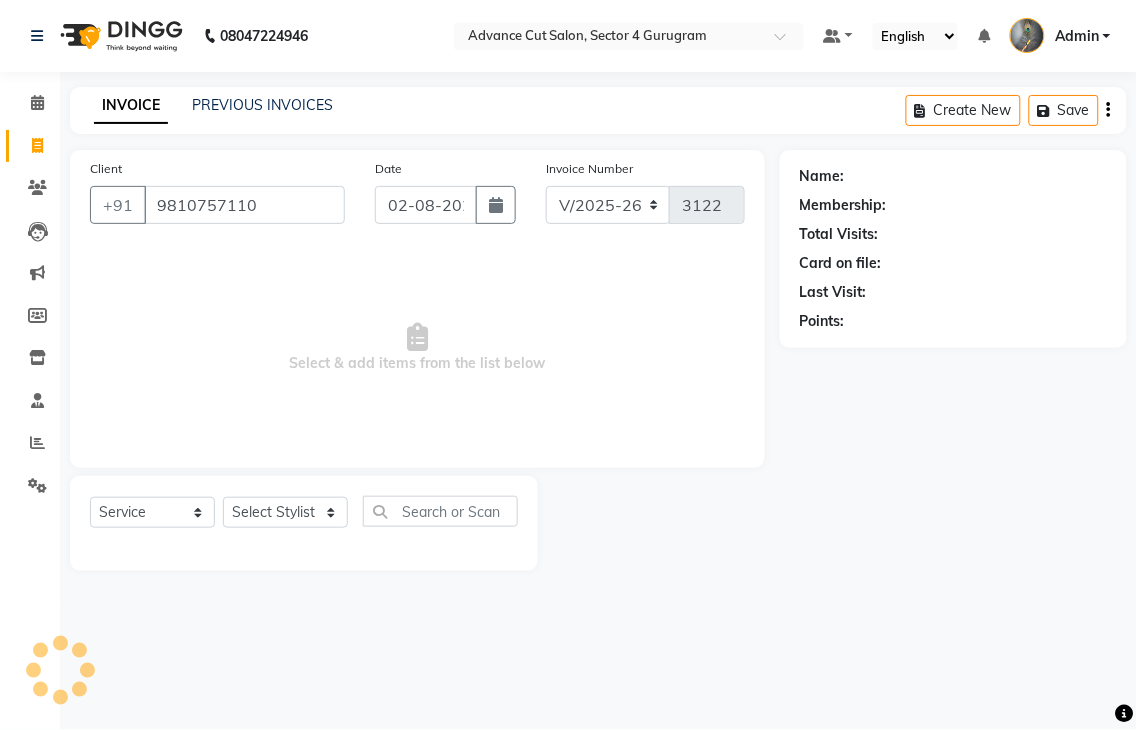 type on "9810757110" 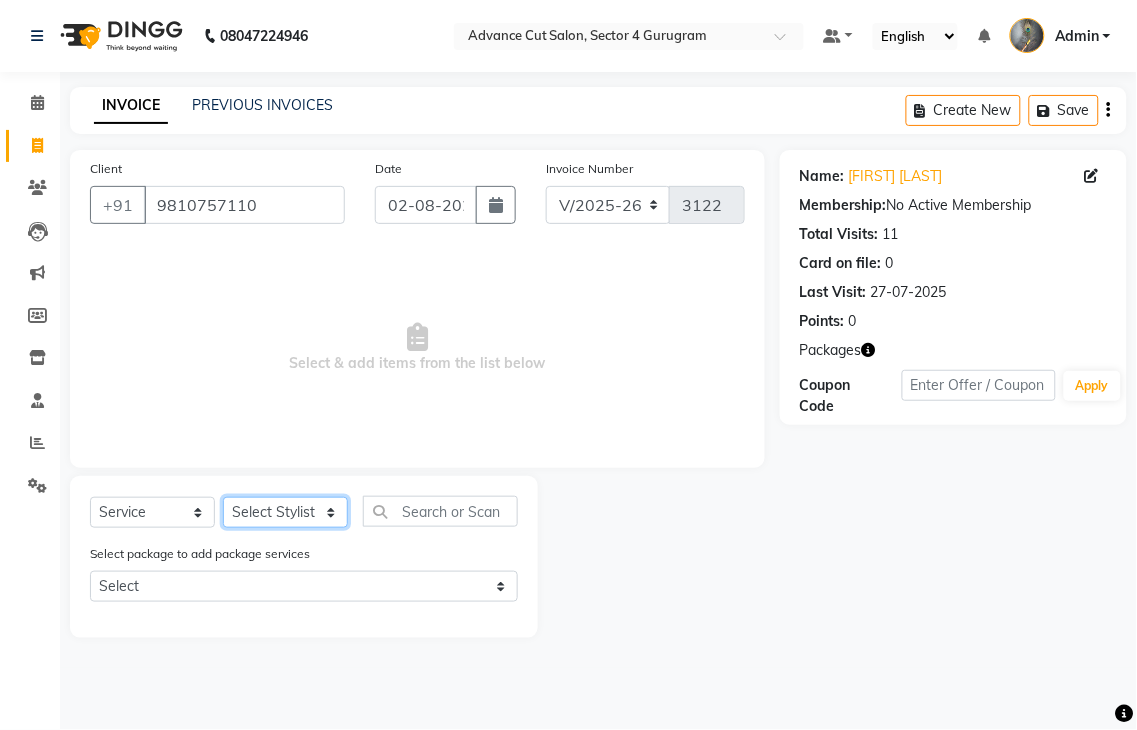 click on "Select Stylist Admin chahit COUNTOR hardeep mamta manisha MONISH navi NOSHAD ALI rahul shatnam shweta singh sunny tip" 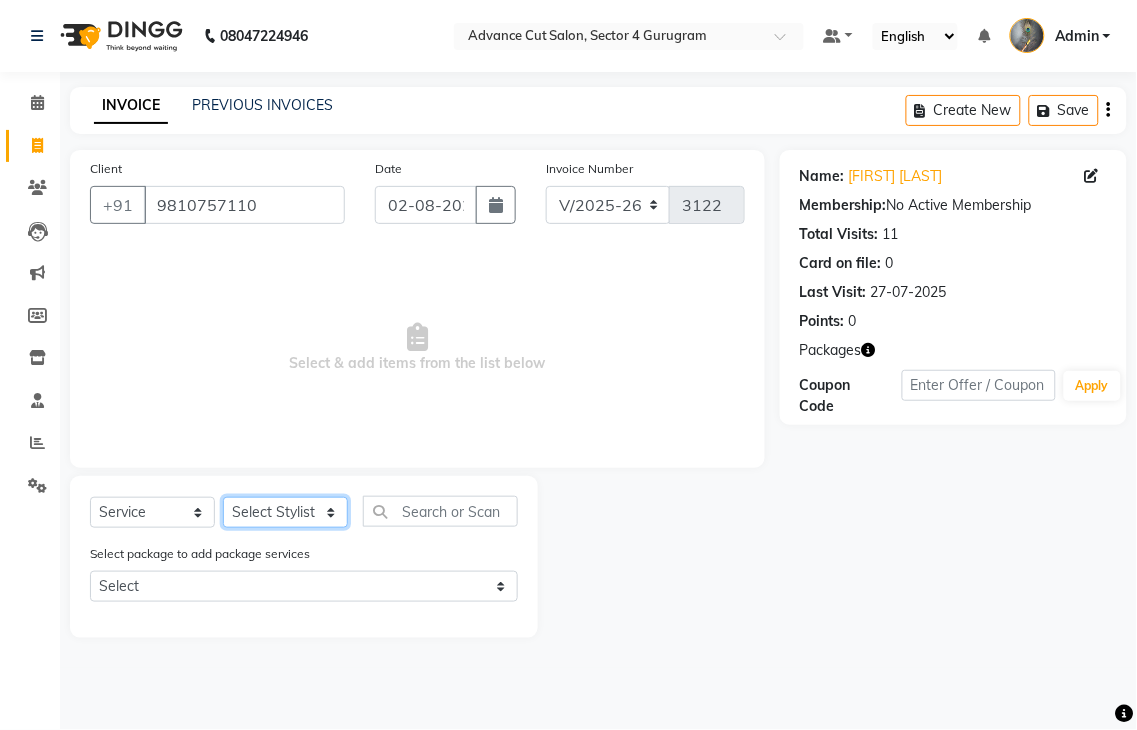 select on "38522" 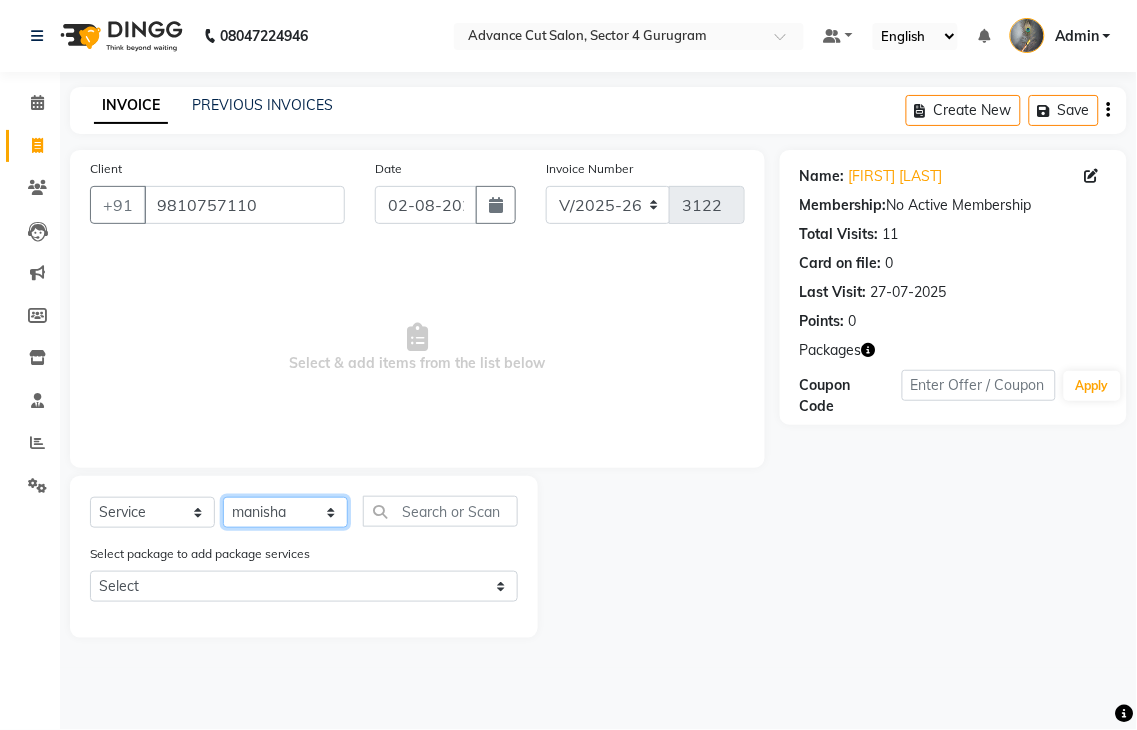 click on "Select Stylist Admin chahit COUNTOR hardeep mamta manisha MONISH navi NOSHAD ALI rahul shatnam shweta singh sunny tip" 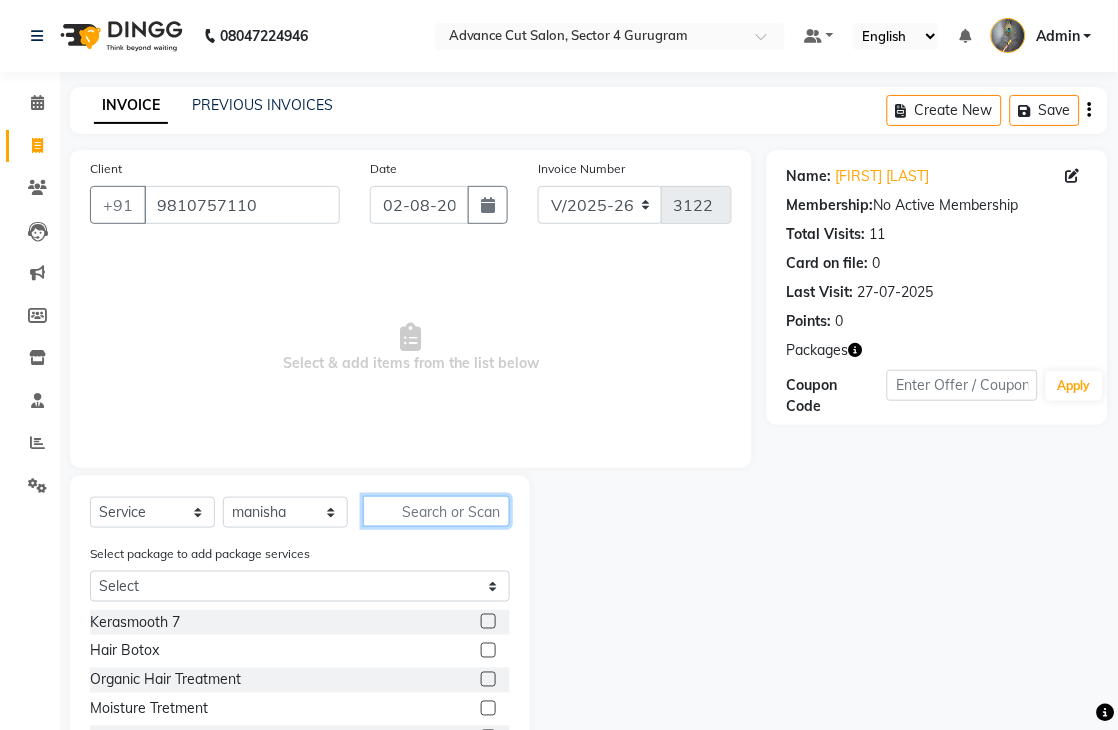 click 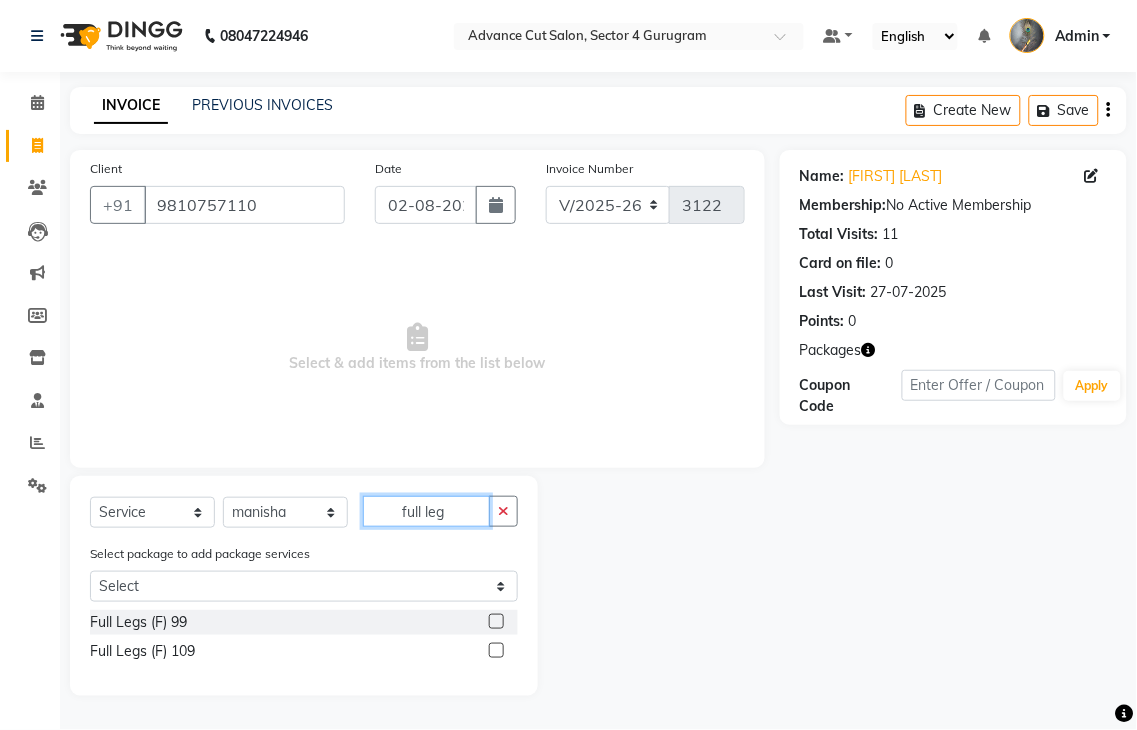 type on "full leg" 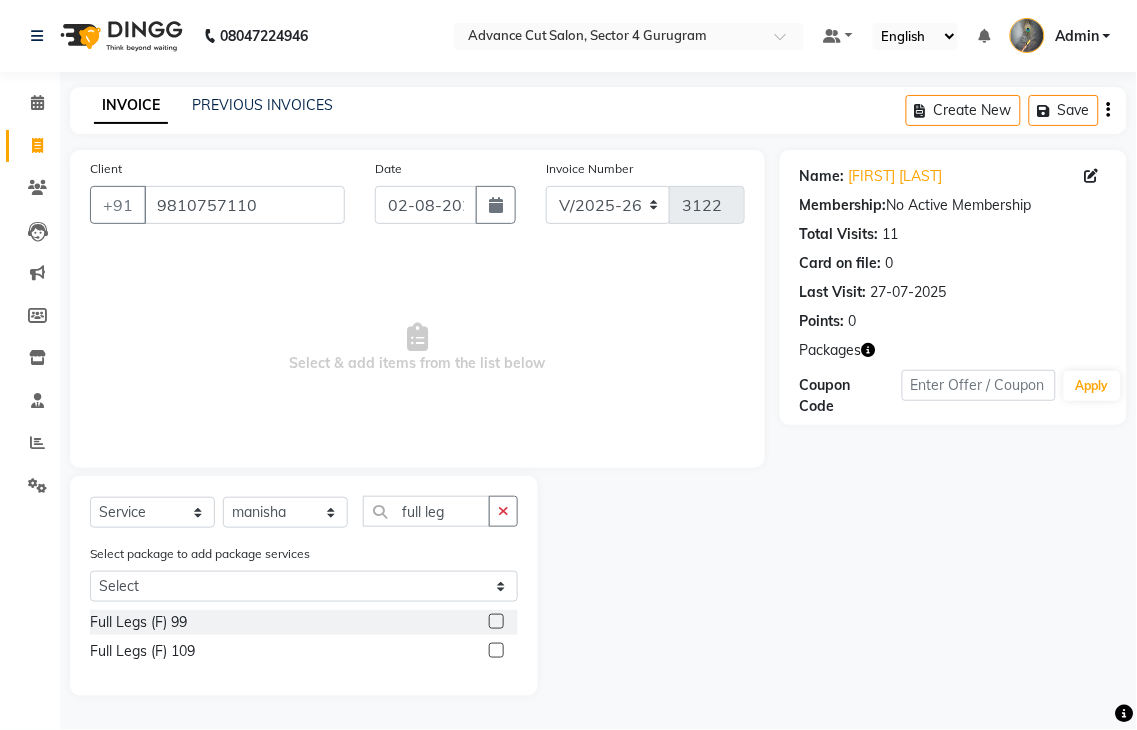 click 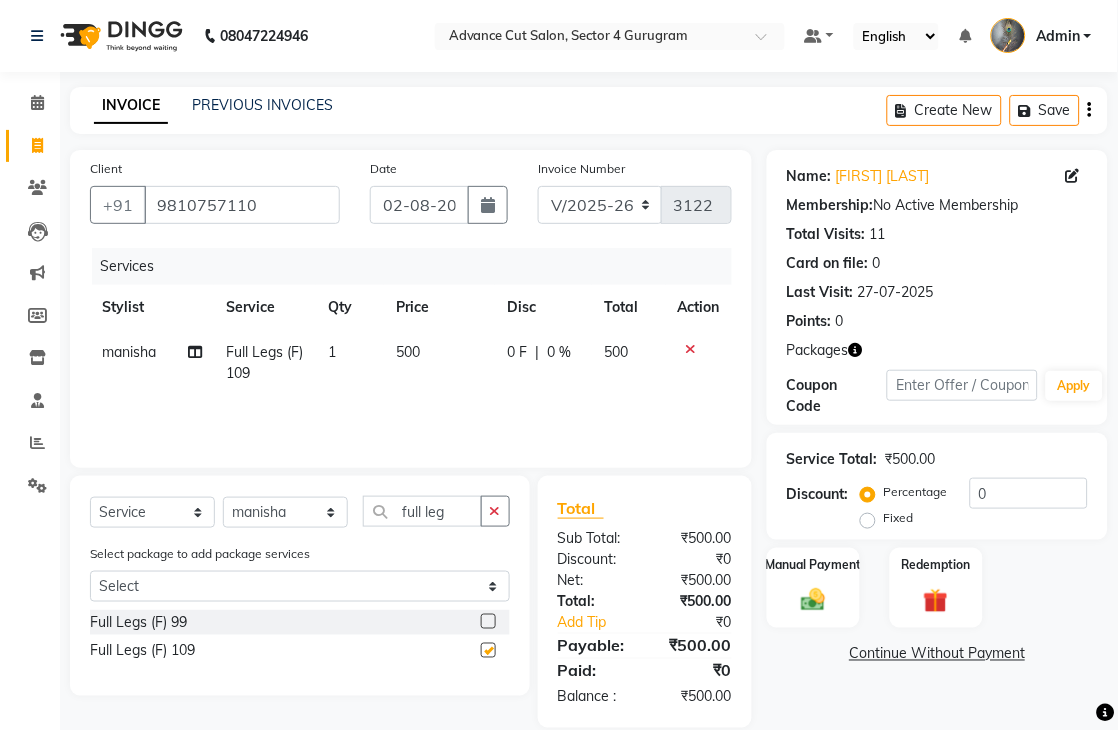 checkbox on "false" 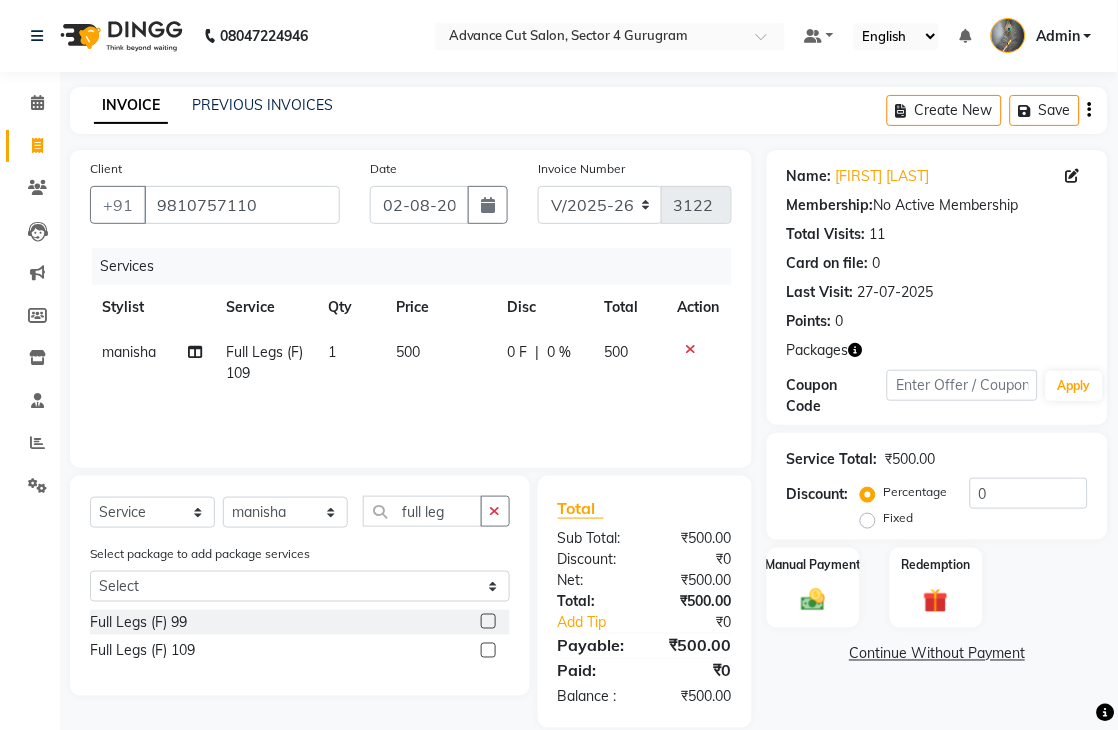 click on "500" 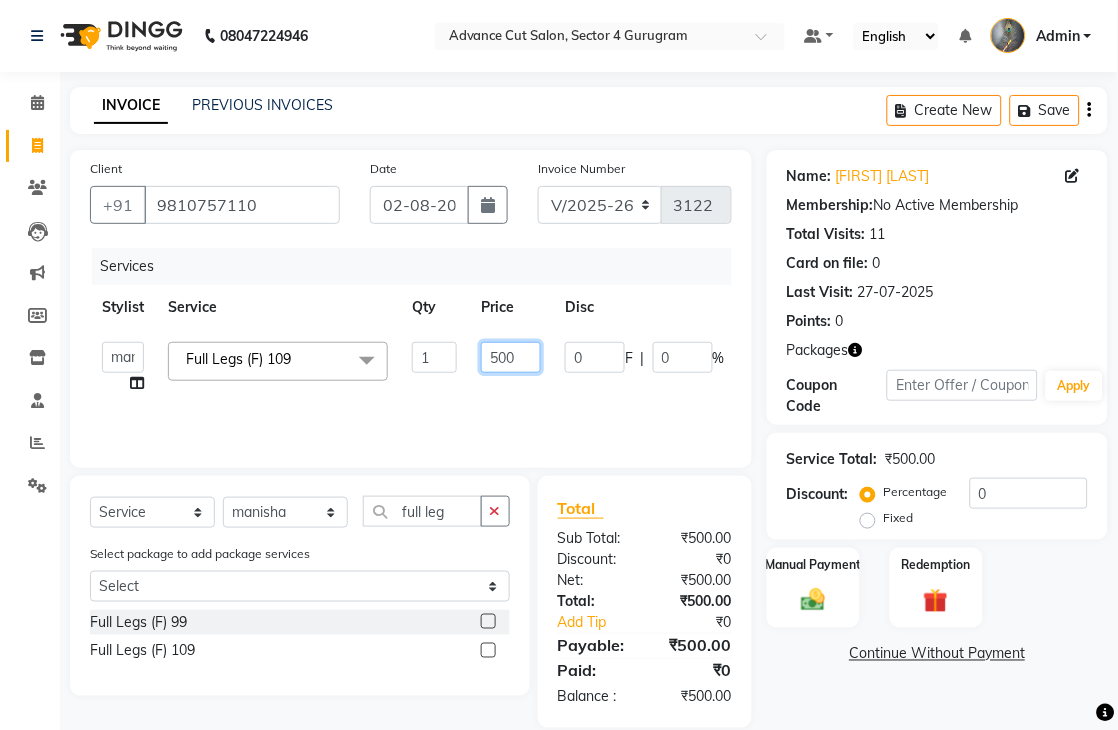 click on "500" 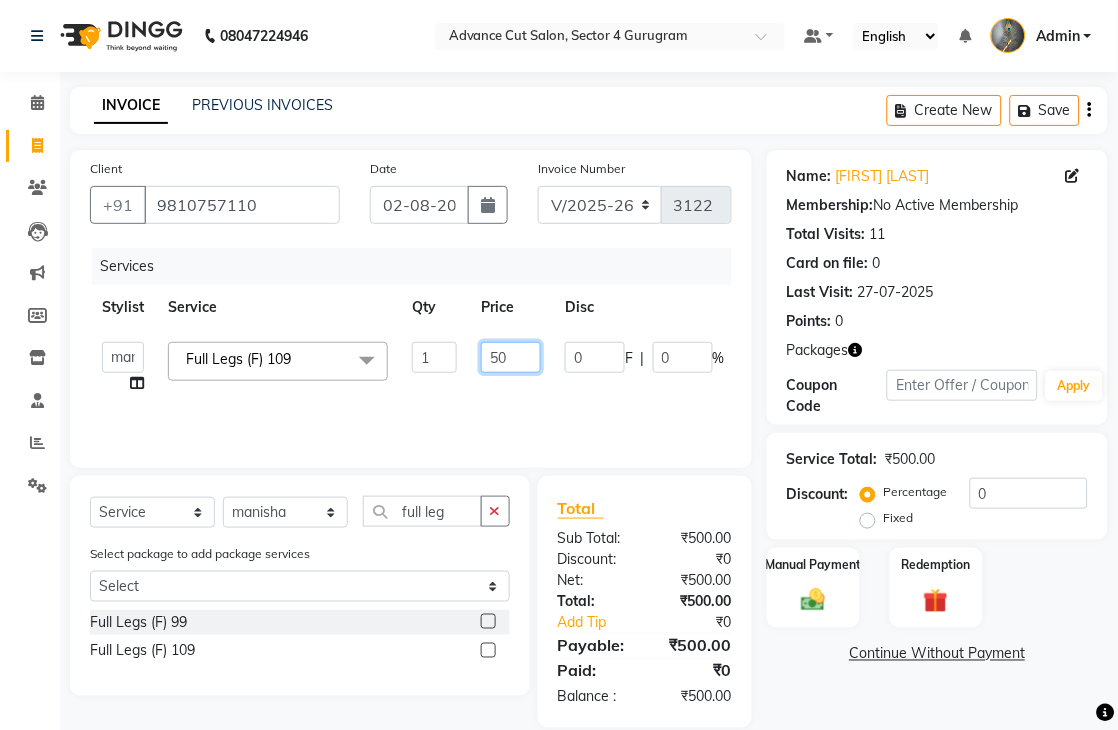 type on "5" 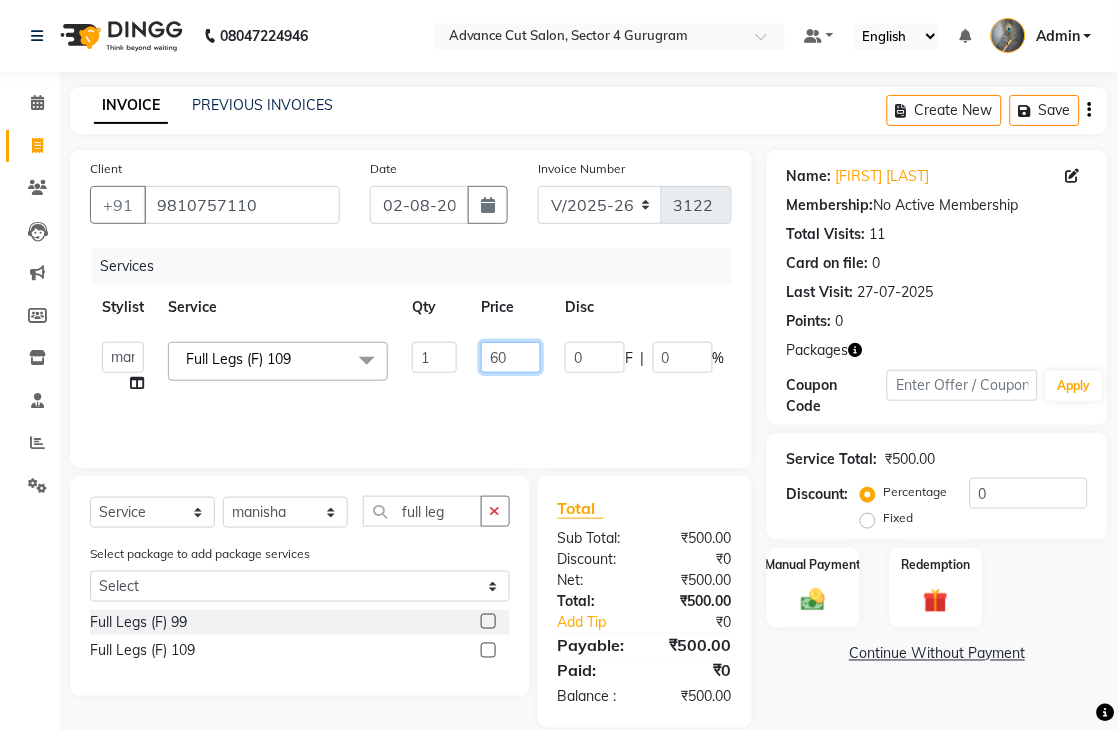 type on "600" 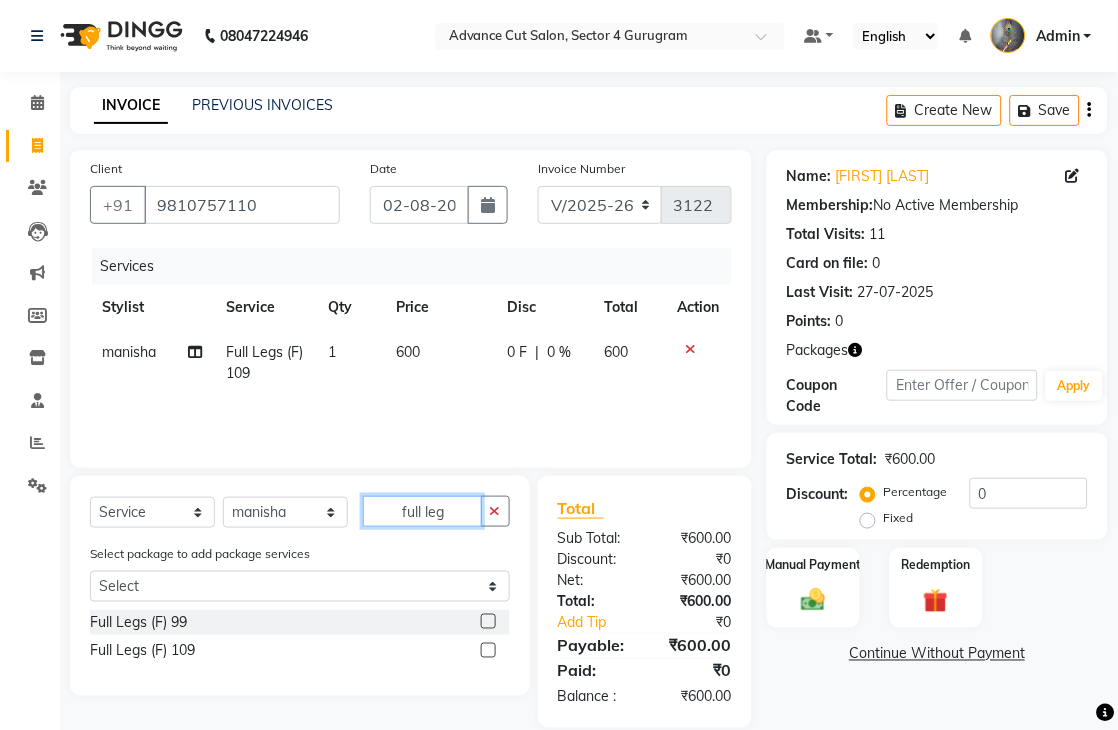 click on "full leg" 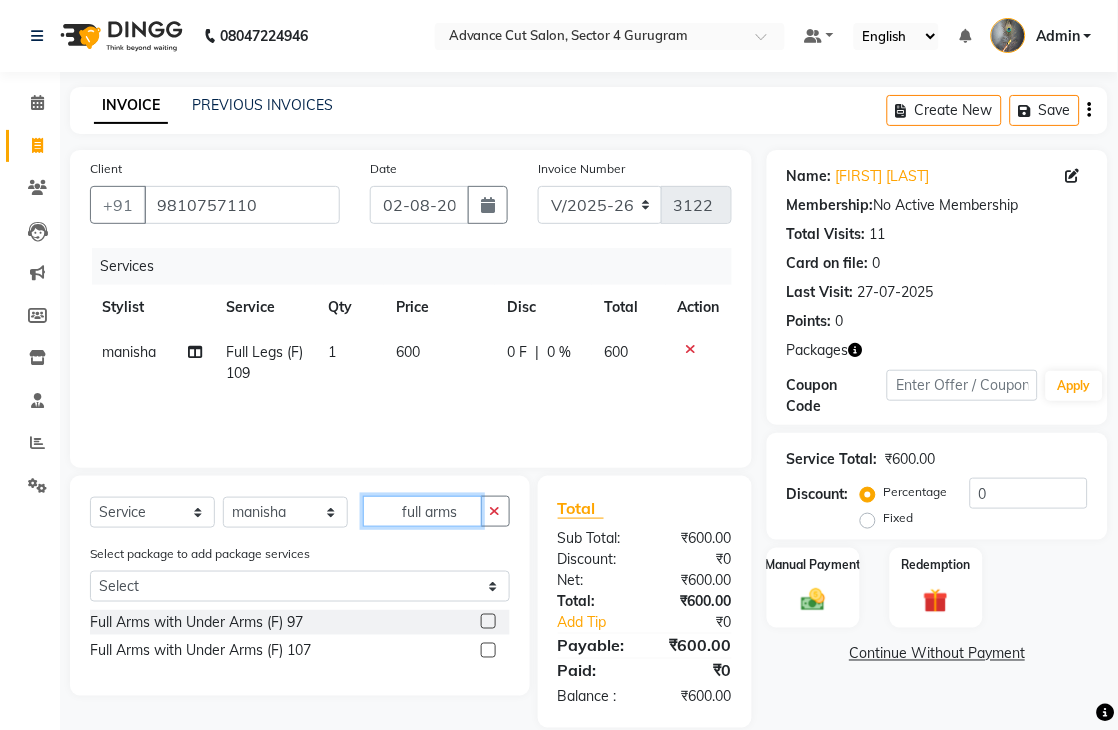 type on "full arms" 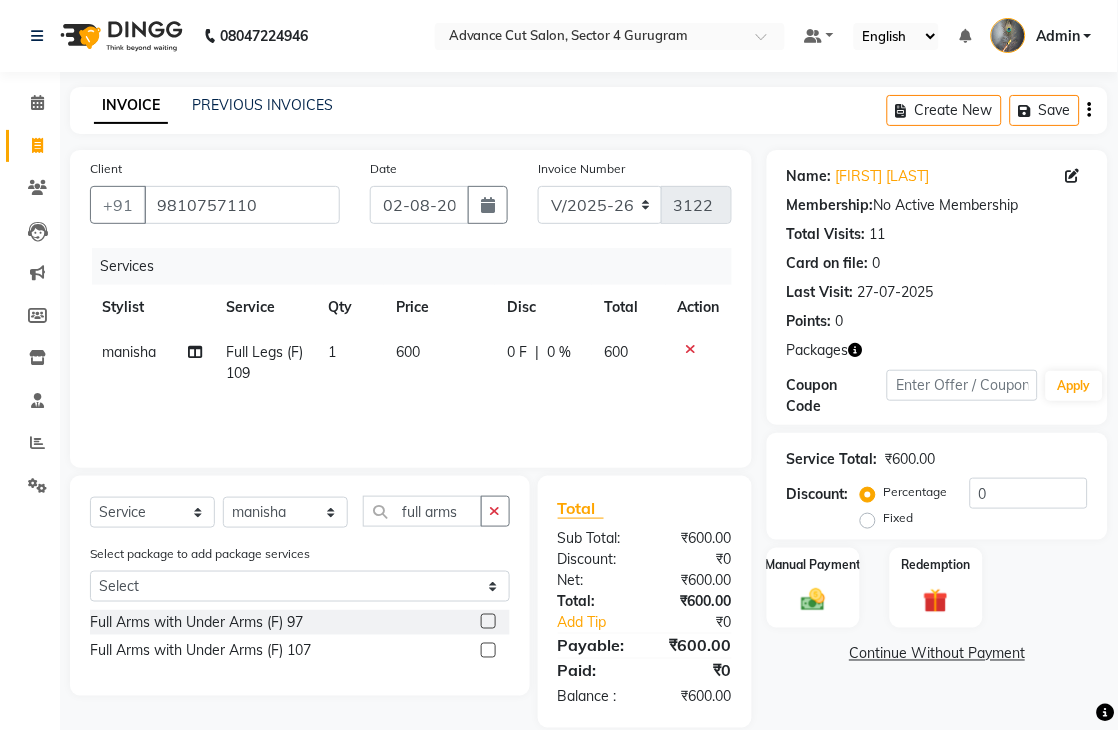 click 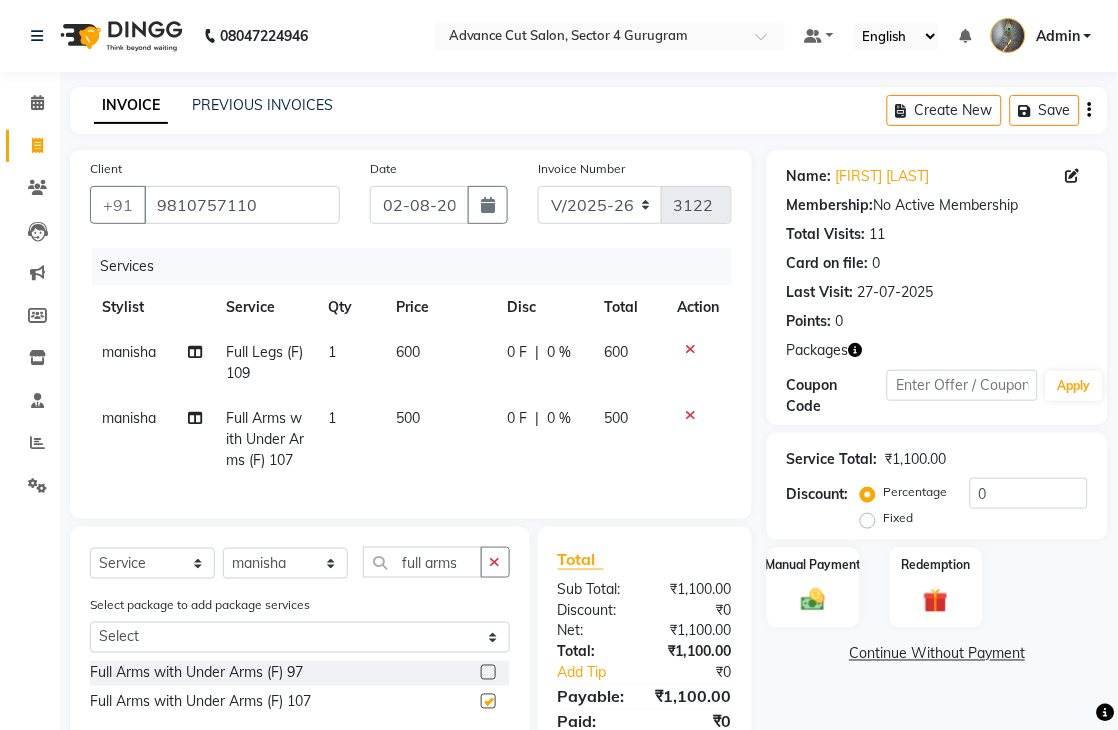 checkbox on "false" 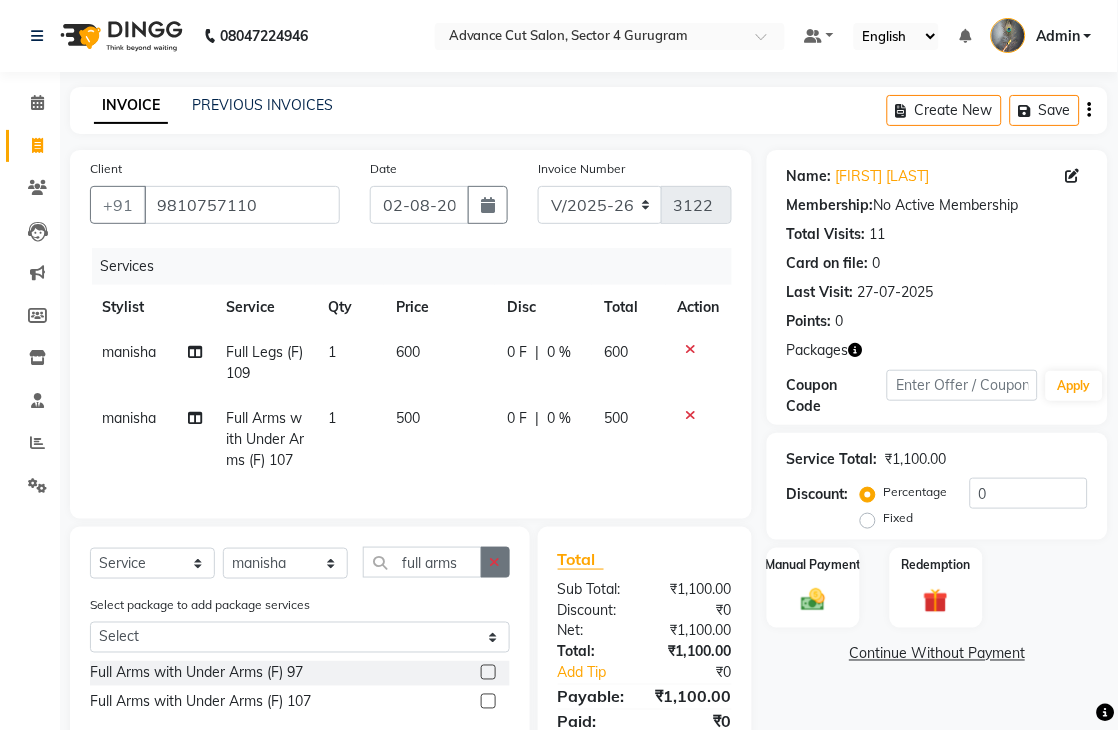 click 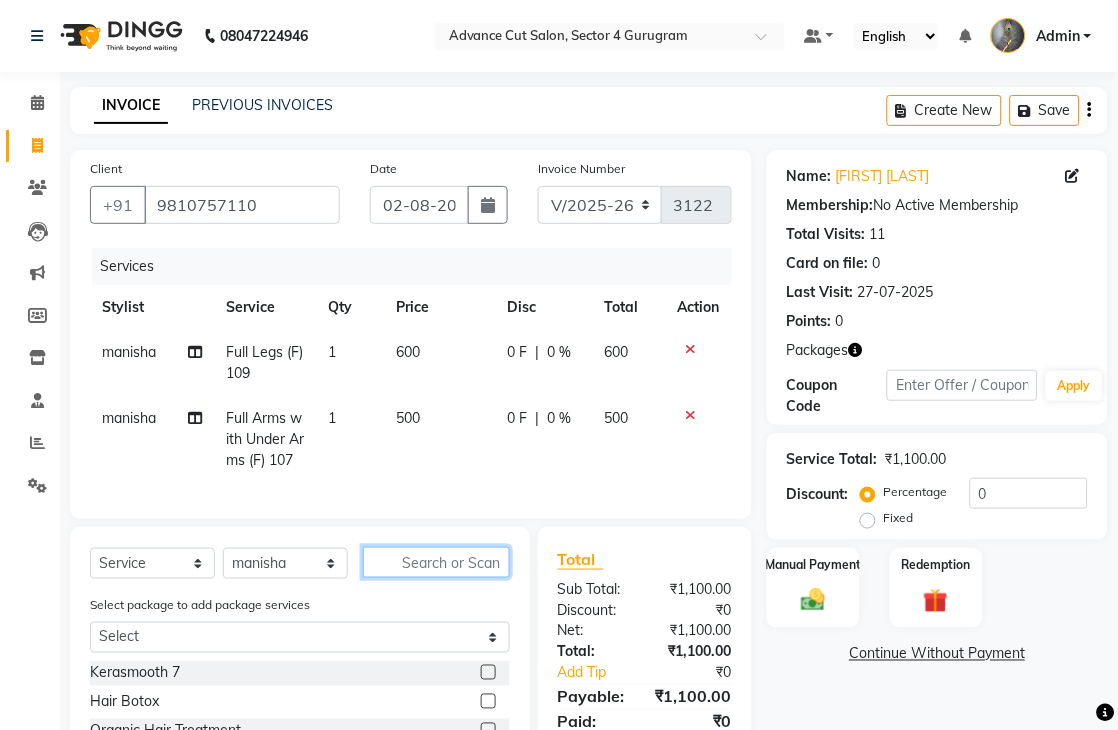 click 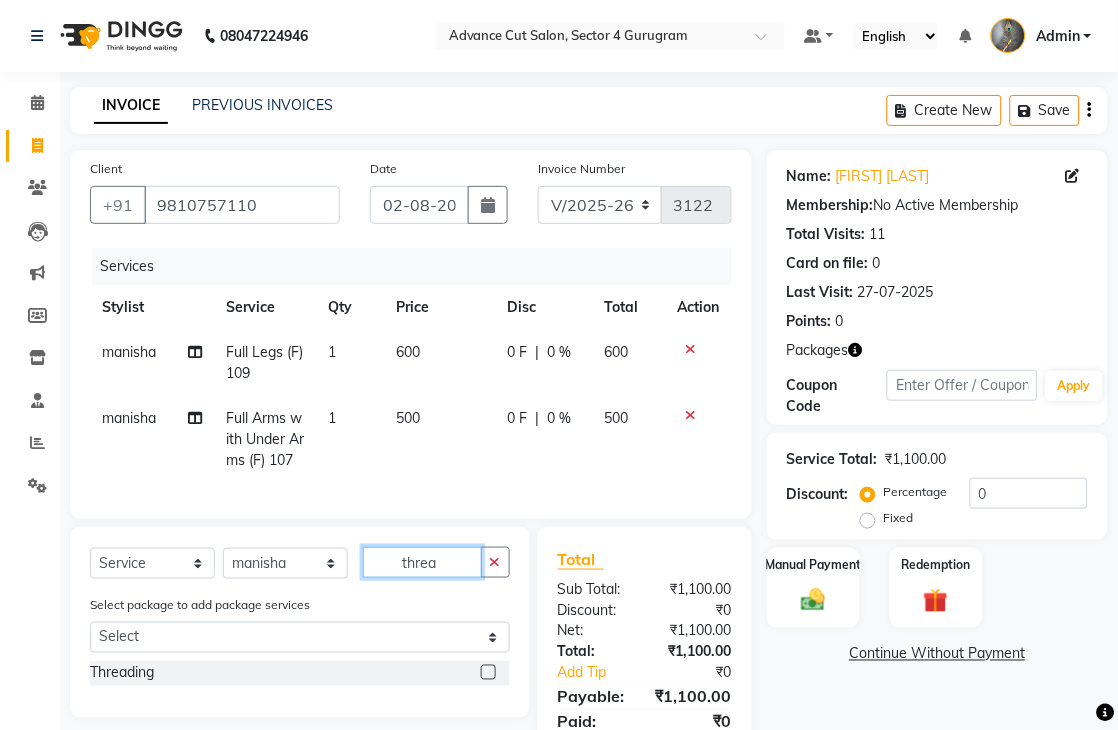 type on "threa" 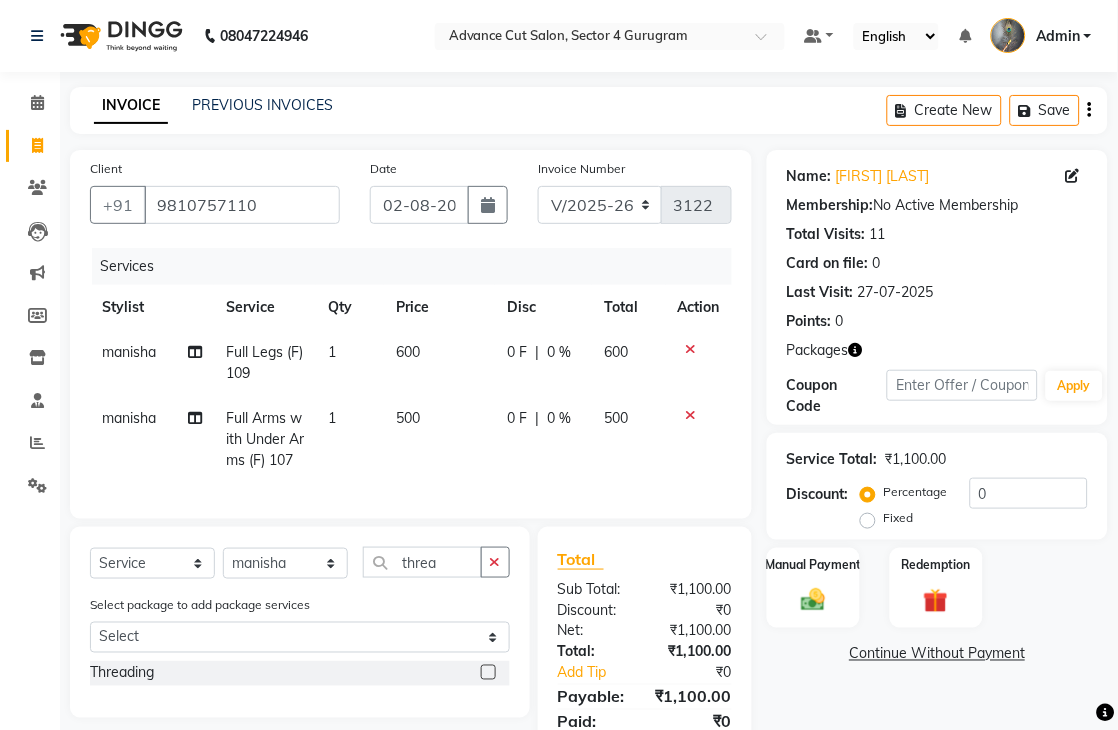 click 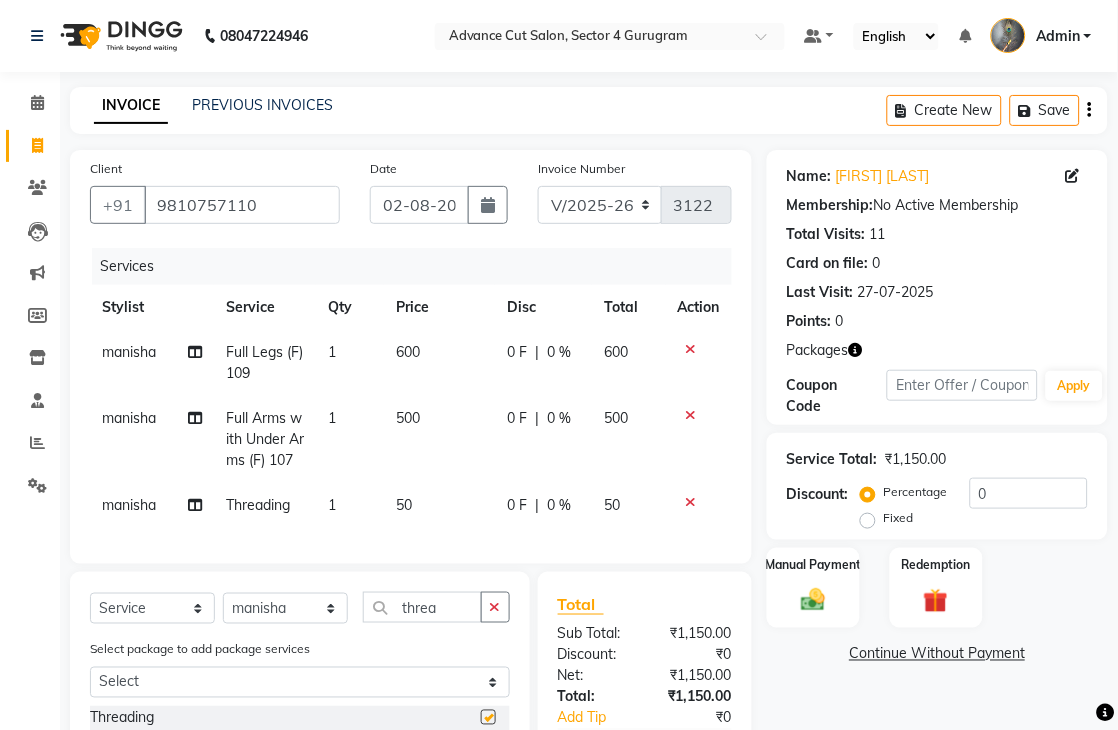 checkbox on "false" 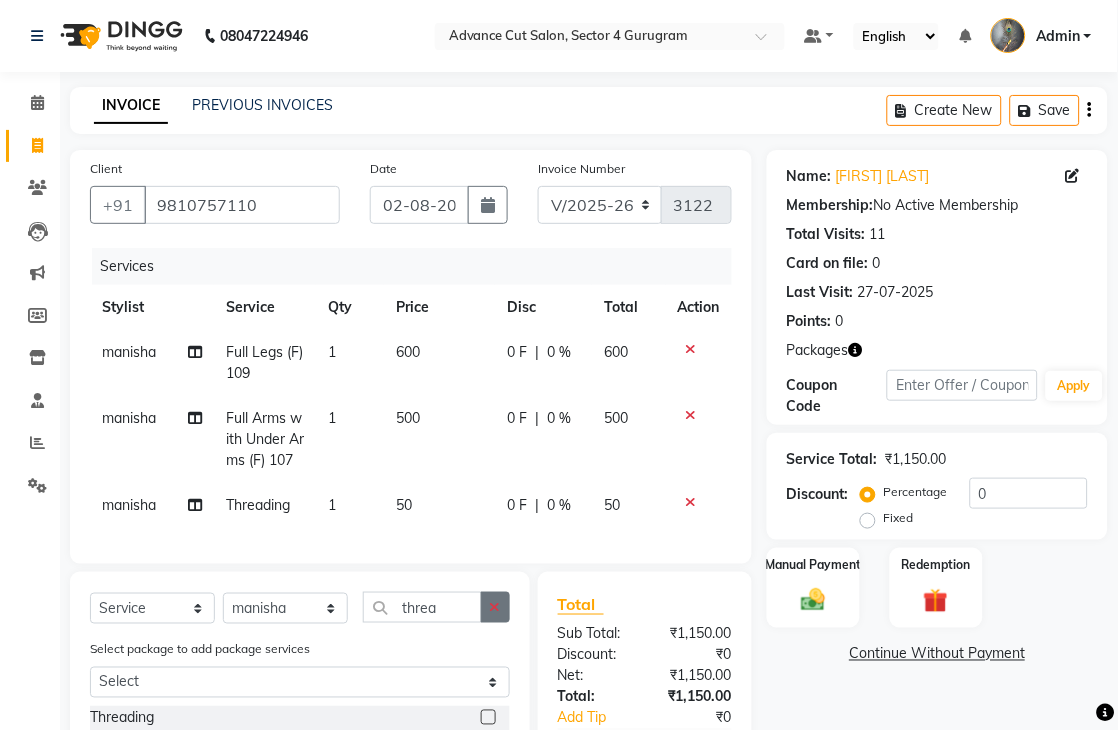 click 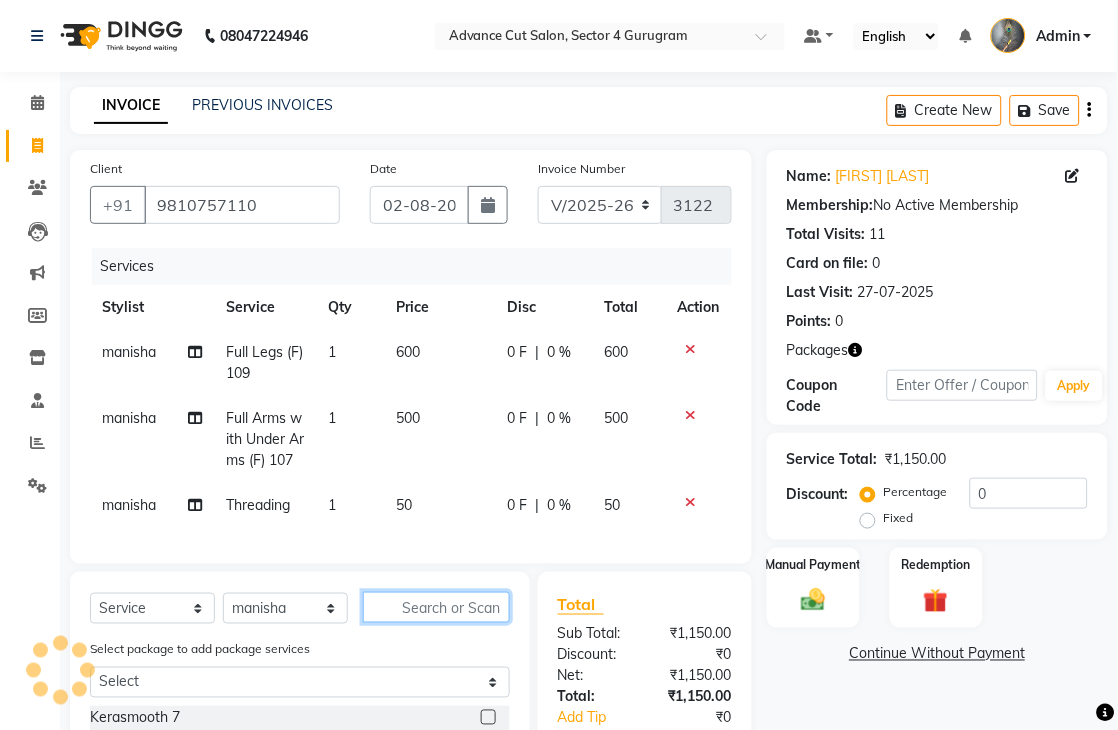 click 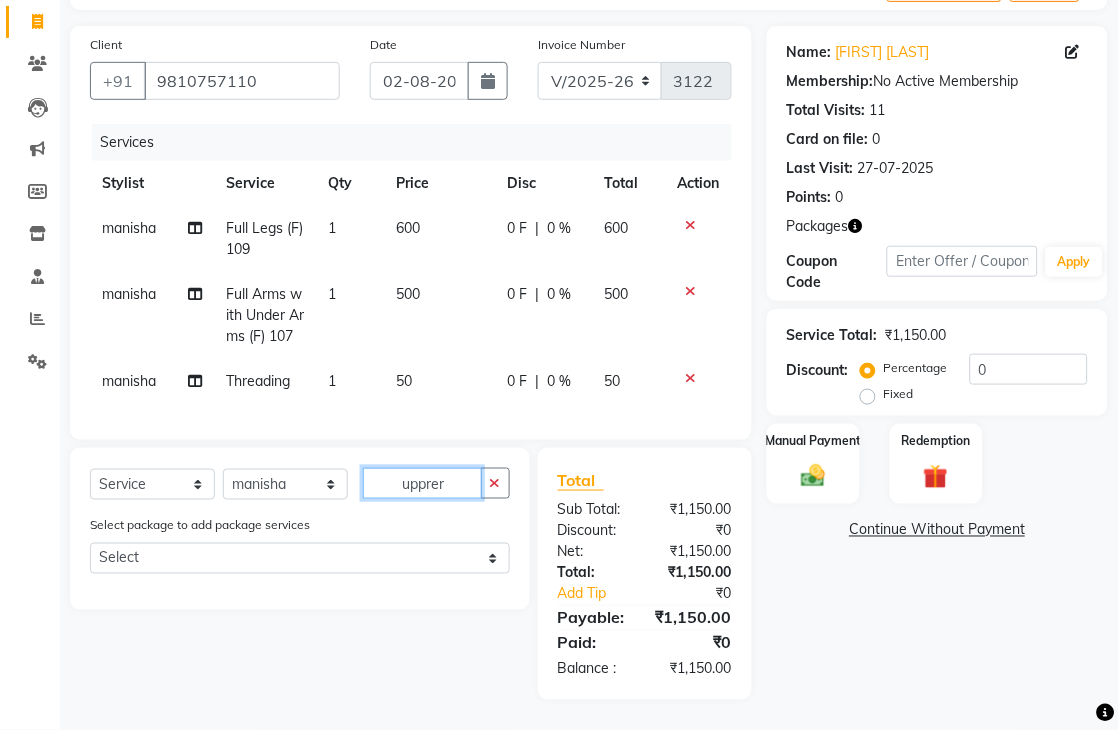 scroll, scrollTop: 166, scrollLeft: 0, axis: vertical 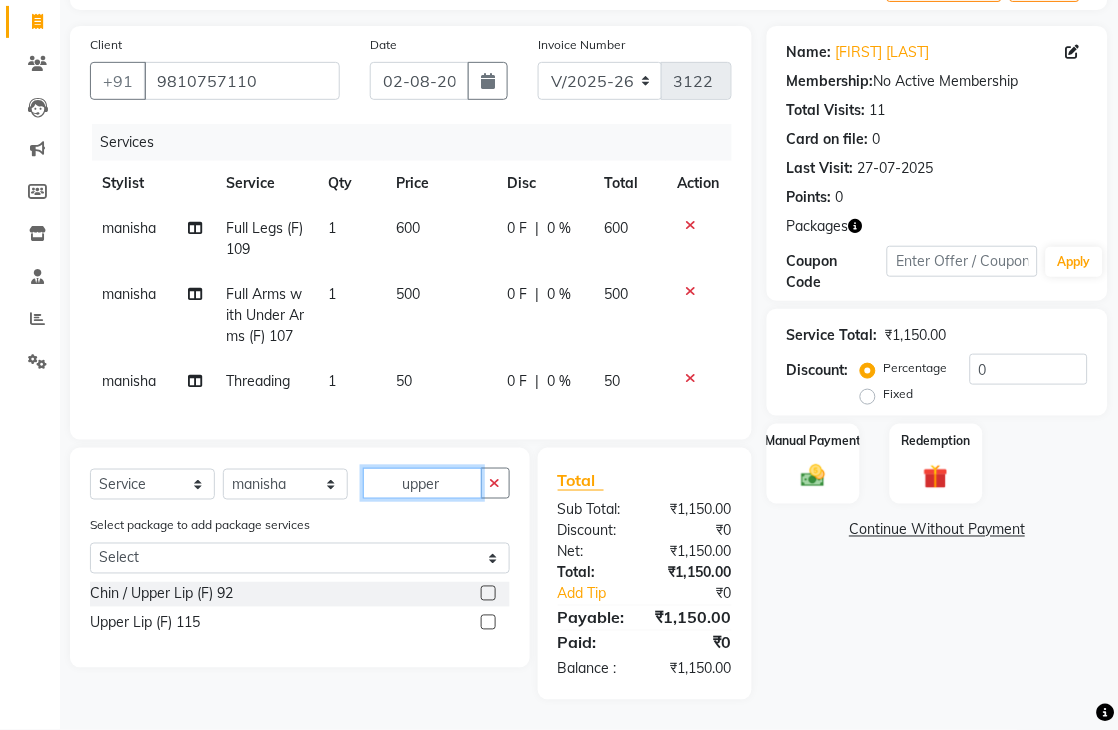 type on "upper" 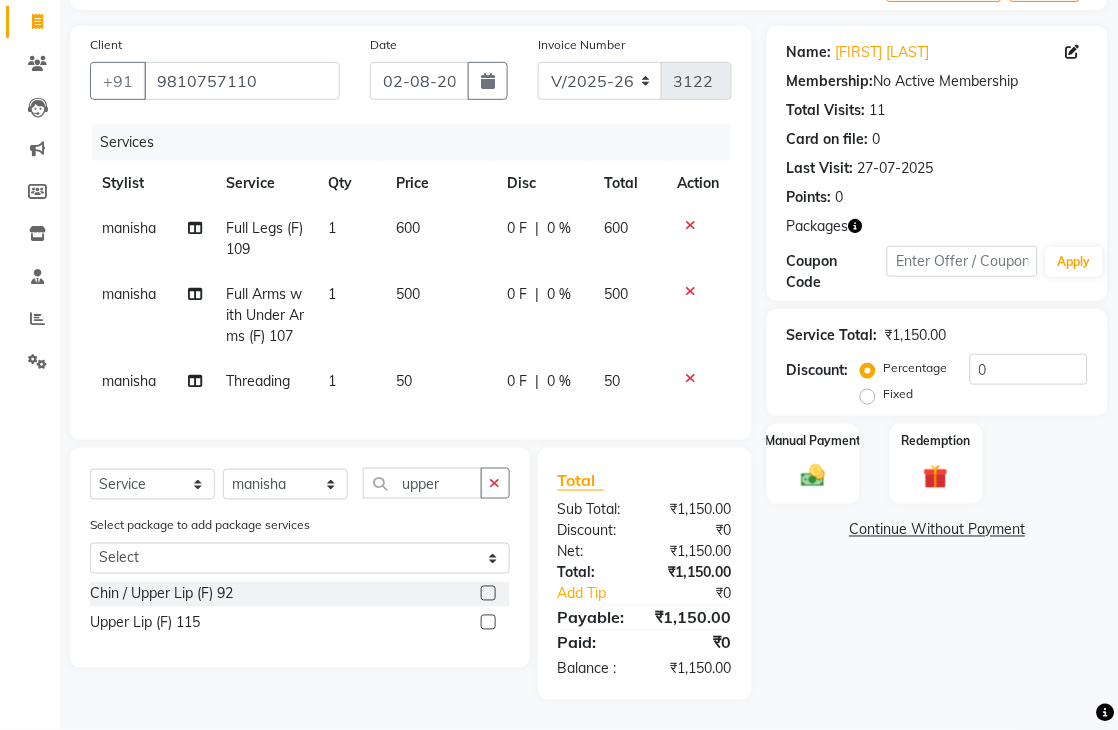 click 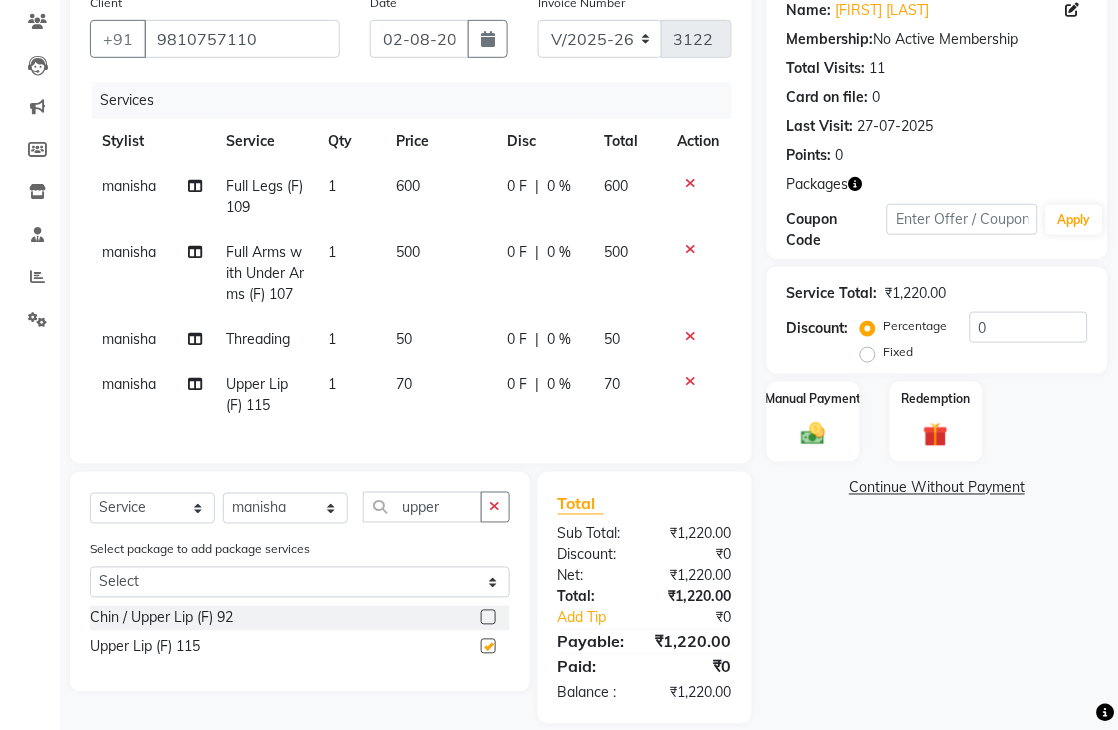 checkbox on "false" 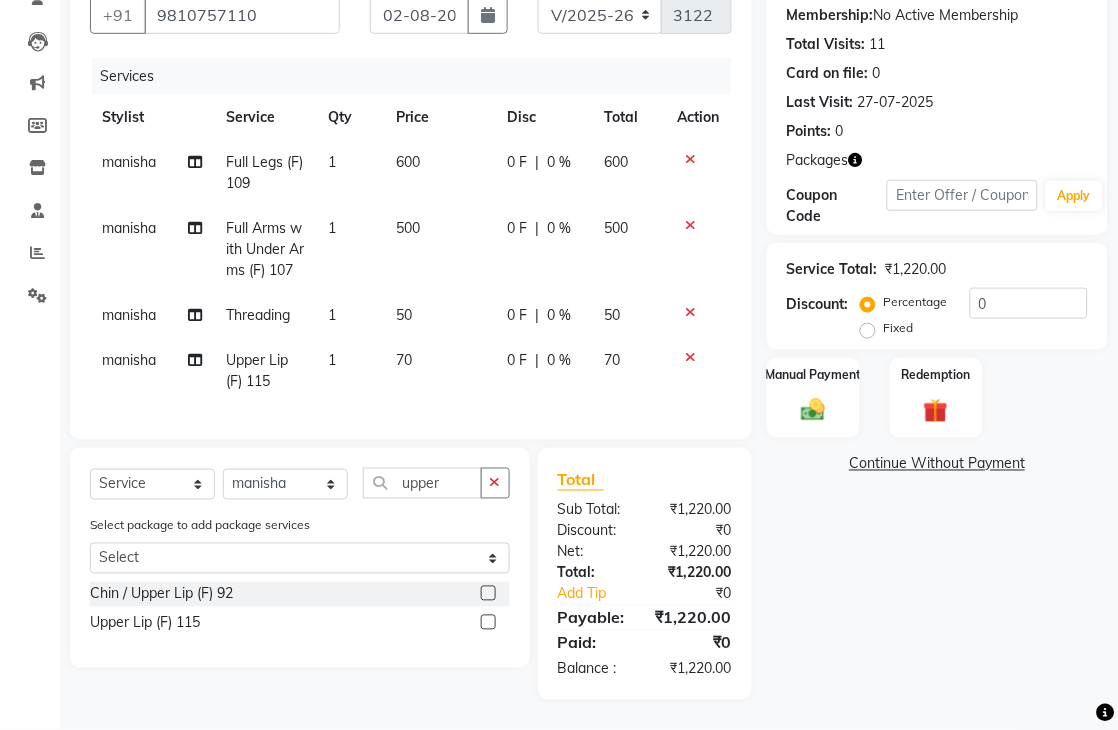 scroll, scrollTop: 233, scrollLeft: 0, axis: vertical 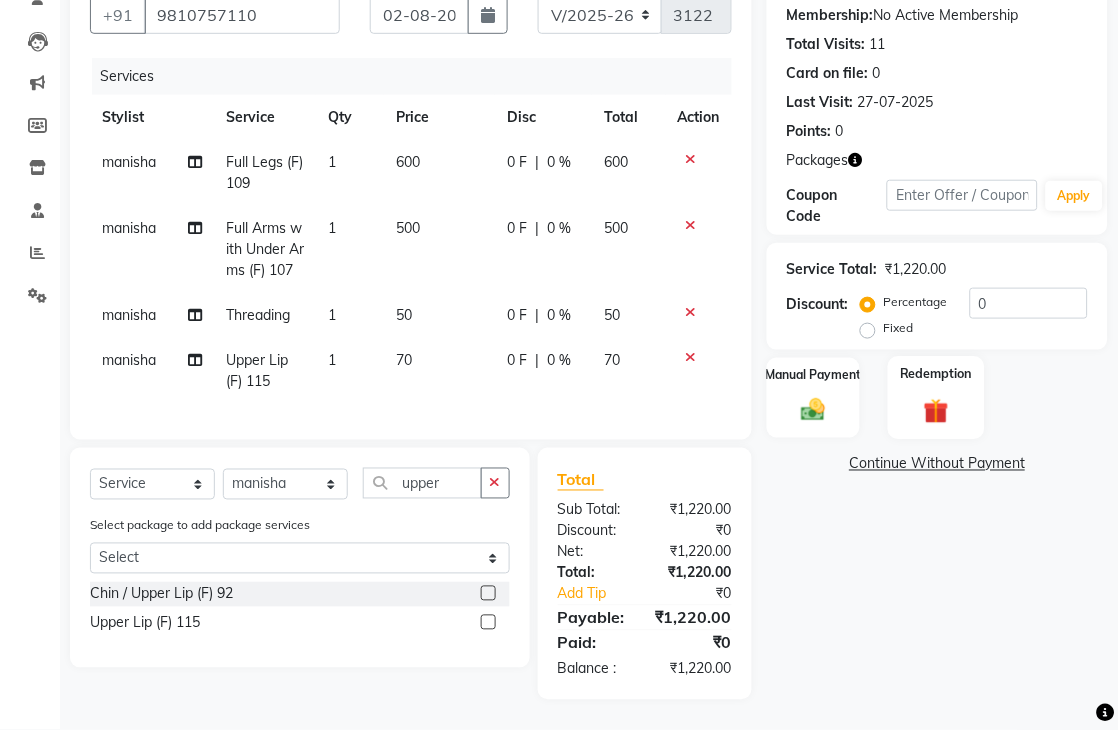 click 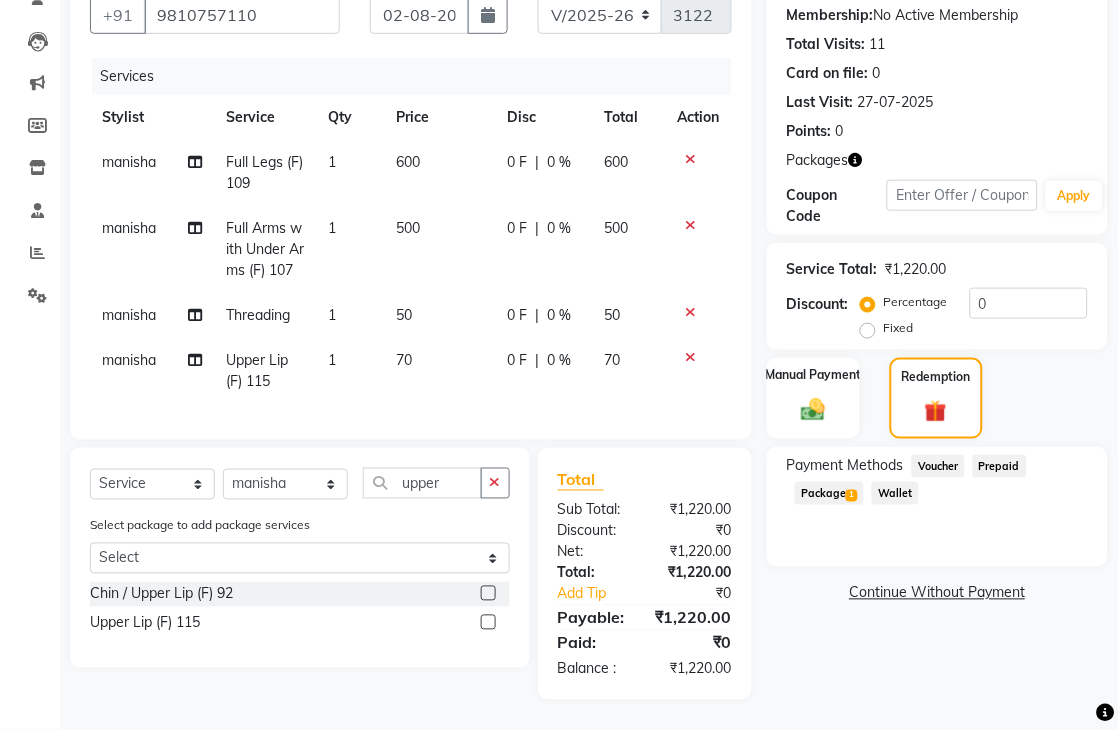 click on "Package  1" 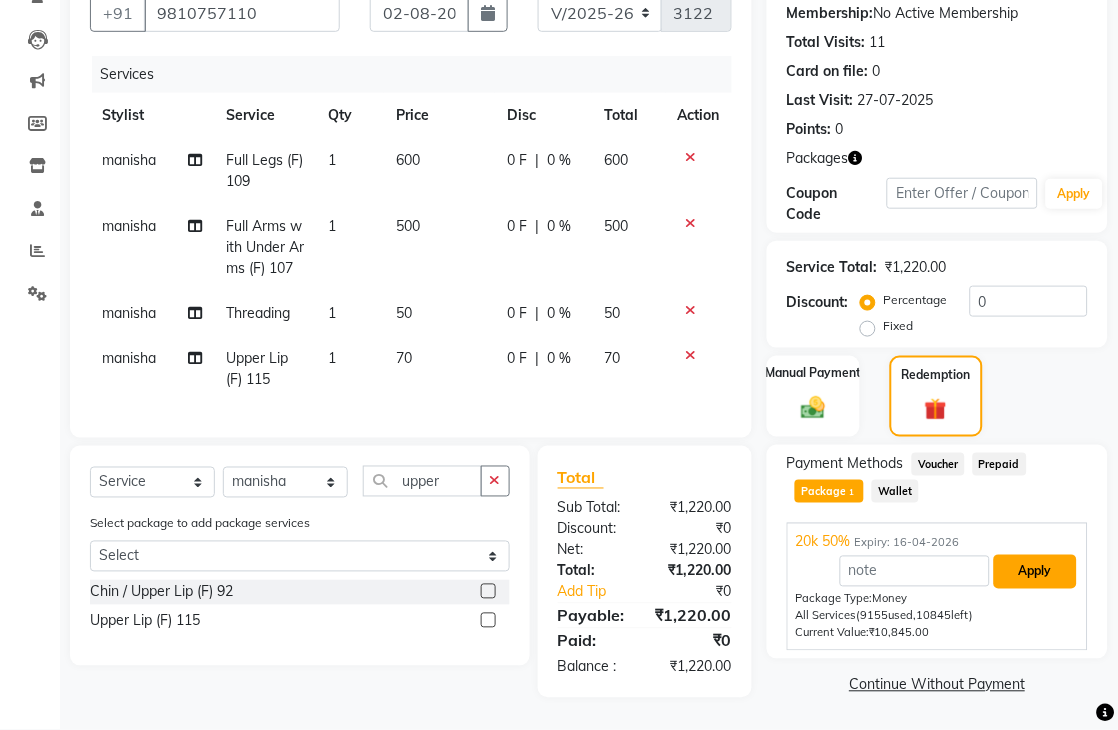 click on "Apply" at bounding box center (1035, 572) 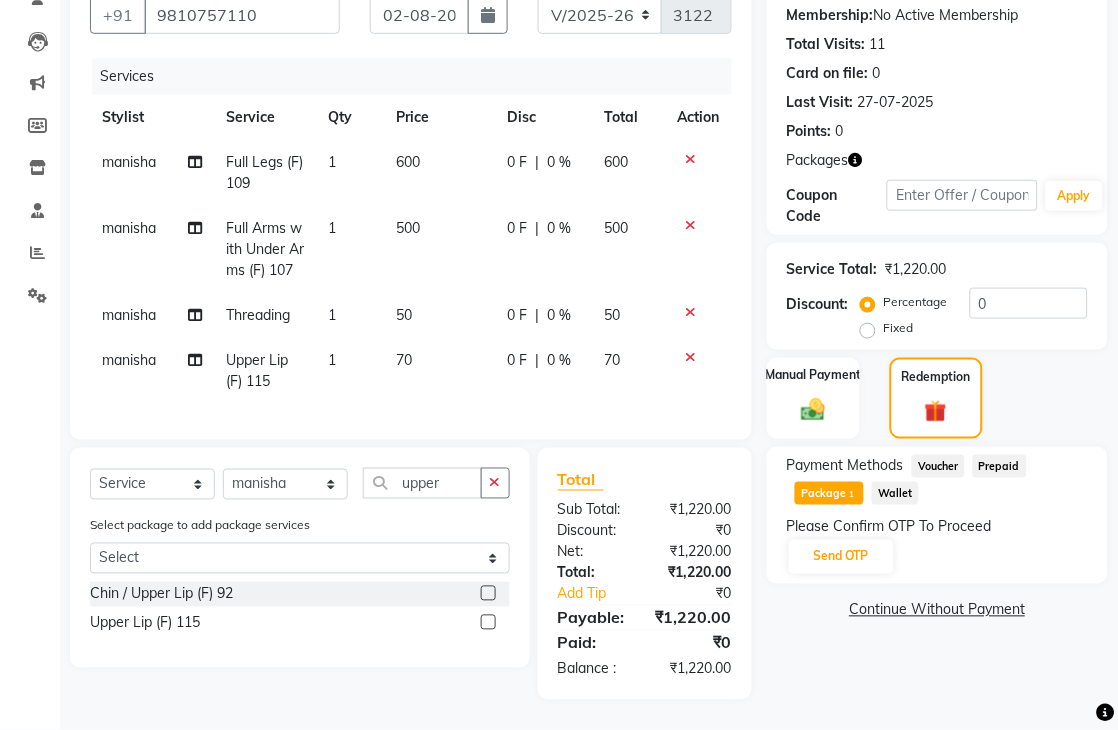click on "Package  1" 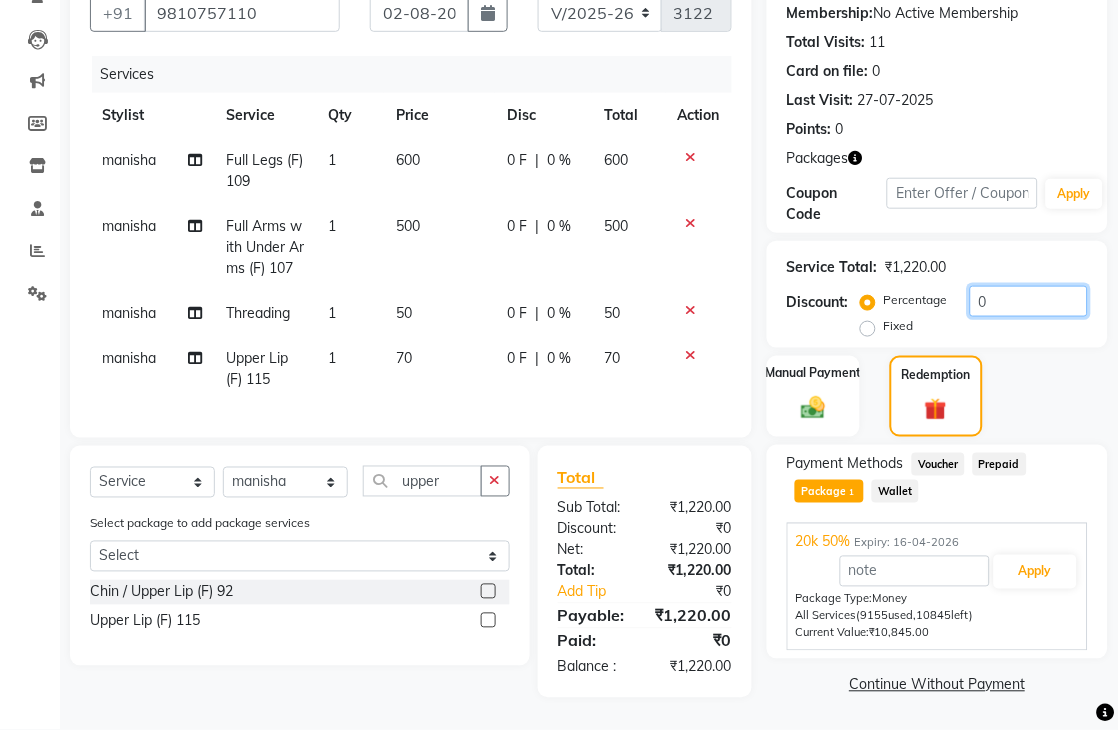 click on "0" 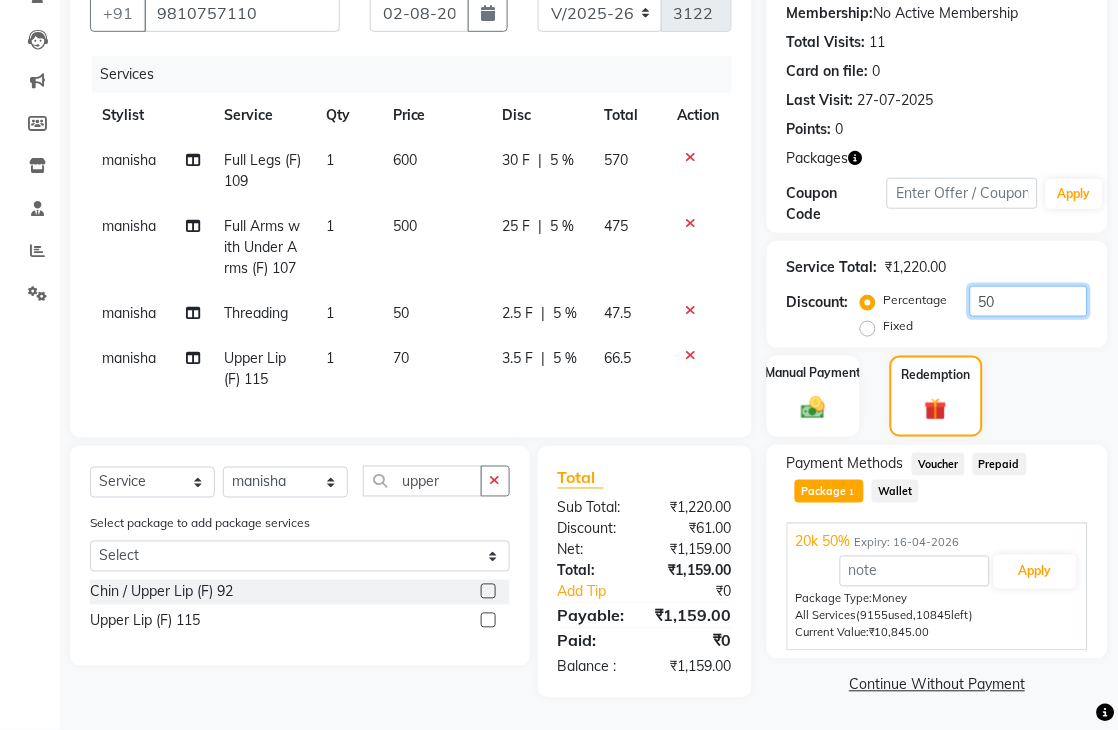 scroll, scrollTop: 208, scrollLeft: 0, axis: vertical 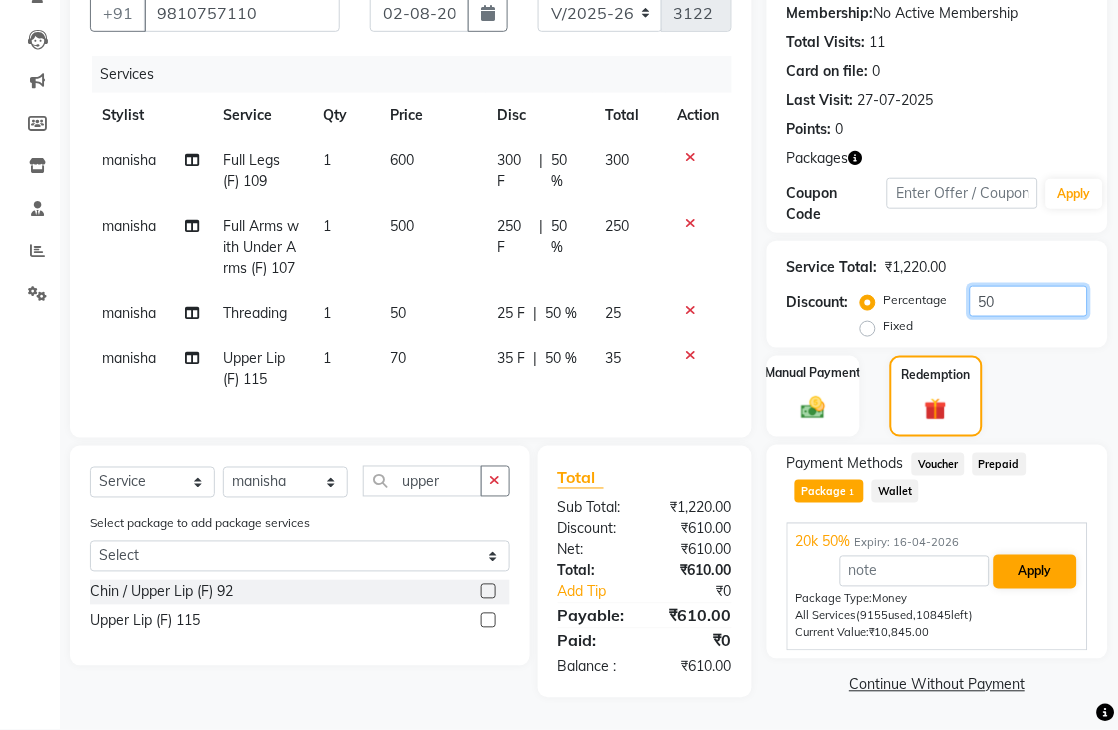 type on "50" 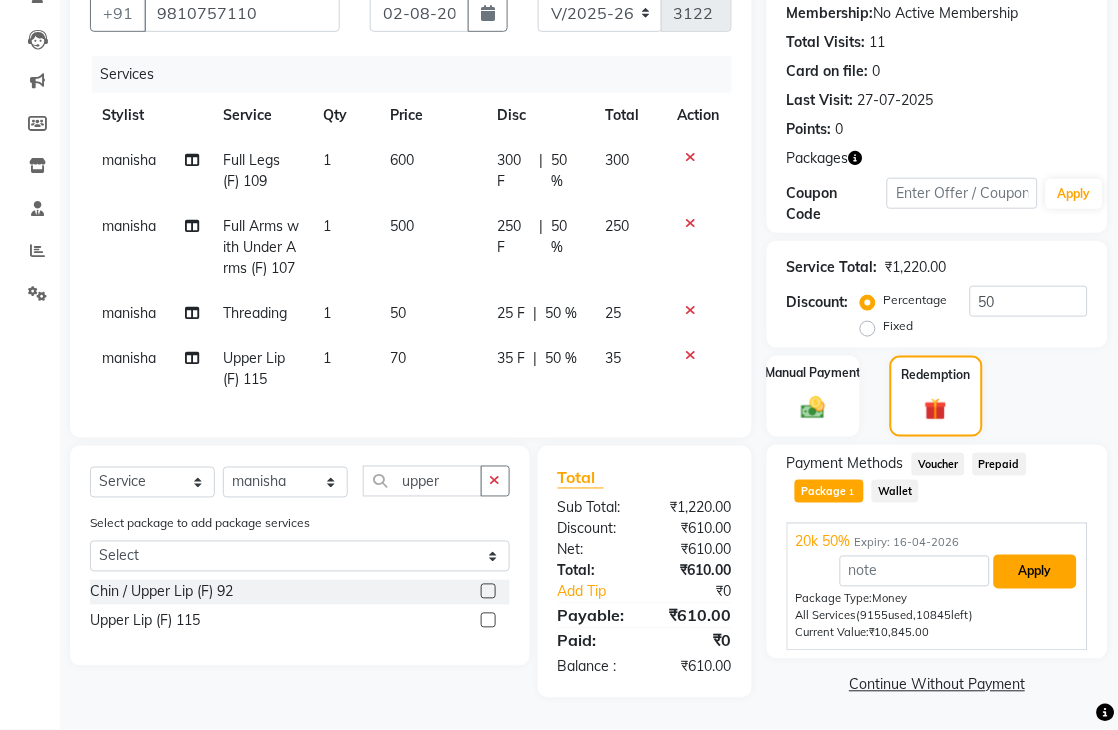 click on "Apply" at bounding box center (1035, 572) 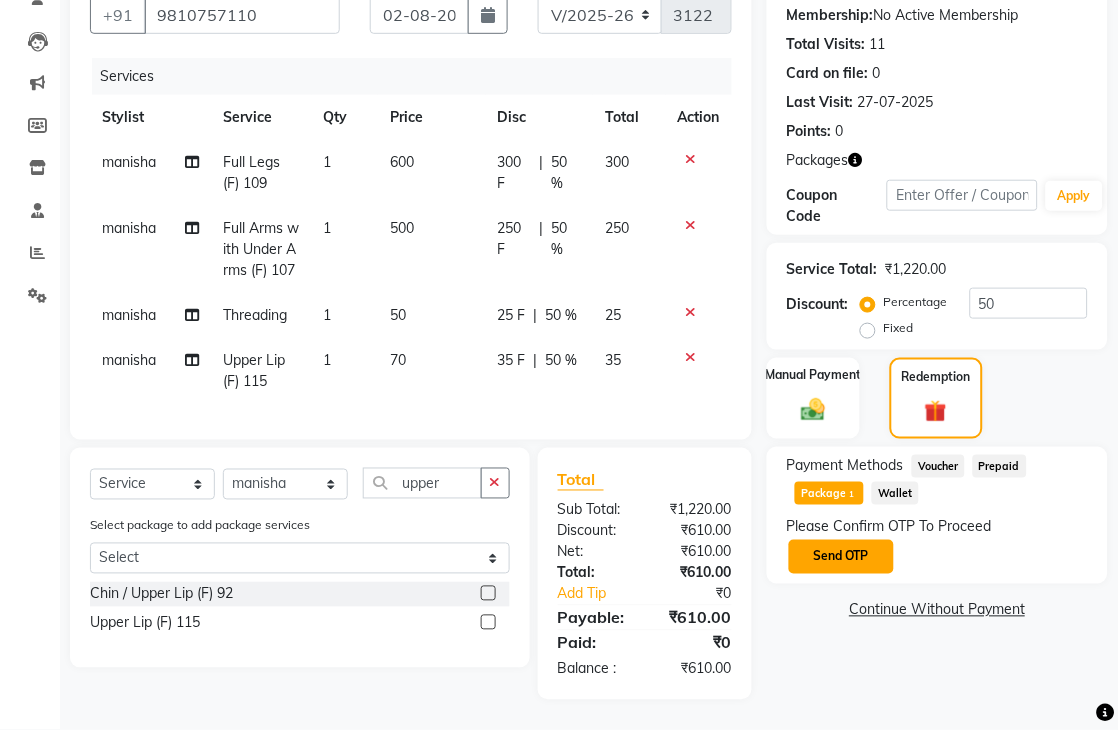 click on "Send OTP" 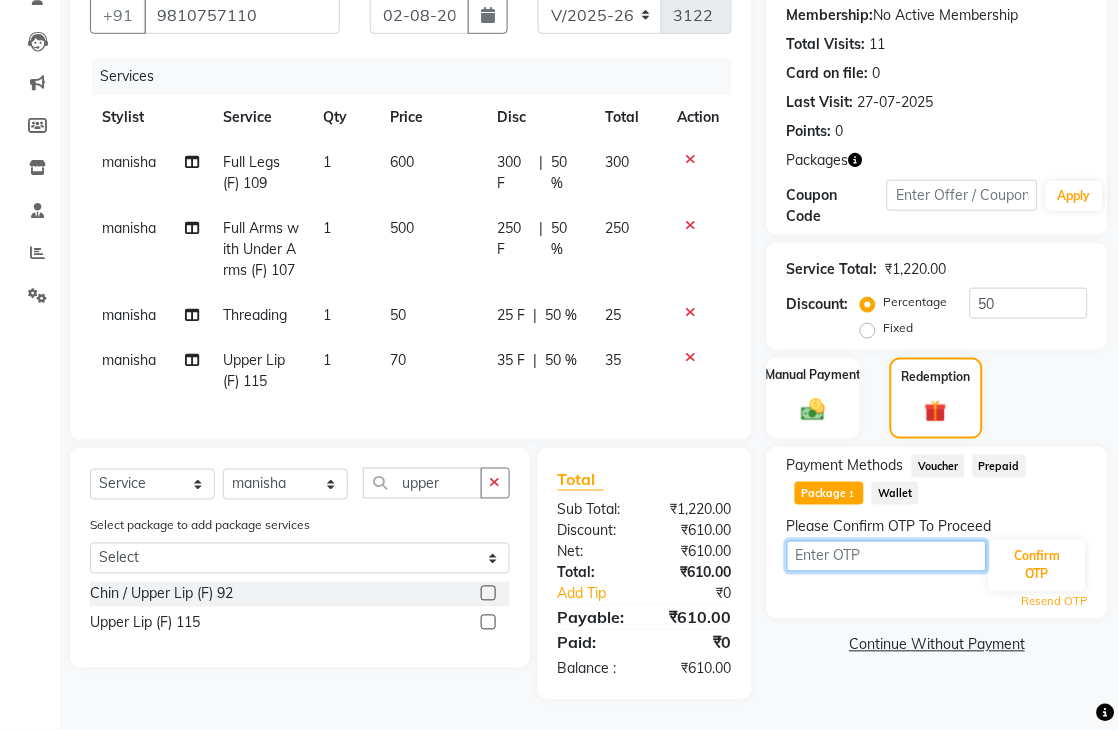 click at bounding box center [887, 556] 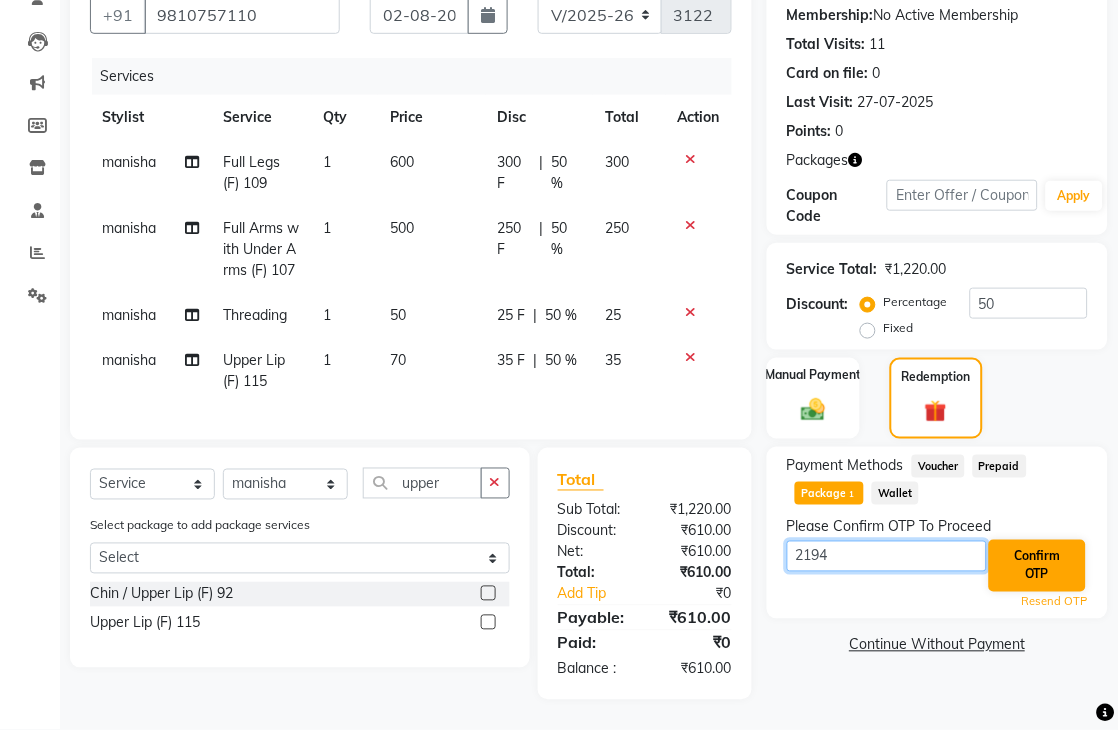 type on "2194" 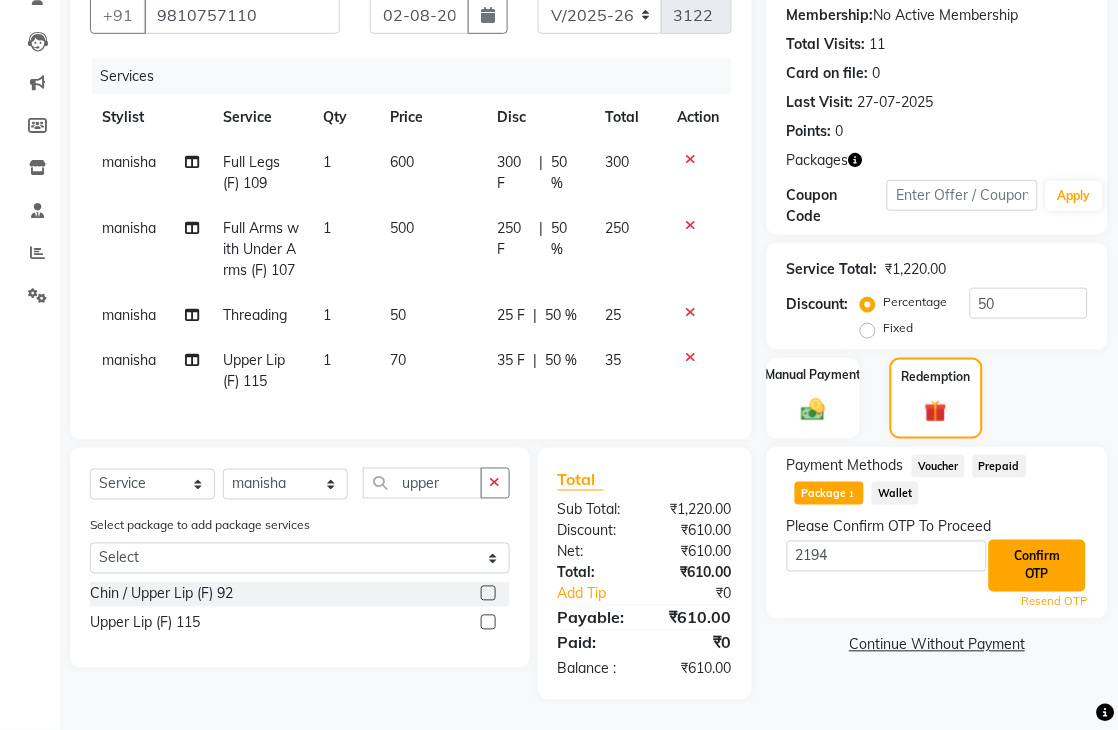 click on "Confirm OTP" 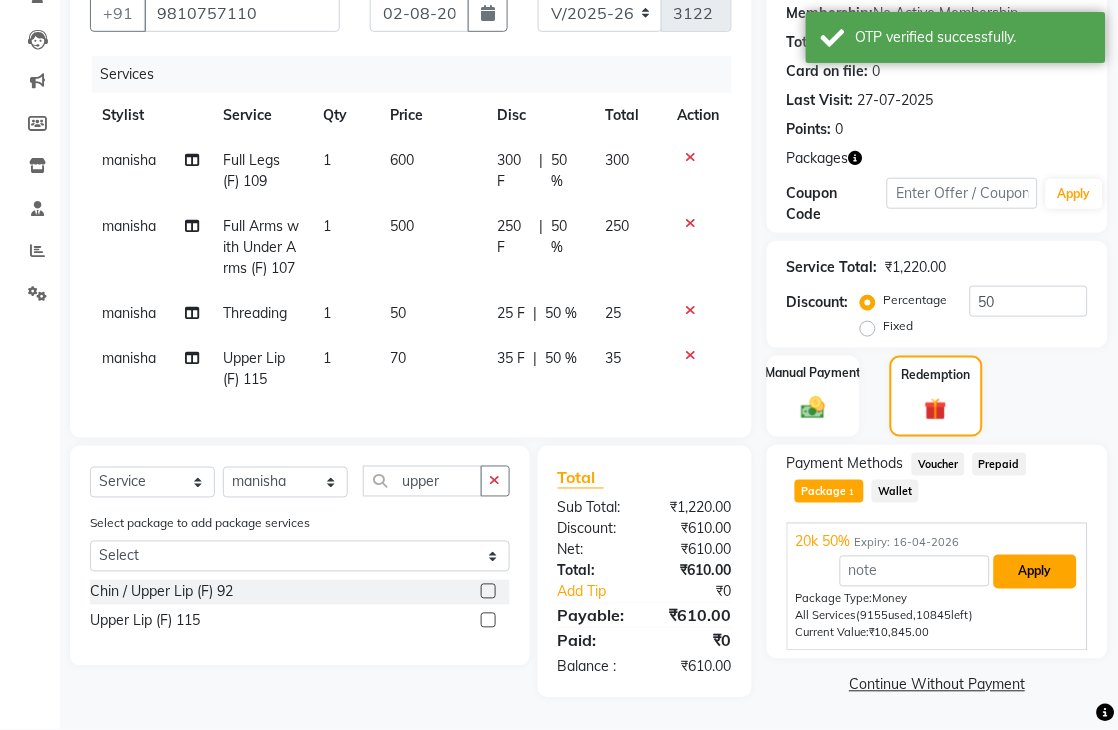 click on "Apply" at bounding box center (1035, 572) 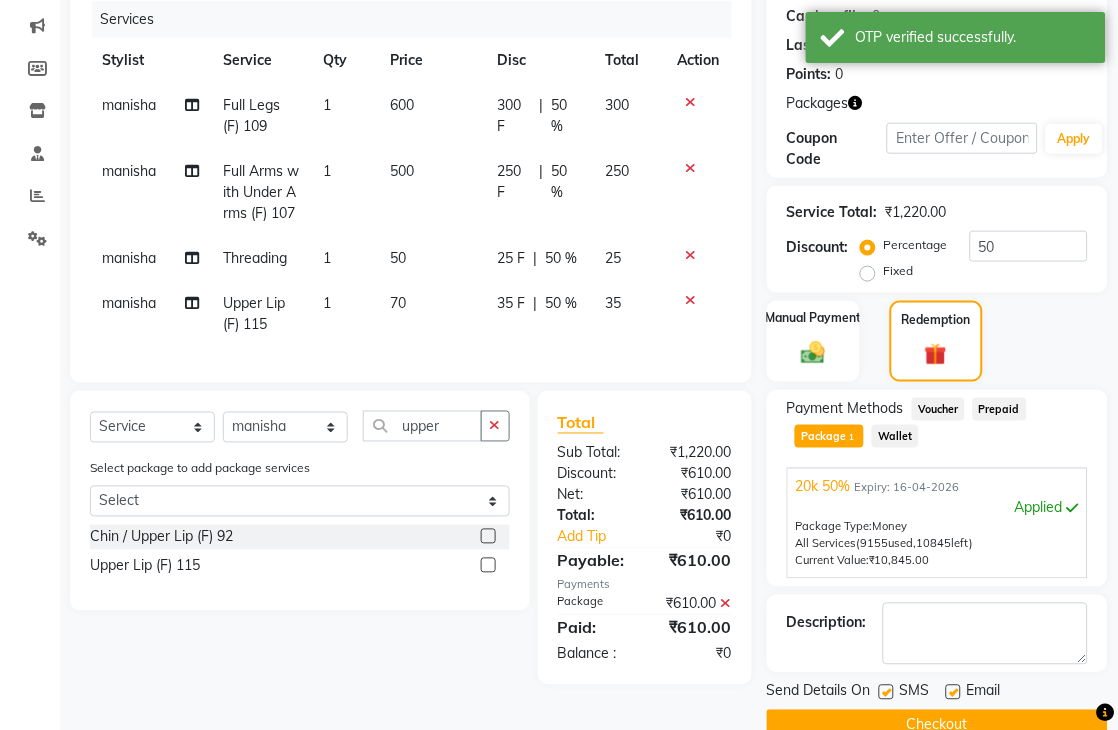 scroll, scrollTop: 287, scrollLeft: 0, axis: vertical 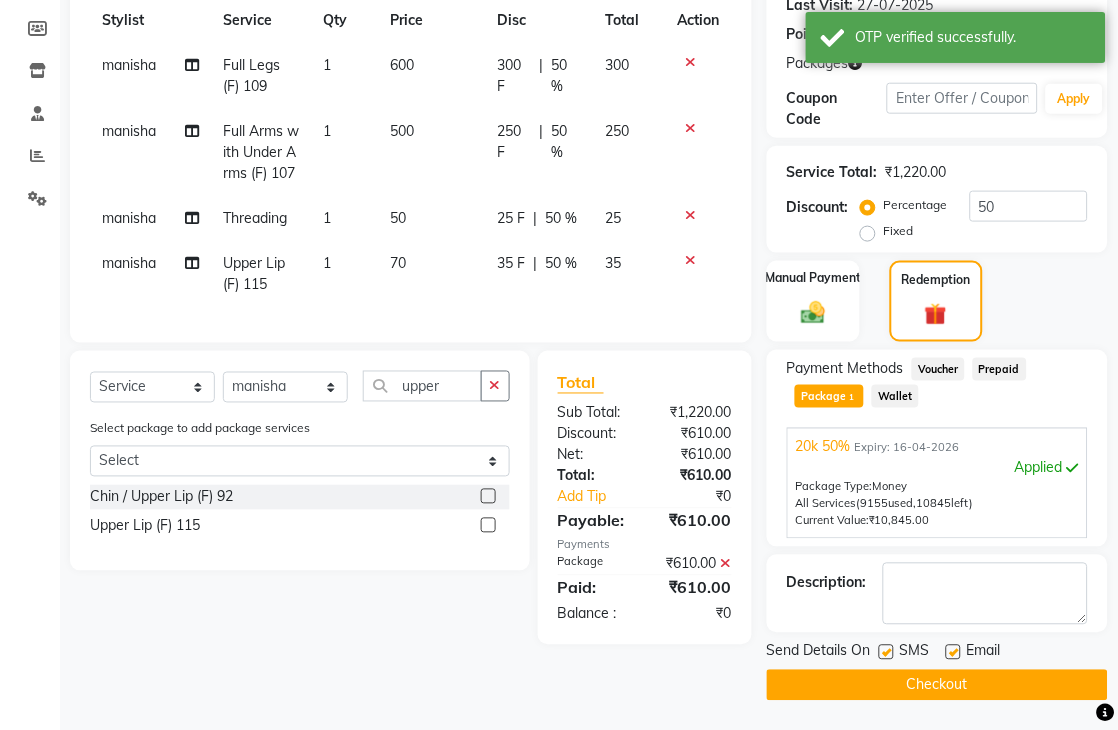 click on "Checkout" 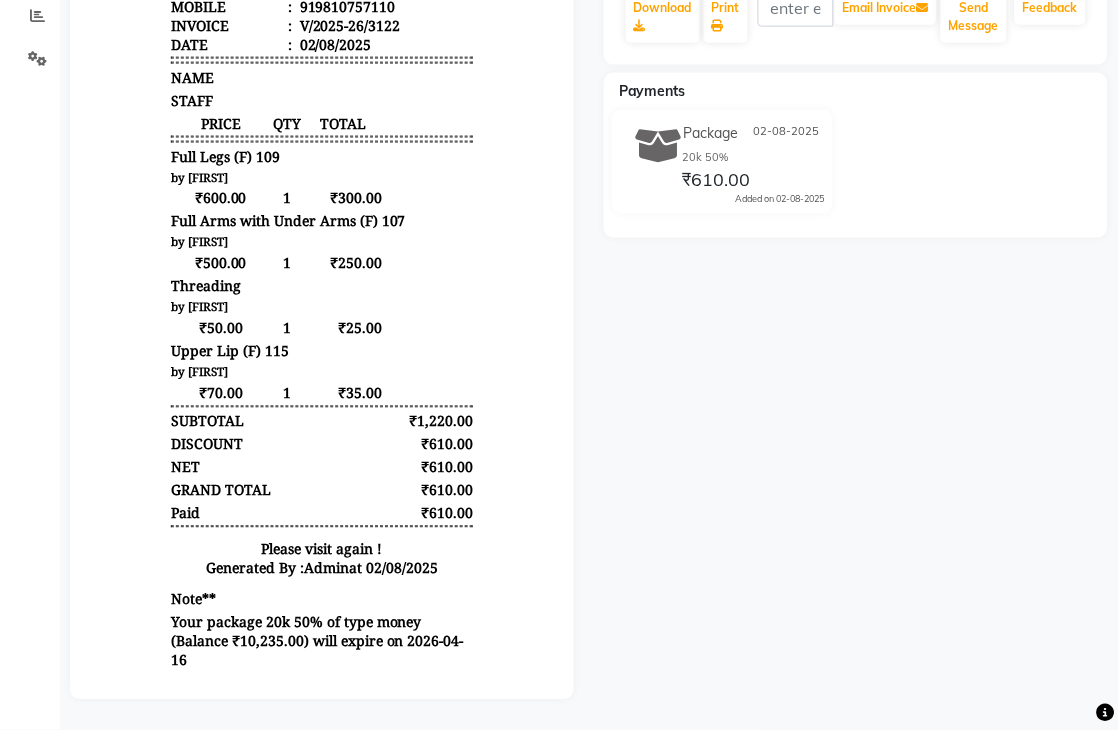 scroll, scrollTop: 0, scrollLeft: 0, axis: both 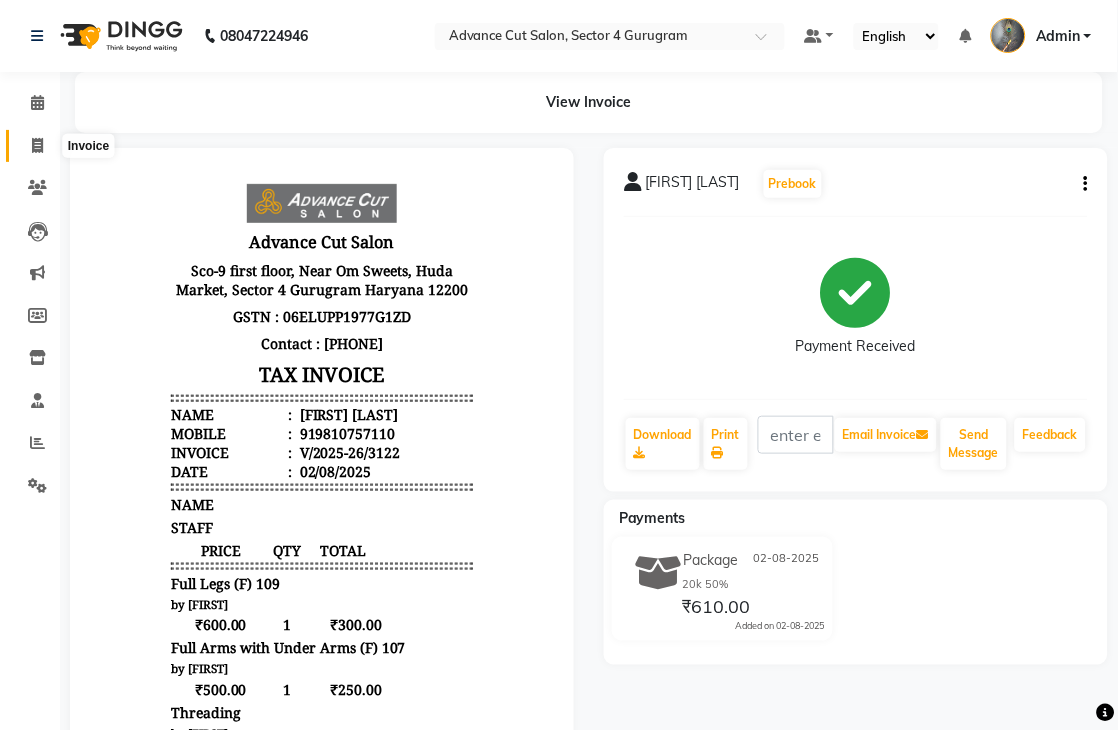 click 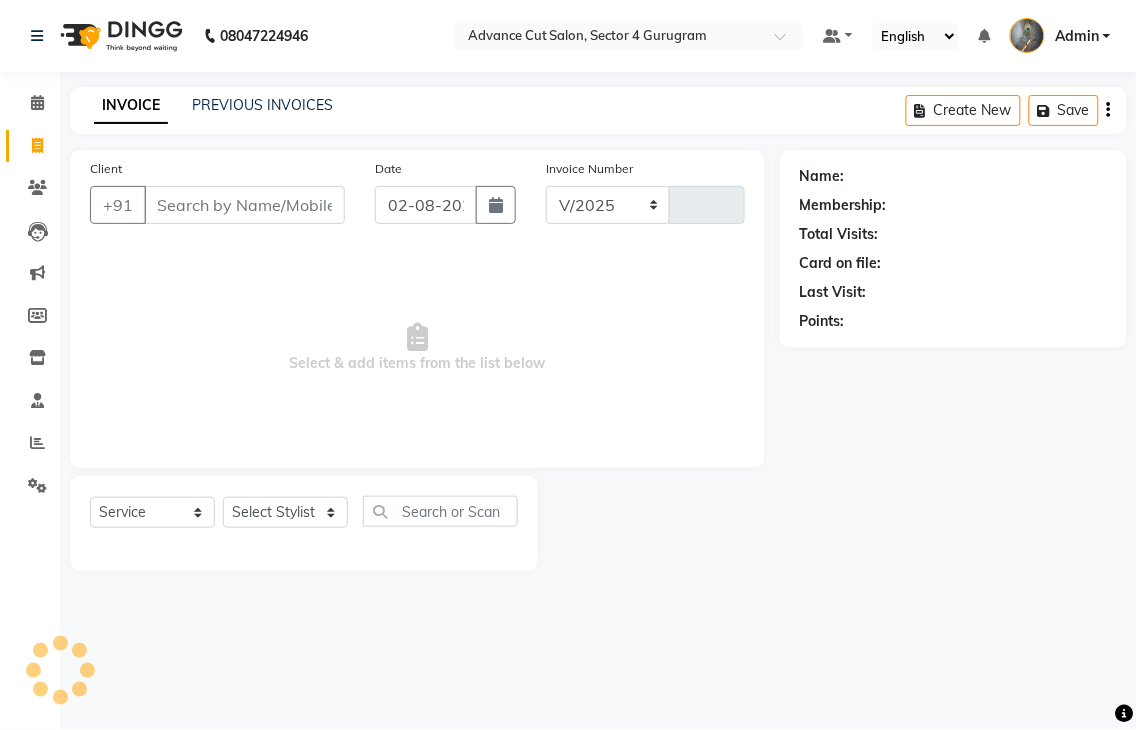 select on "4939" 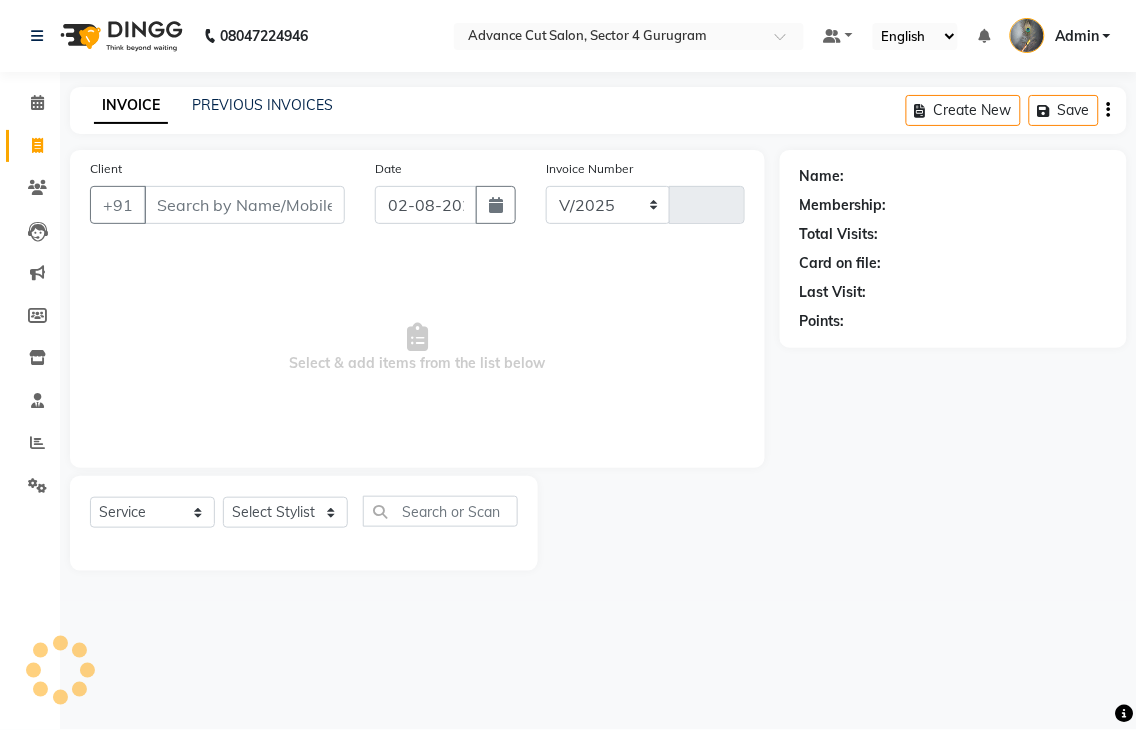 type on "3123" 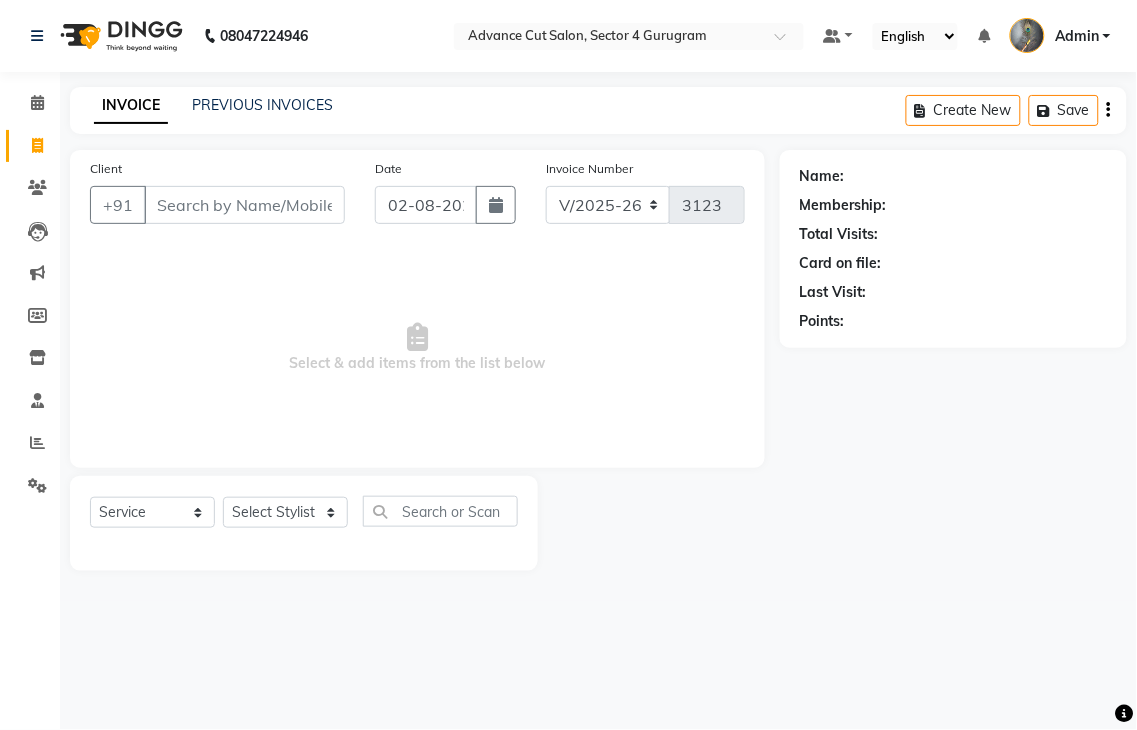 click on "Client" at bounding box center (244, 205) 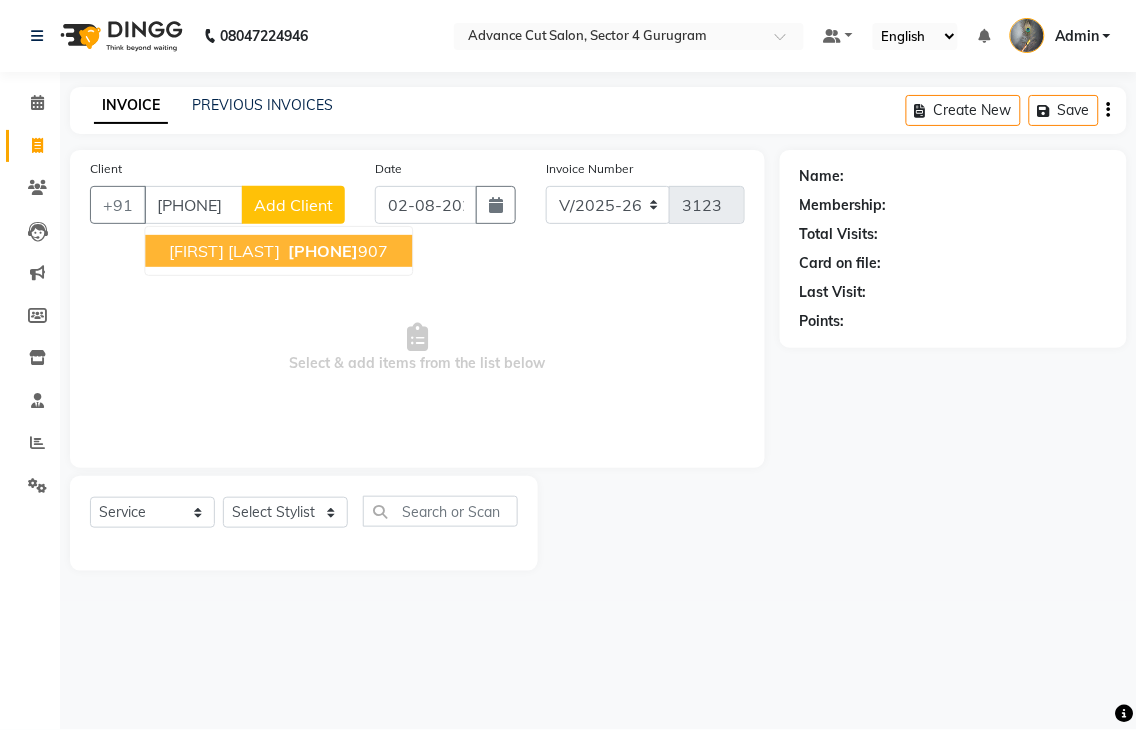 click on "[FIRST] [LAST]   [PHONE]" at bounding box center (278, 251) 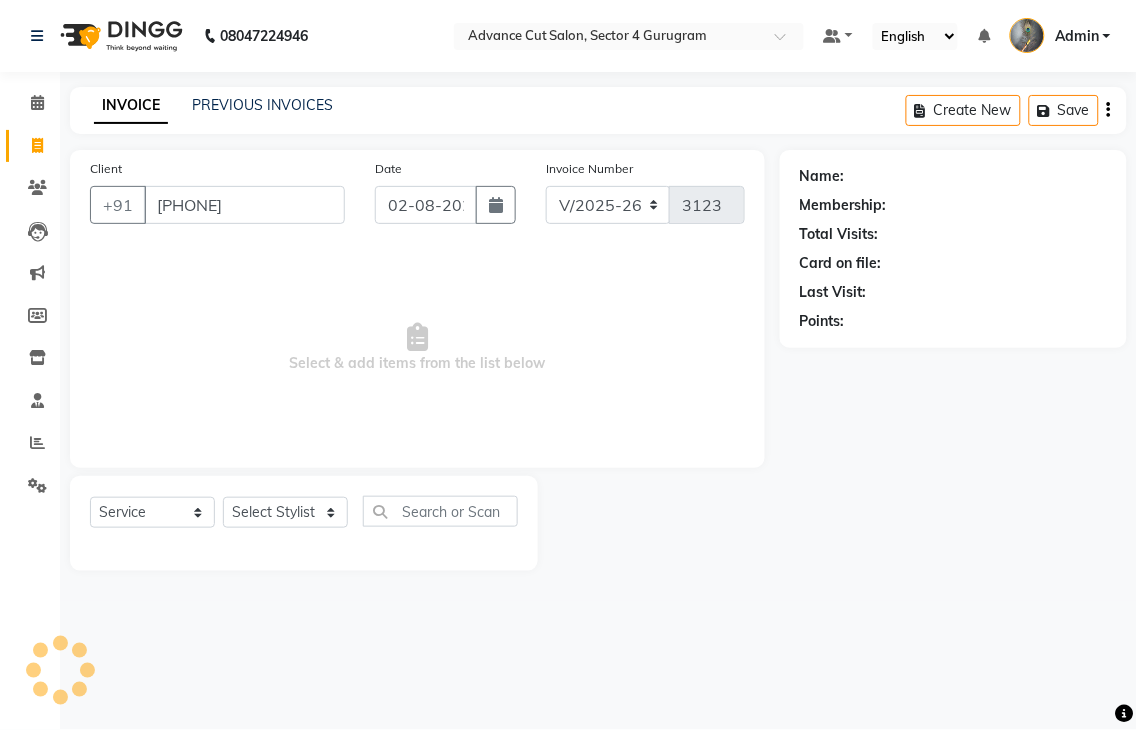 type on "[PHONE]" 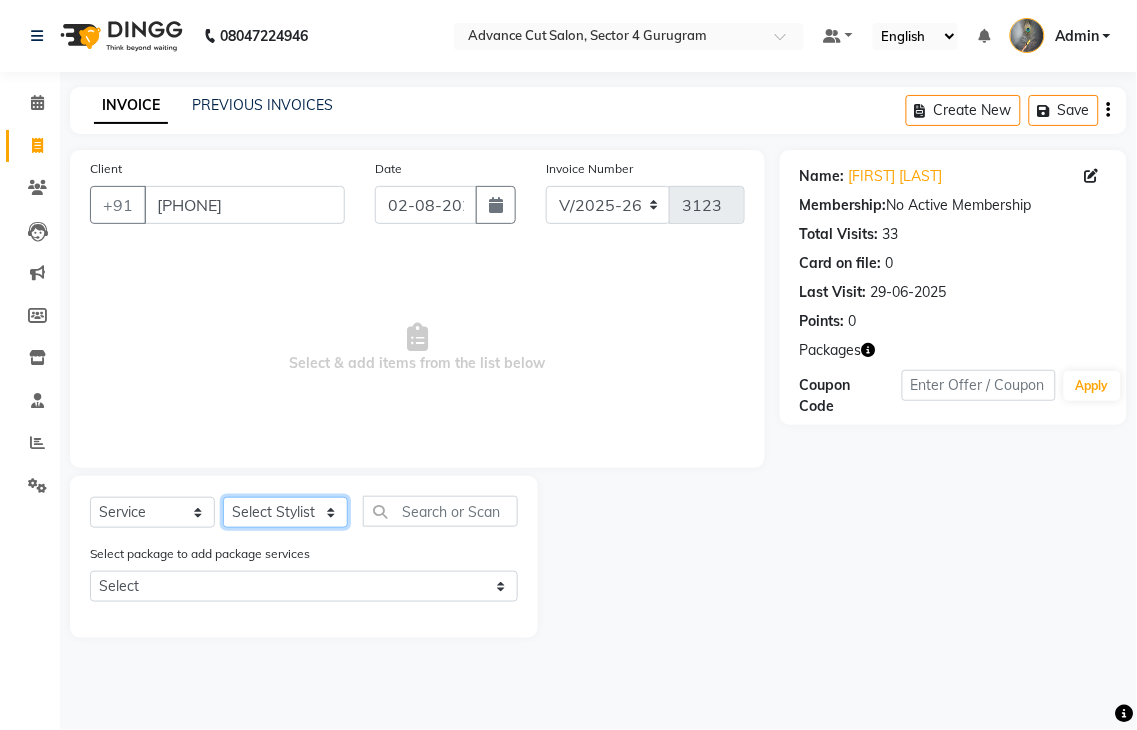 click on "Select Stylist Admin chahit COUNTOR hardeep mamta manisha MONISH navi NOSHAD ALI rahul shatnam shweta singh sunny tip" 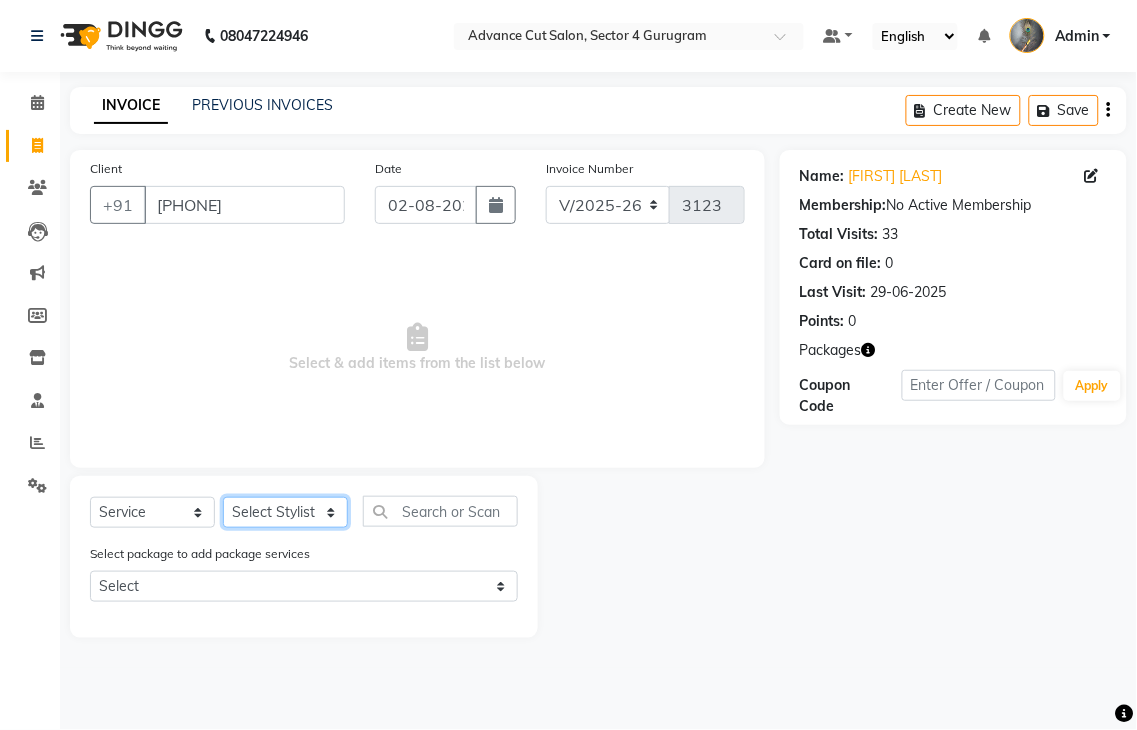 select on "78660" 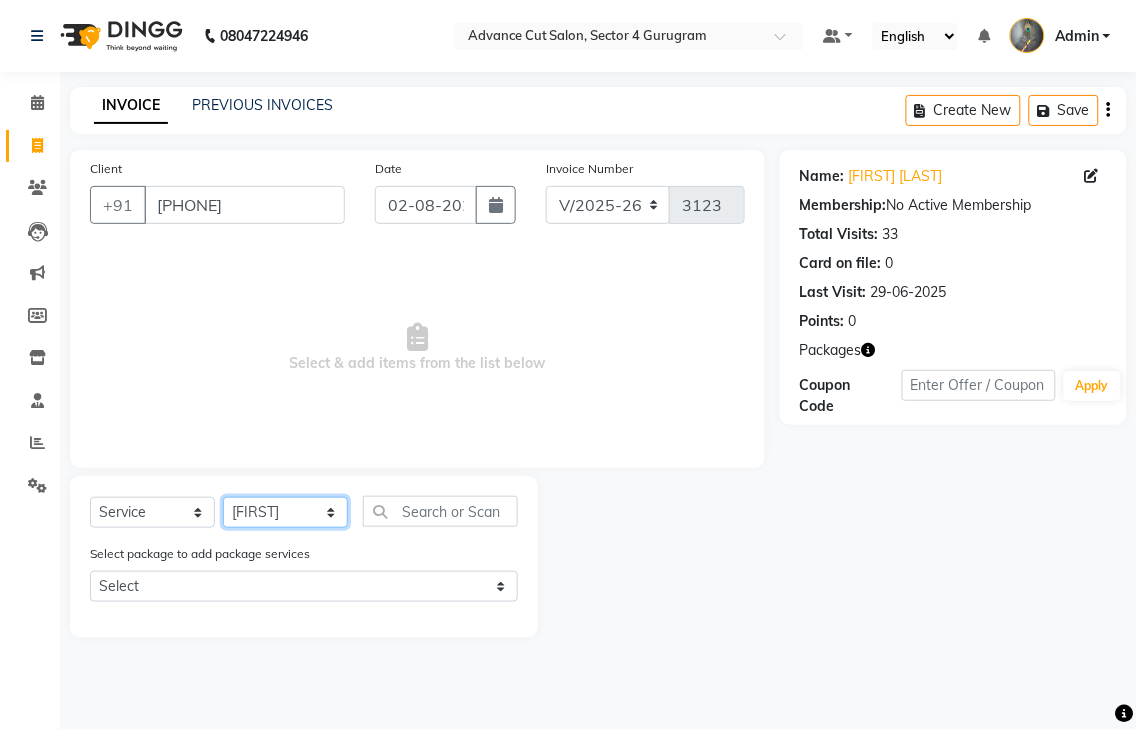 click on "Select Stylist Admin chahit COUNTOR hardeep mamta manisha MONISH navi NOSHAD ALI rahul shatnam shweta singh sunny tip" 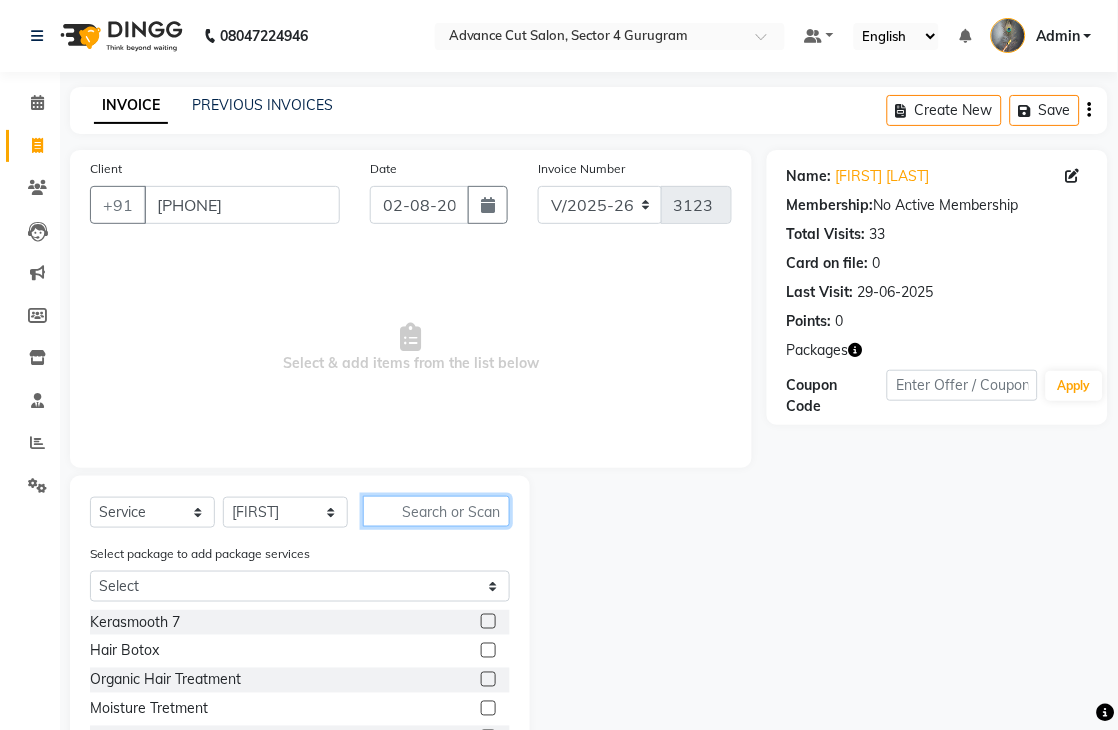 click 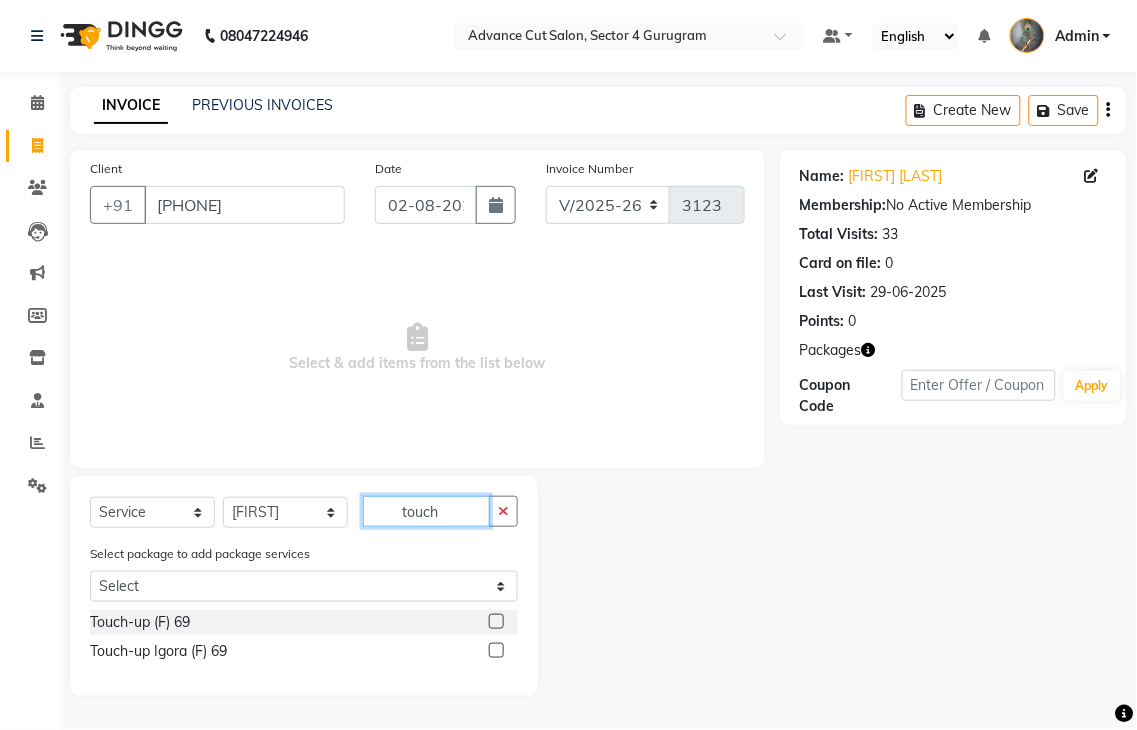 type on "touch" 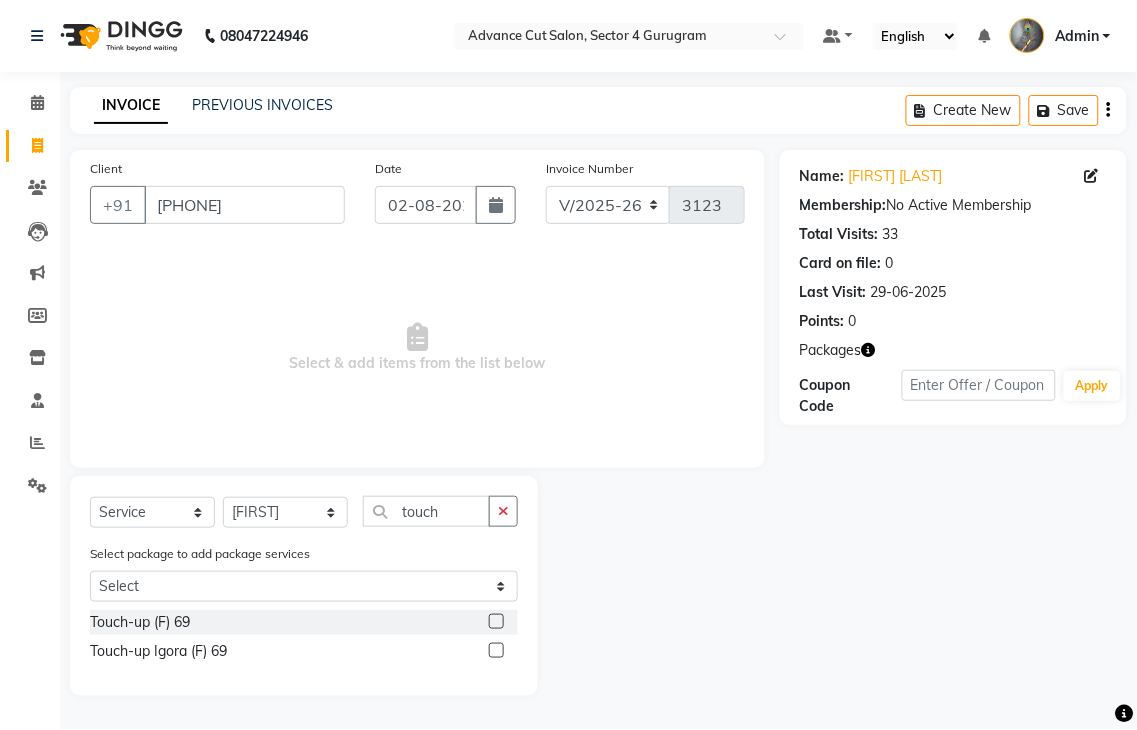 click 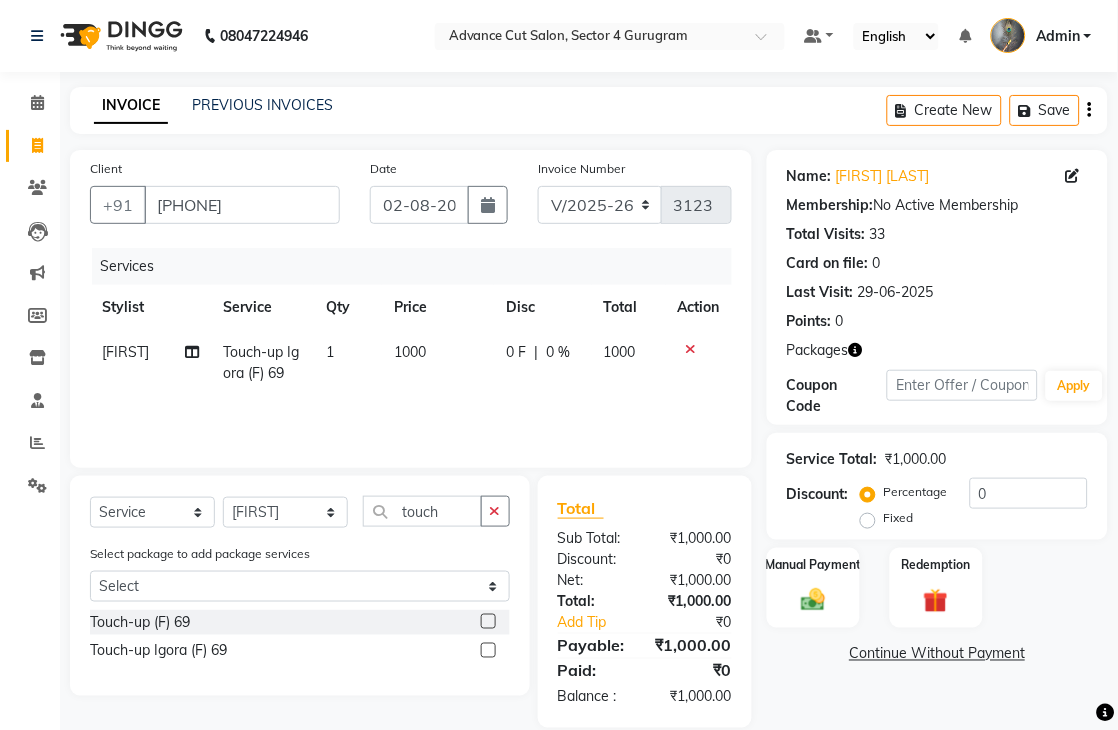 click 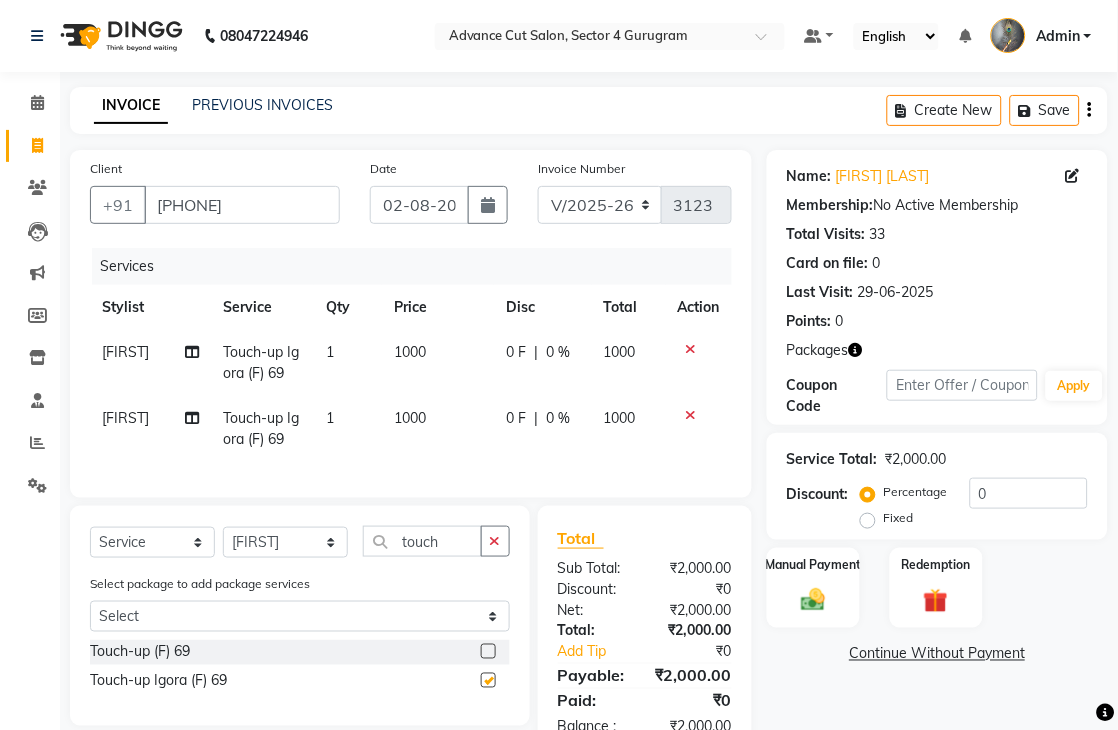 checkbox on "false" 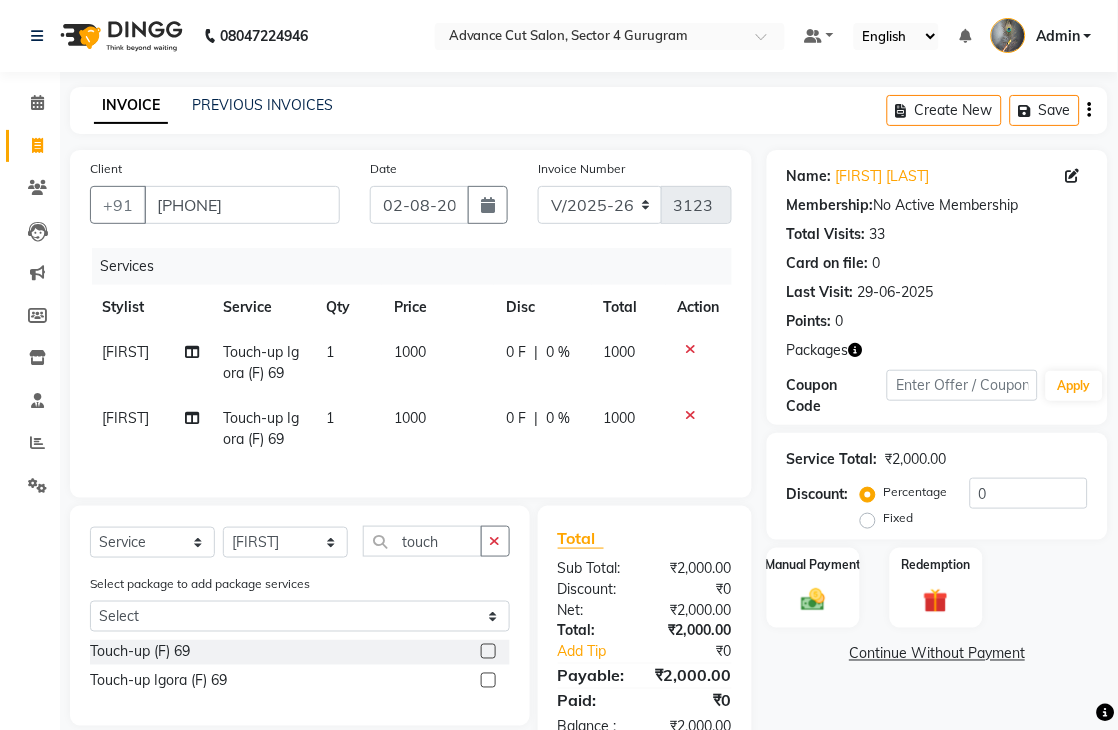 click 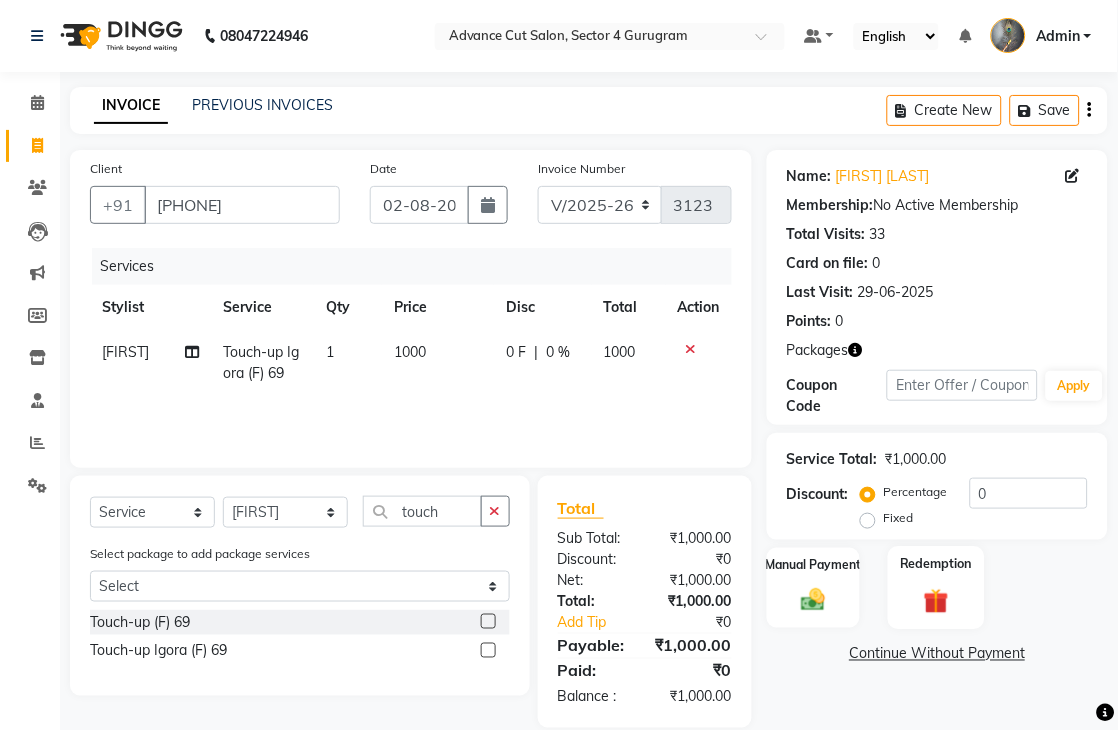 click 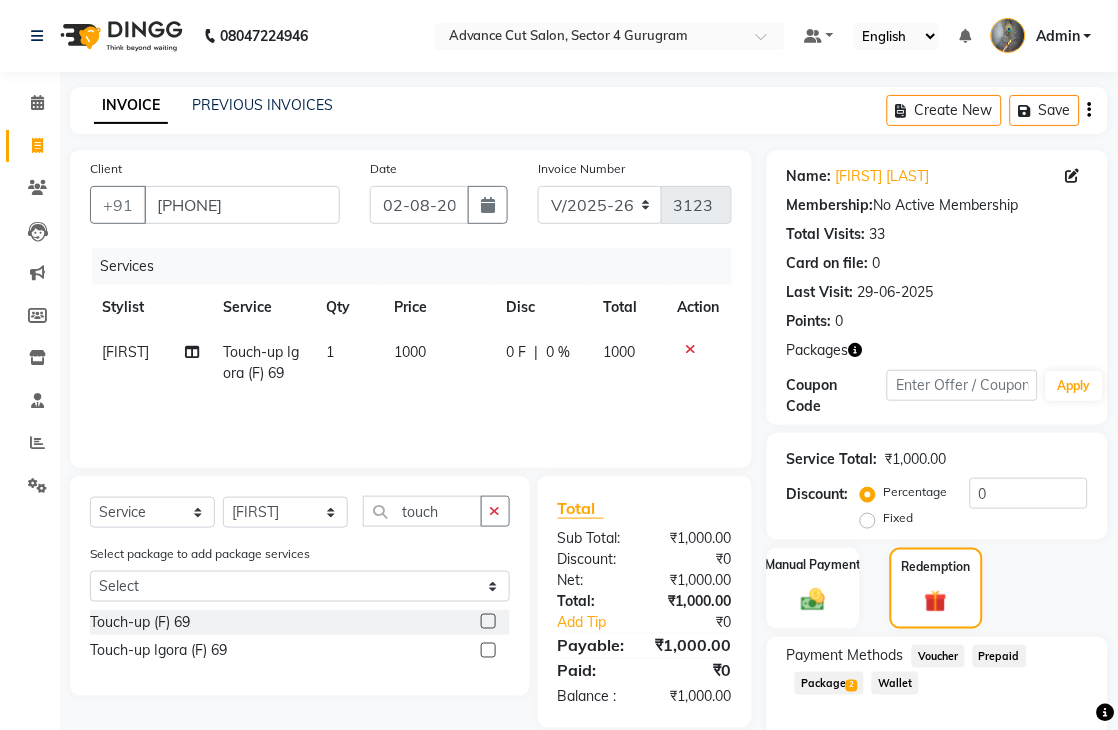 click on "Package  2" 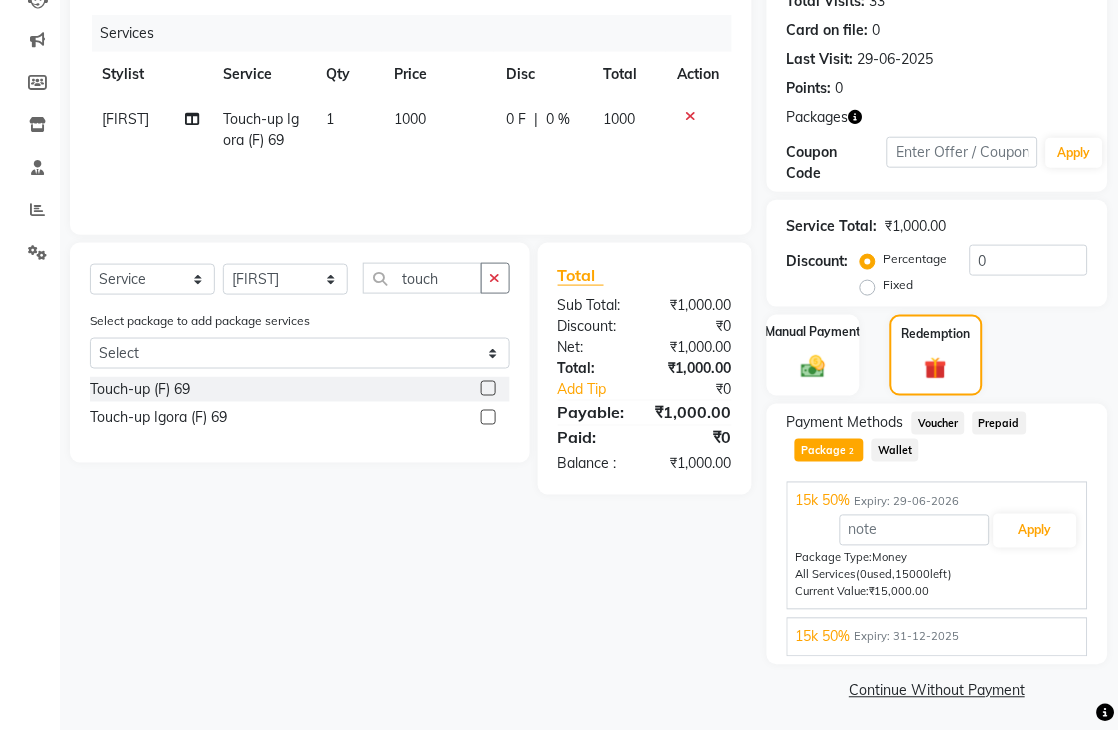 scroll, scrollTop: 238, scrollLeft: 0, axis: vertical 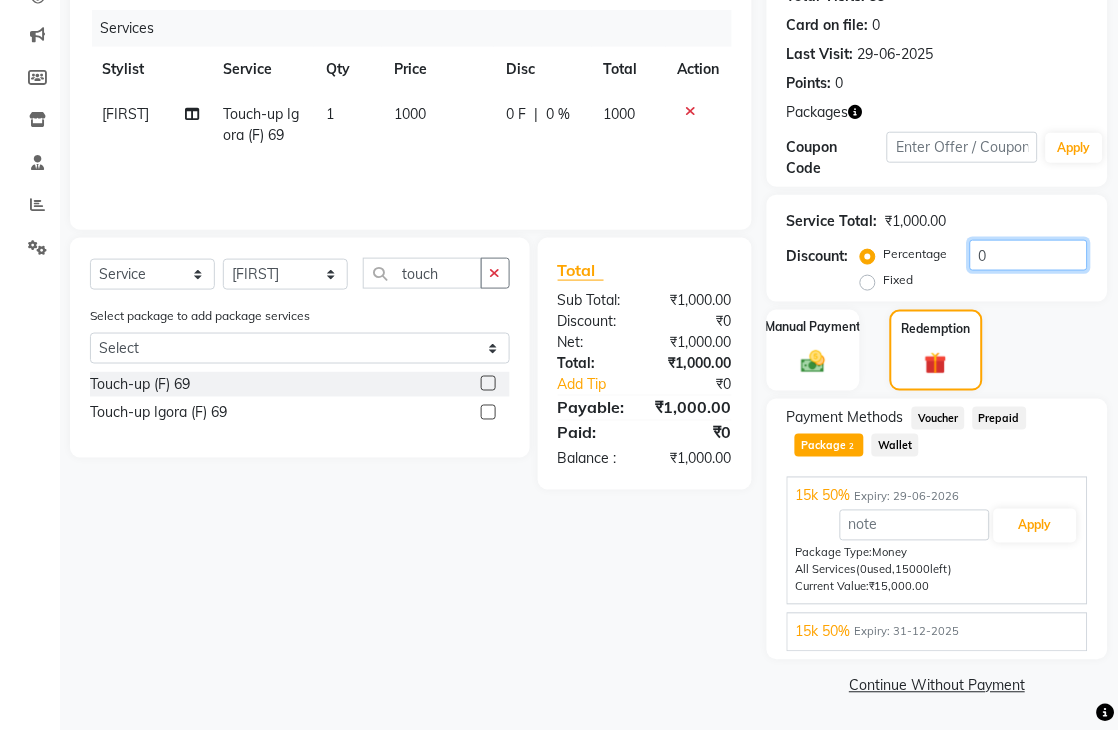 click on "0" 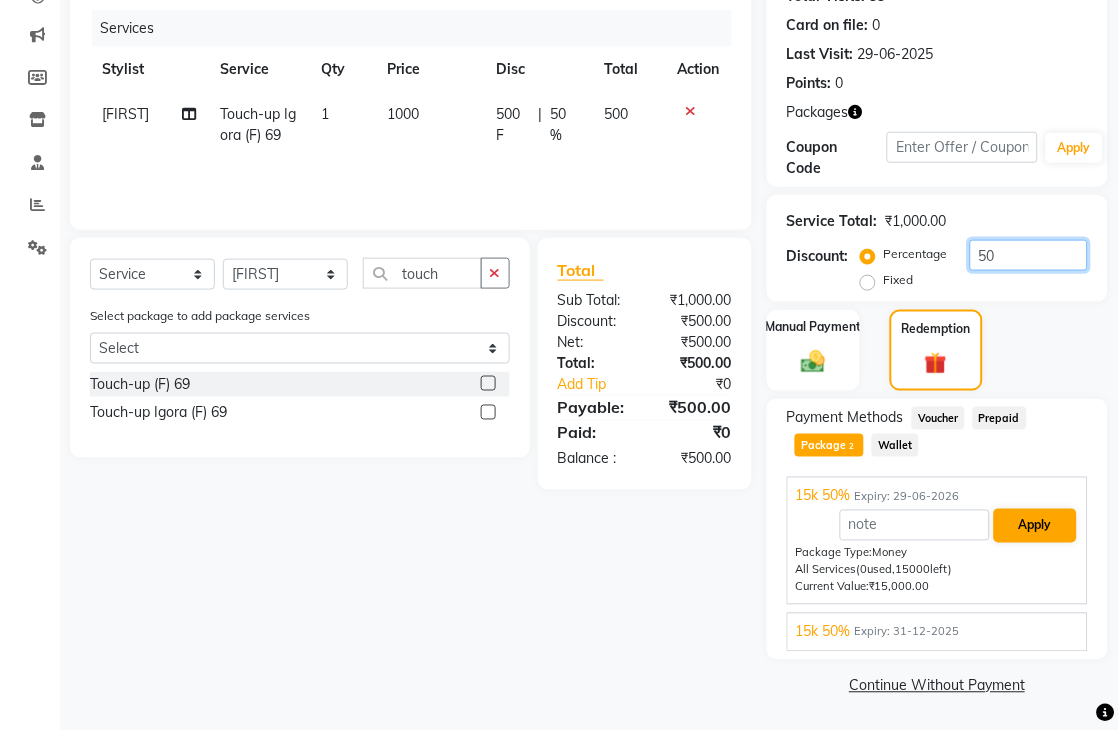 type on "50" 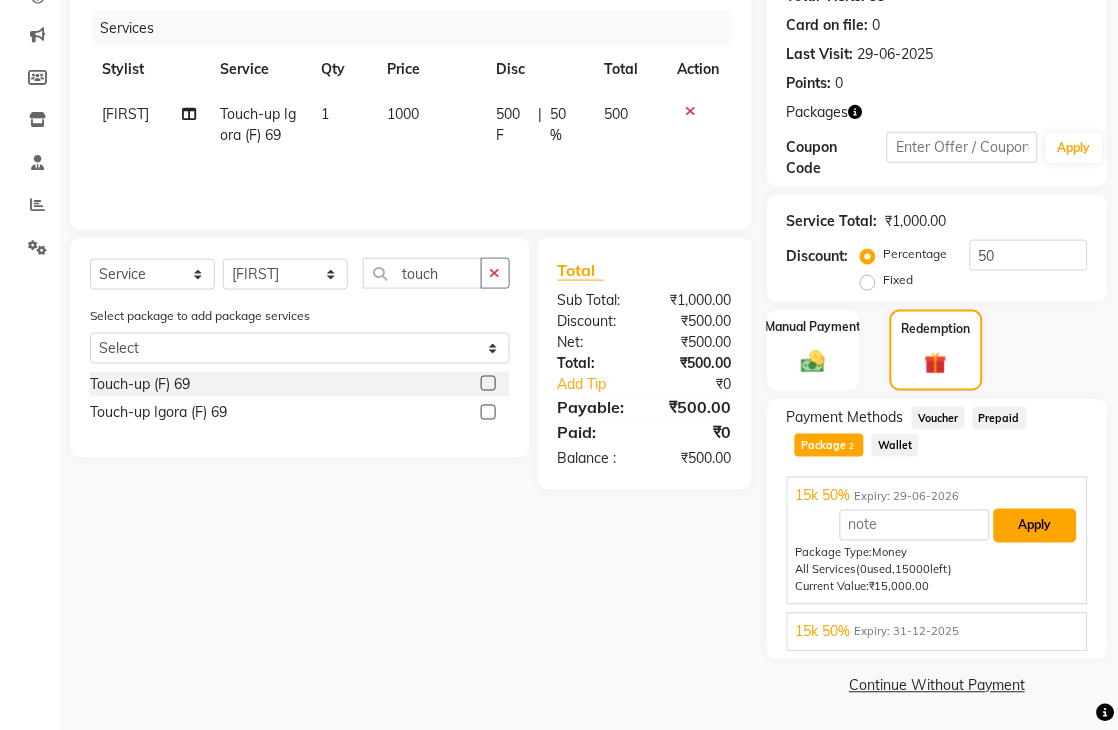 click on "Apply" at bounding box center (1035, 526) 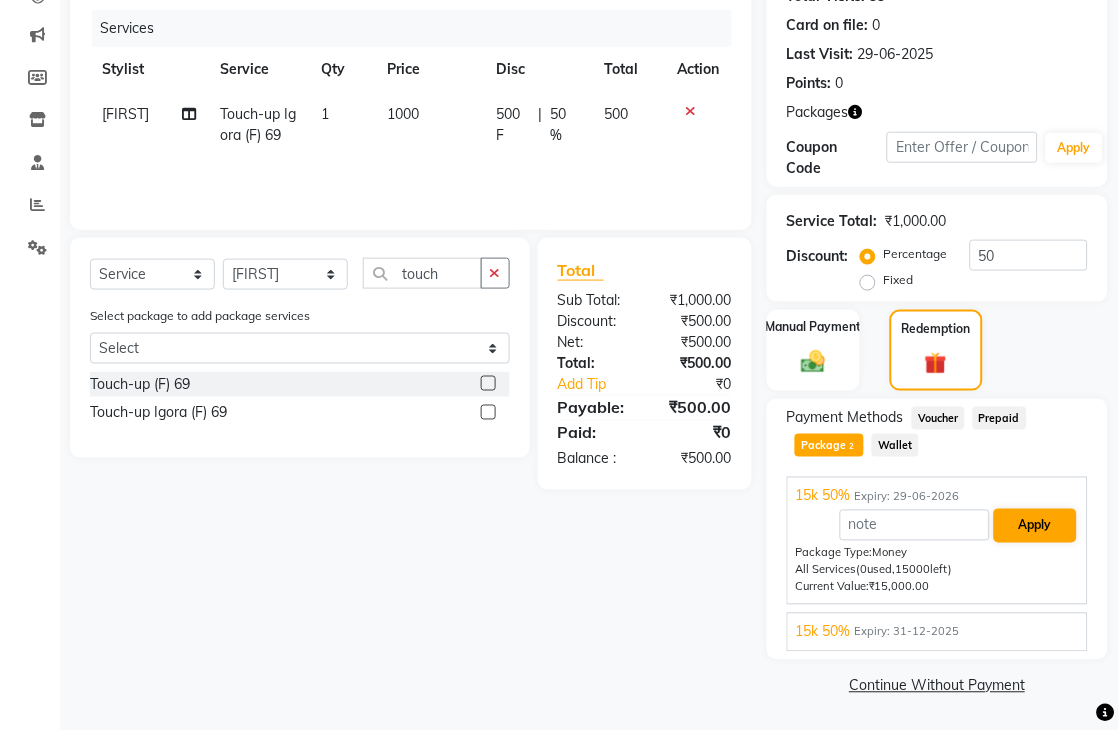 scroll, scrollTop: 115, scrollLeft: 0, axis: vertical 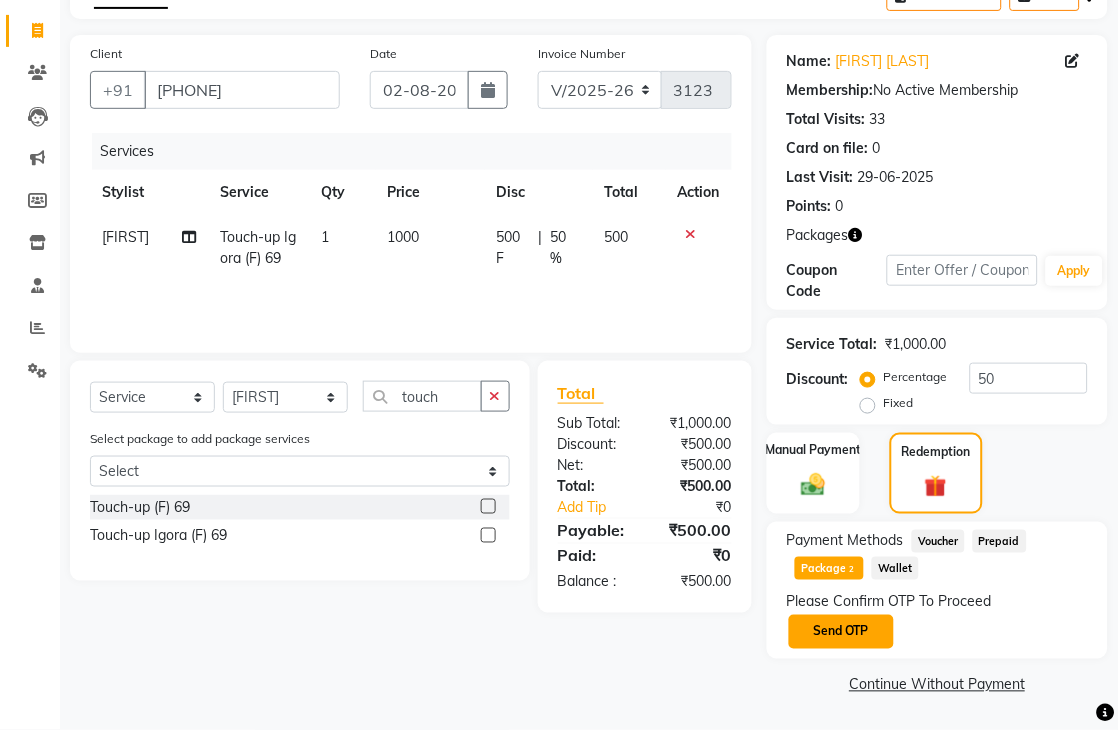 click on "Send OTP" 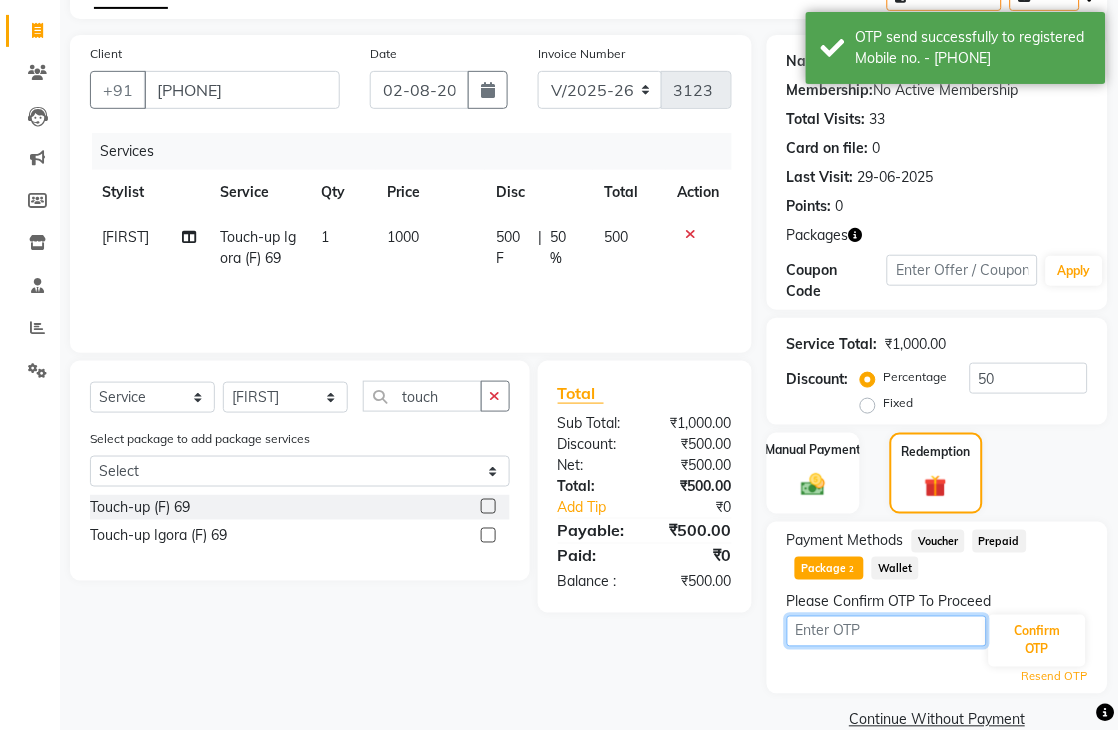 click at bounding box center [887, 631] 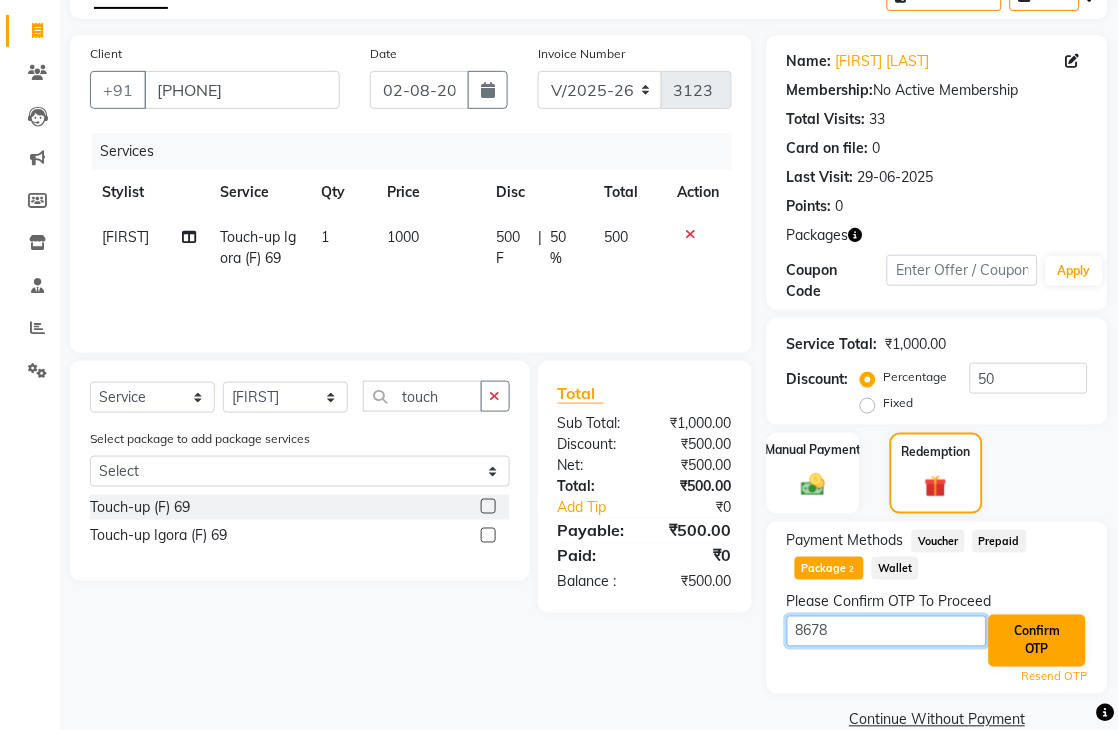 type on "8678" 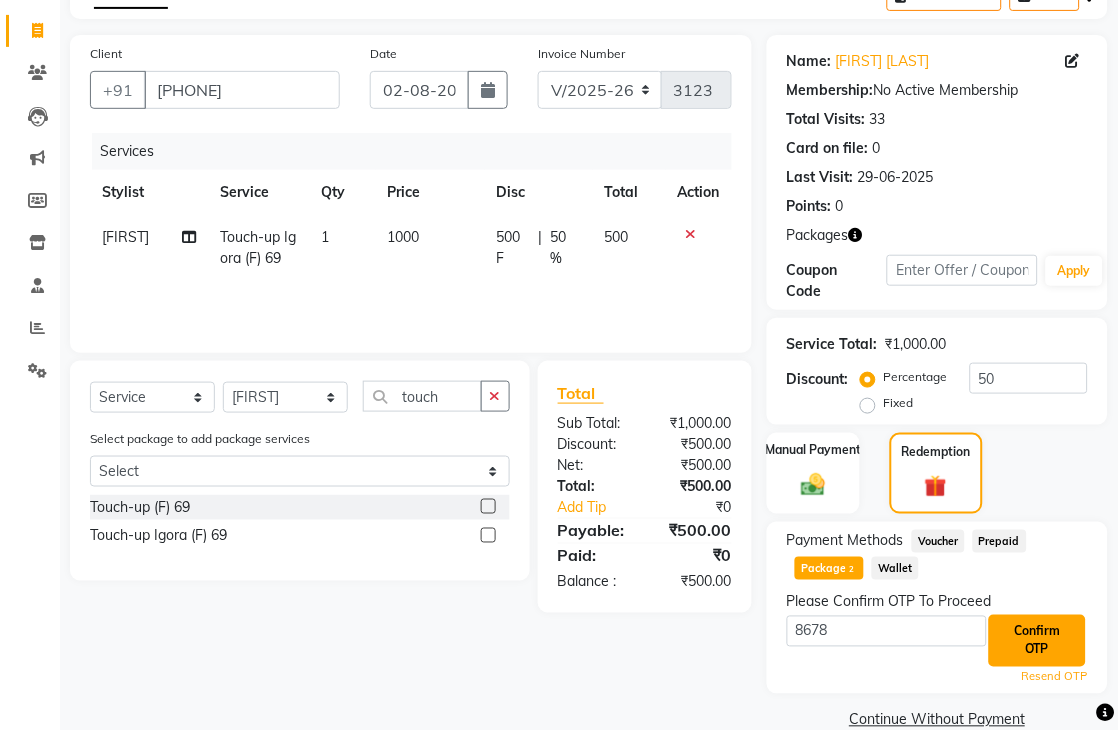click on "Confirm OTP" 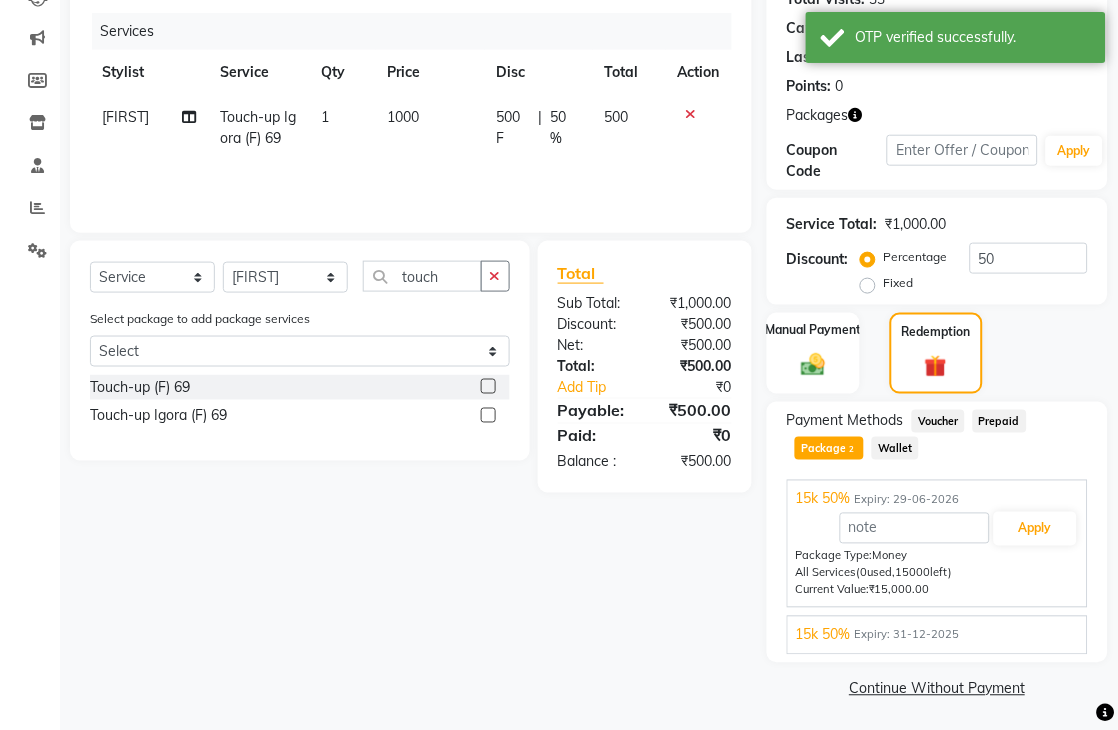 scroll, scrollTop: 238, scrollLeft: 0, axis: vertical 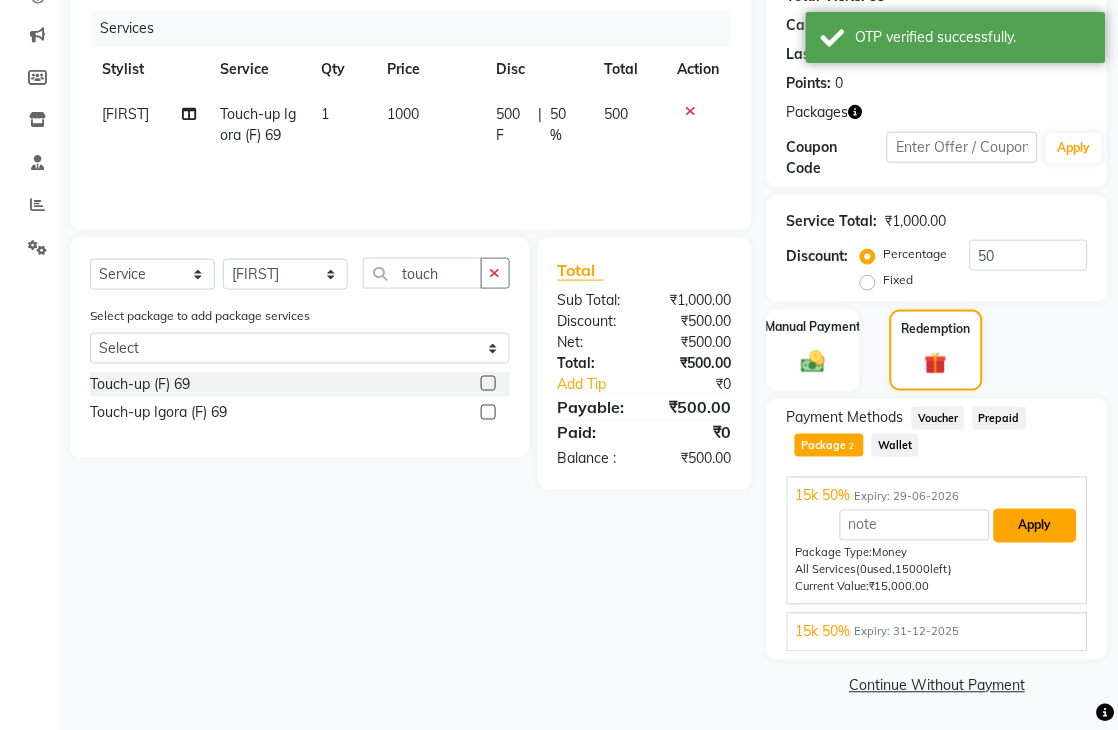 click on "Apply" at bounding box center (1035, 526) 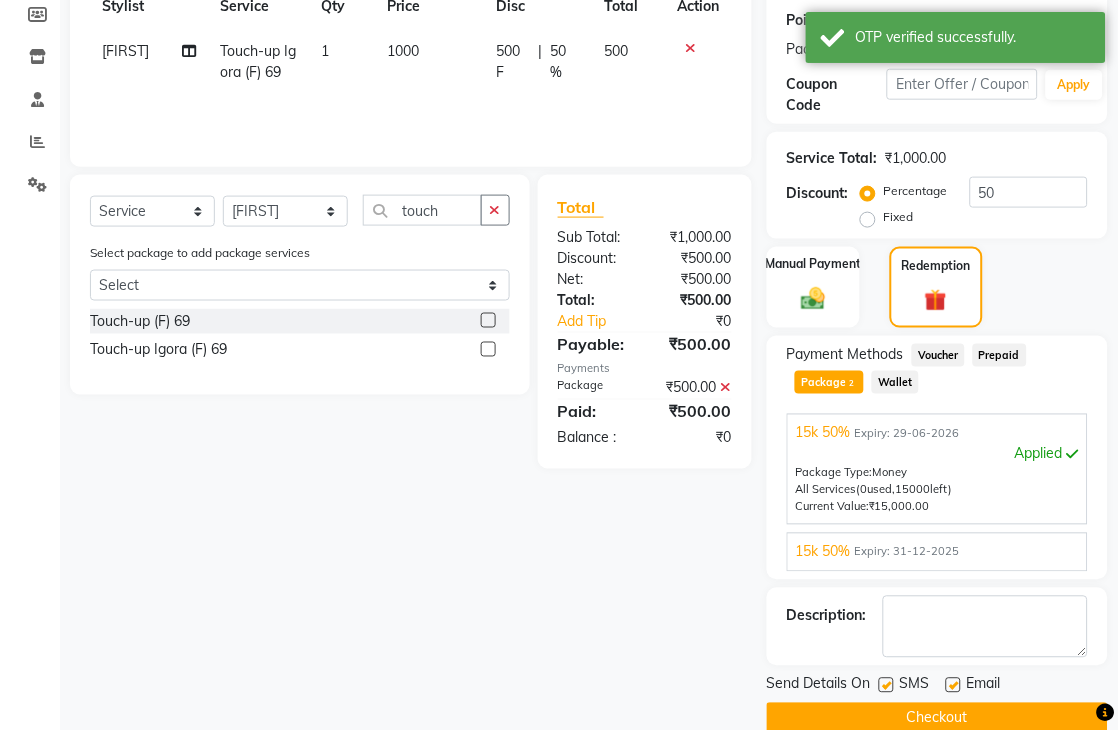 scroll, scrollTop: 335, scrollLeft: 0, axis: vertical 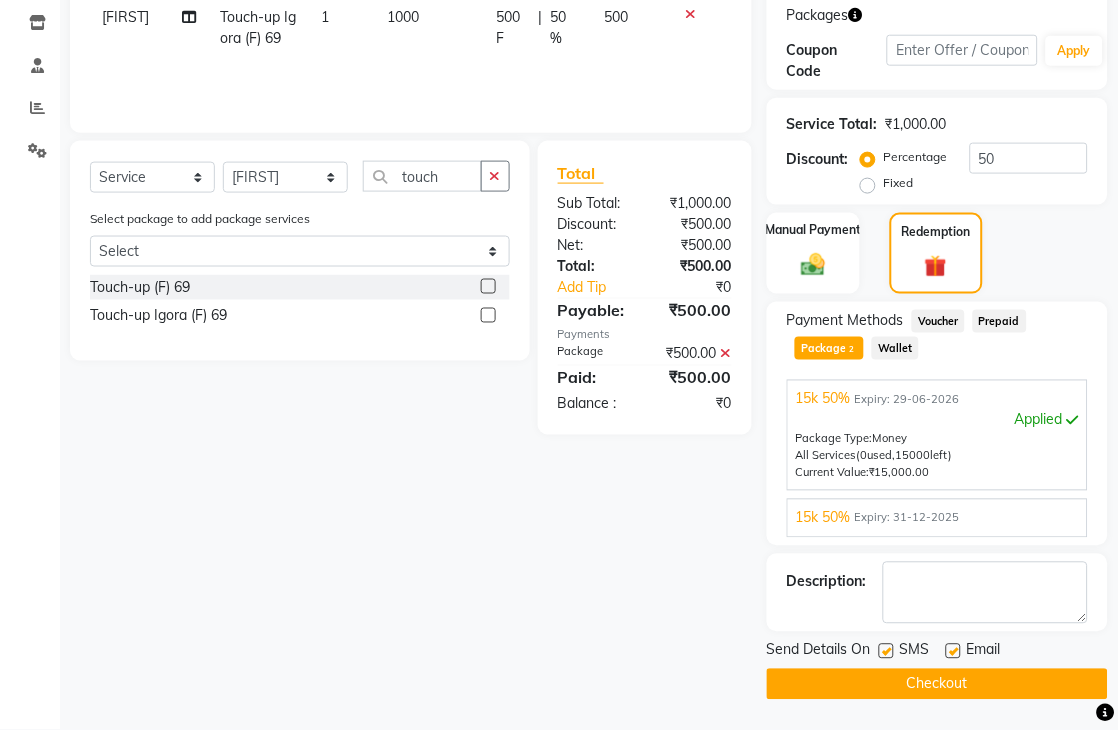 click on "Checkout" 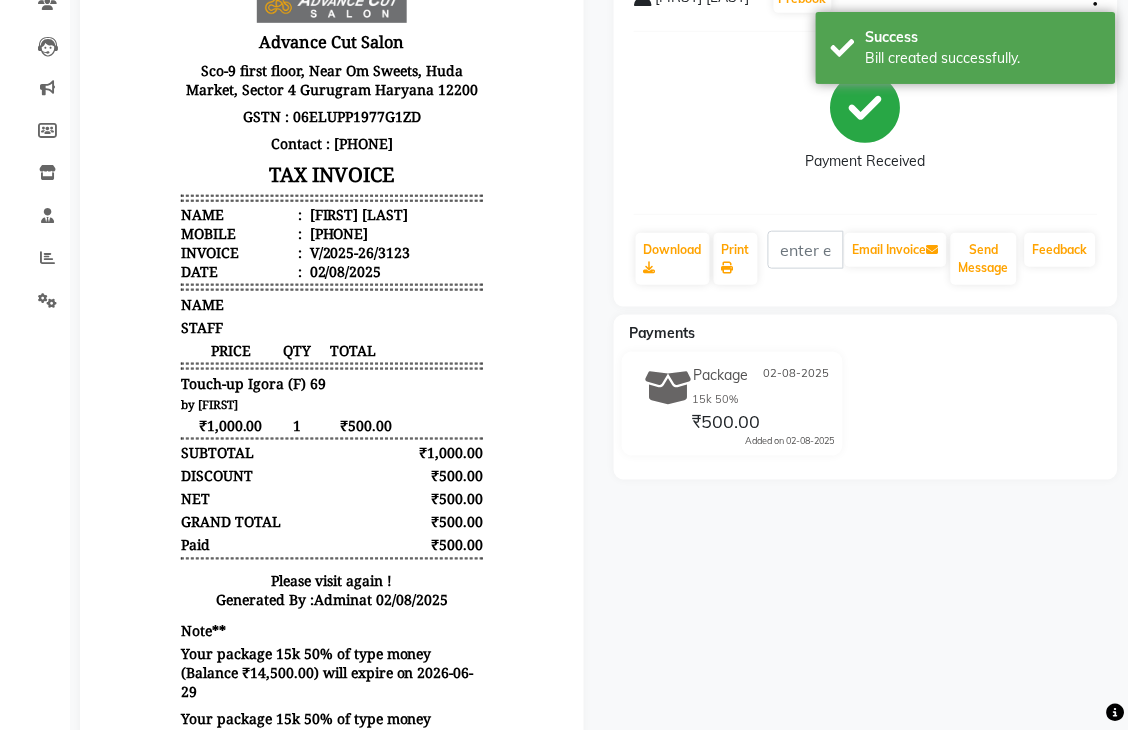 scroll, scrollTop: 0, scrollLeft: 0, axis: both 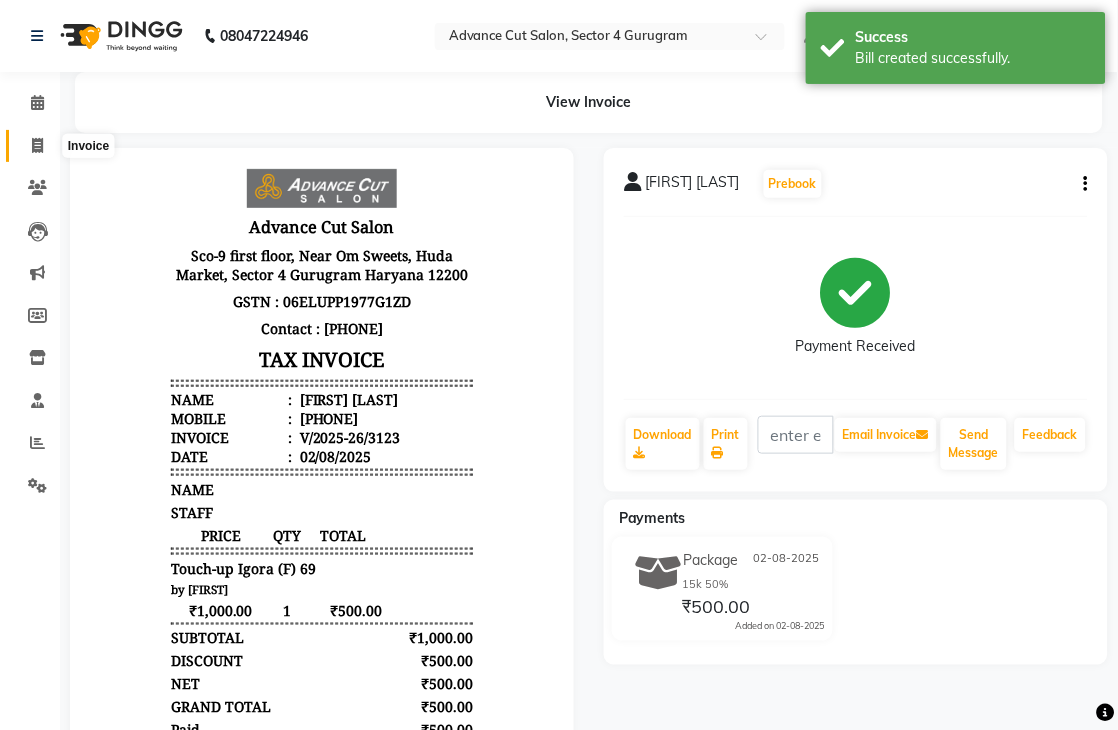 click 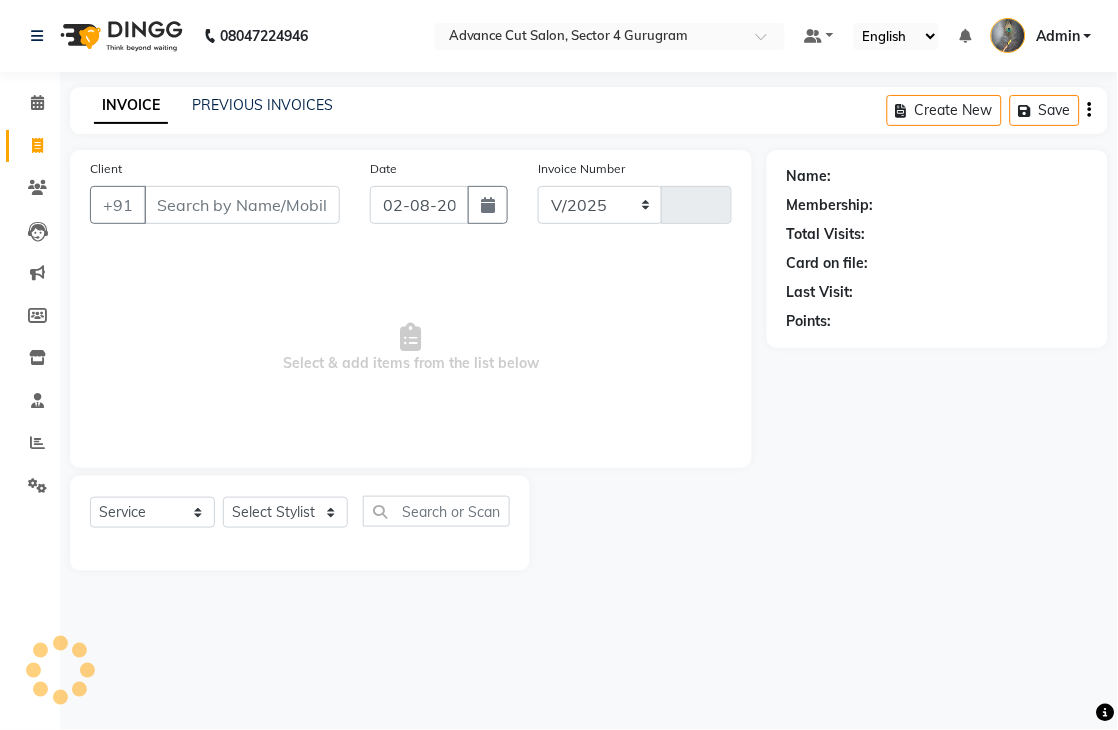 select on "4939" 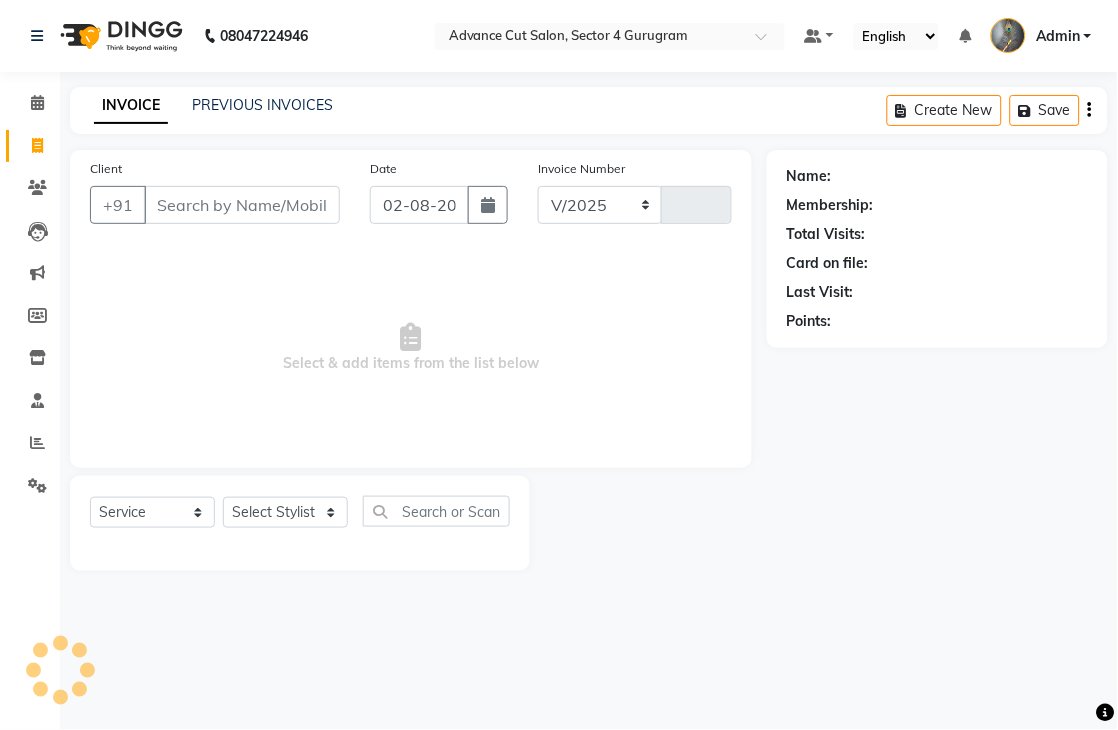 type on "3124" 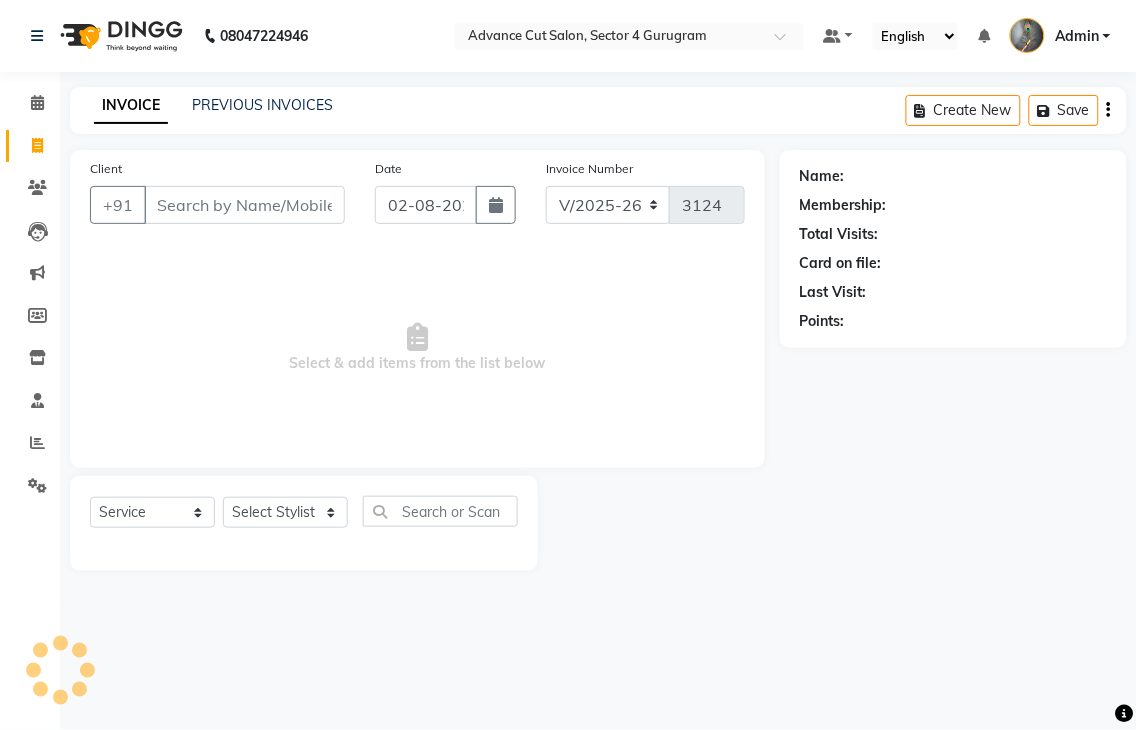 click on "Client" at bounding box center [244, 205] 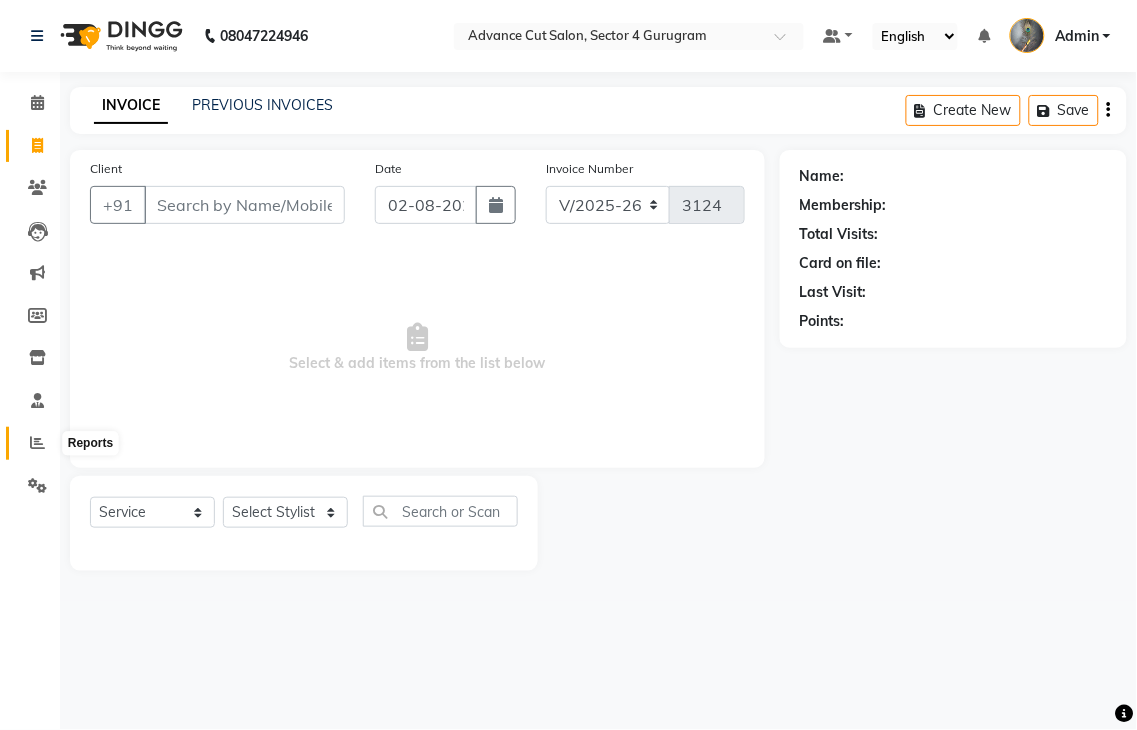 click 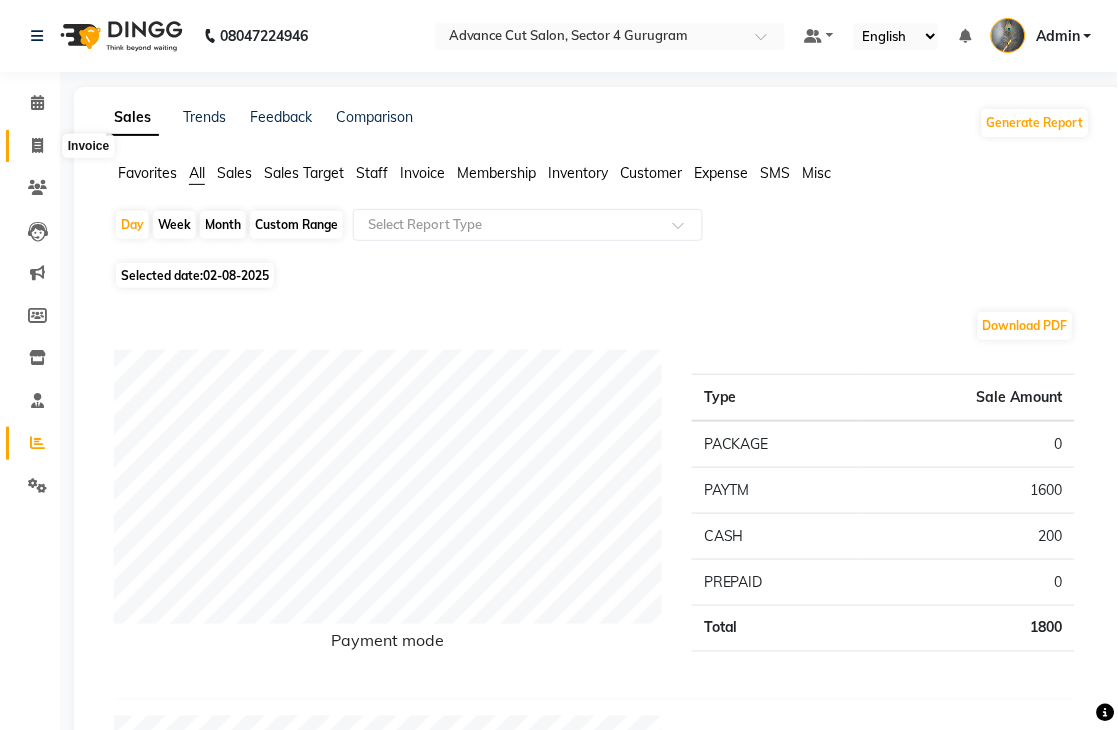 click 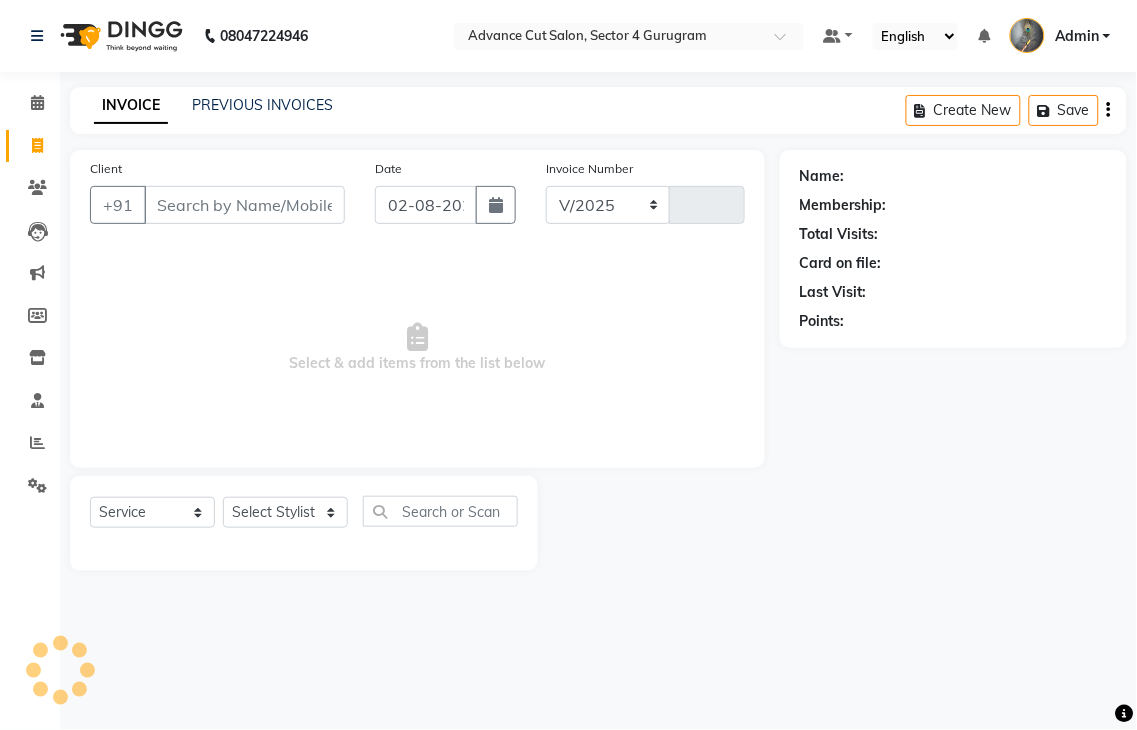 select on "4939" 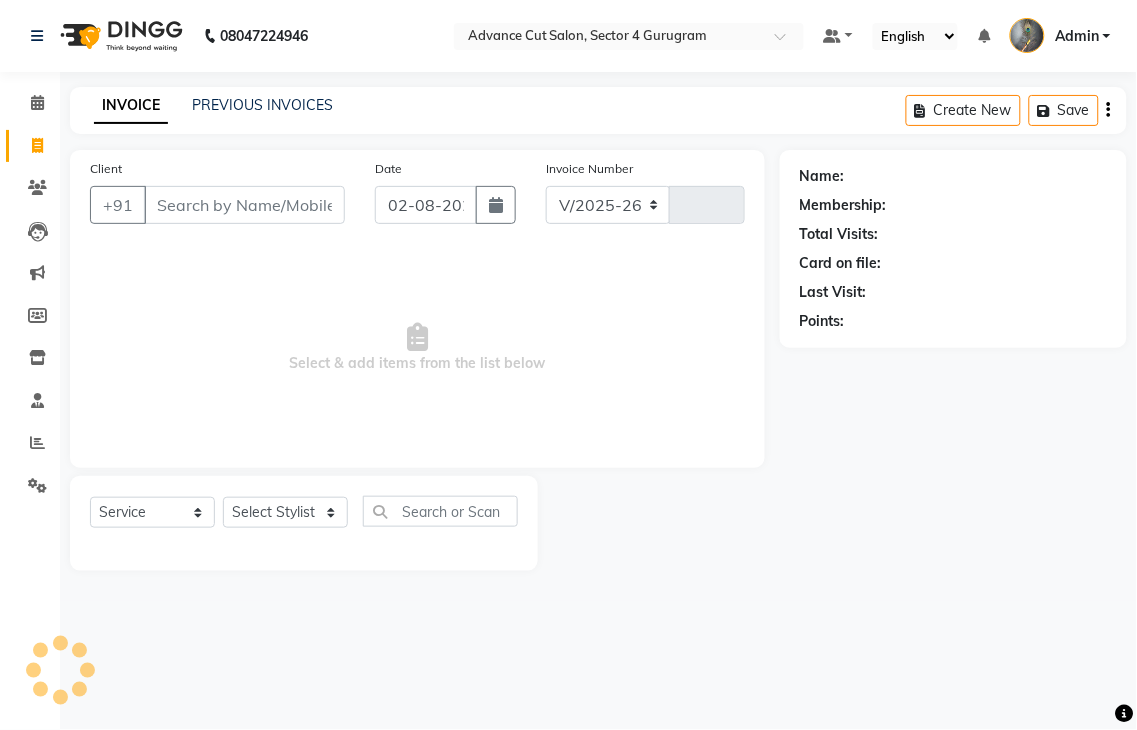 type on "3124" 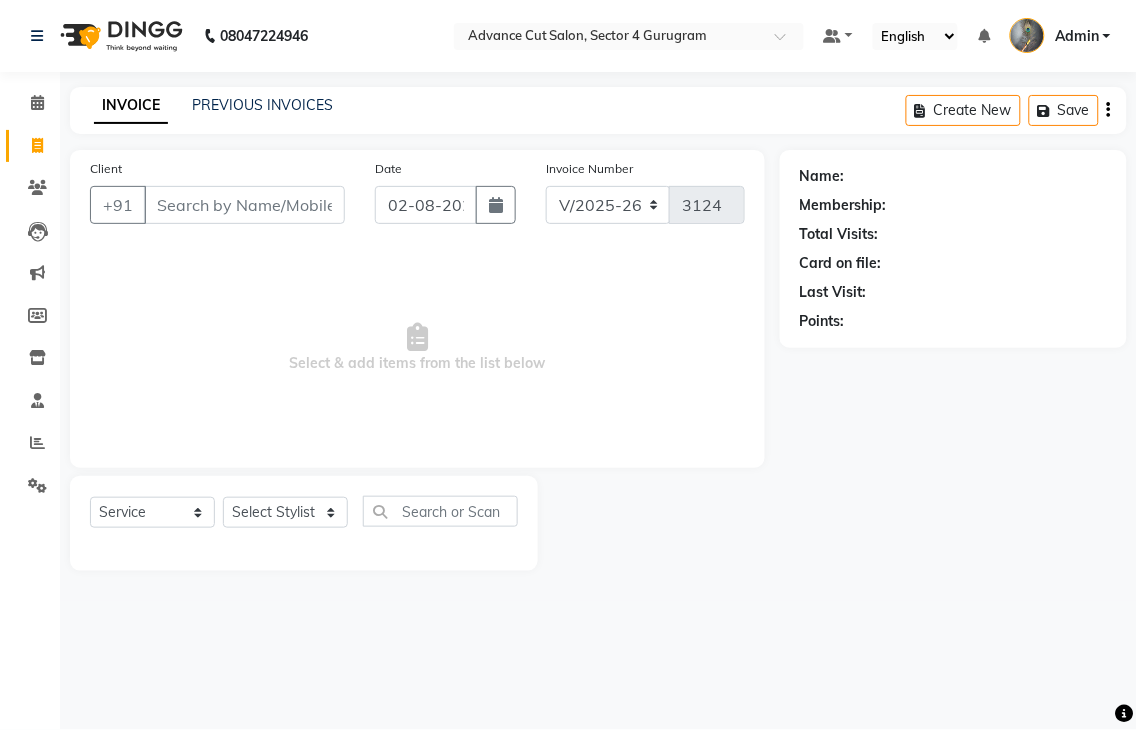 click on "Client" at bounding box center [244, 205] 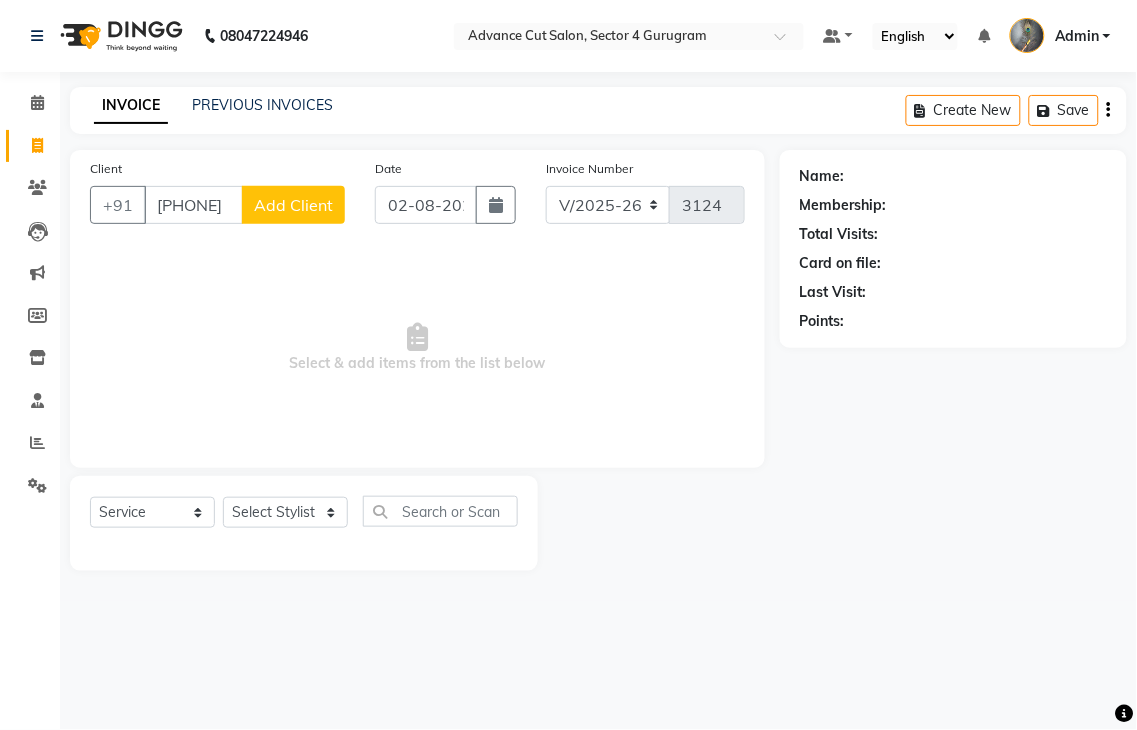 type on "[PHONE]" 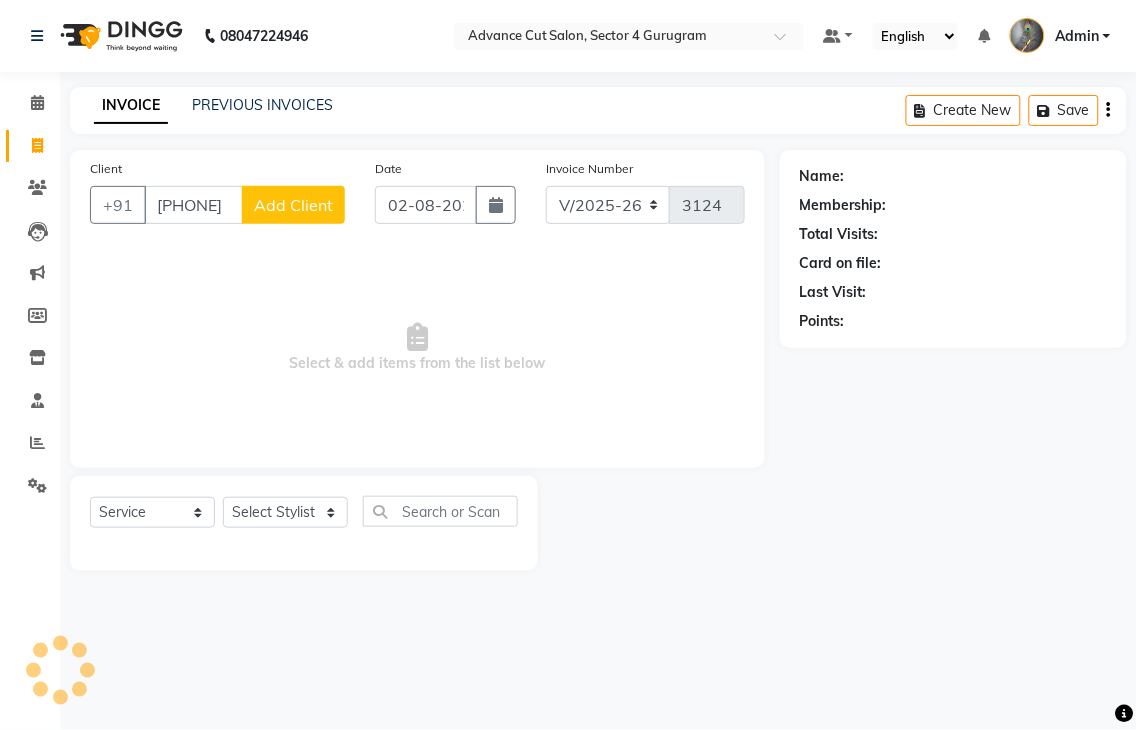 click on "Add Client" 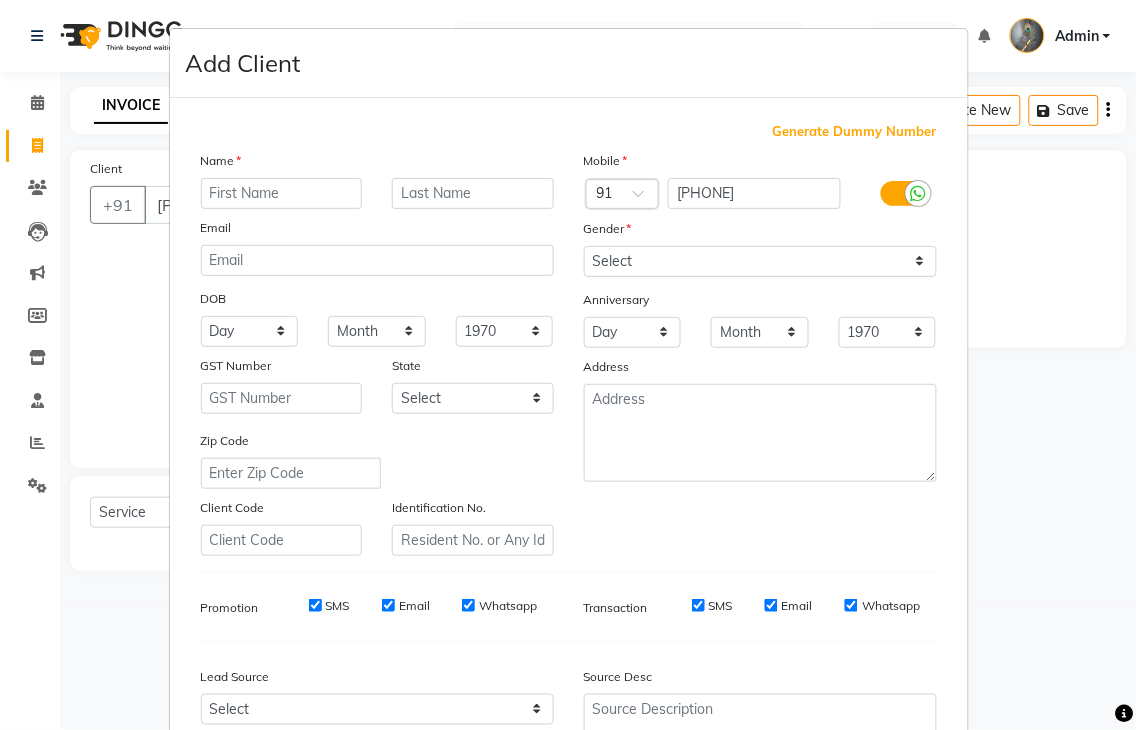 click at bounding box center [282, 193] 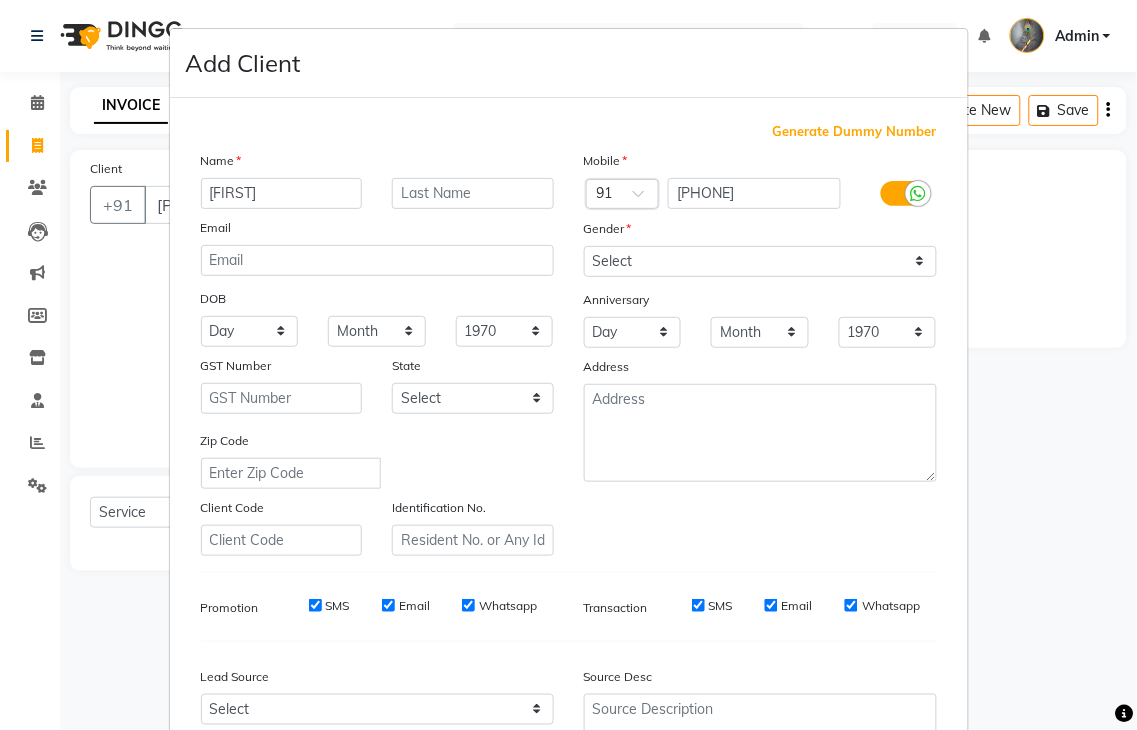 type on "[FIRST]" 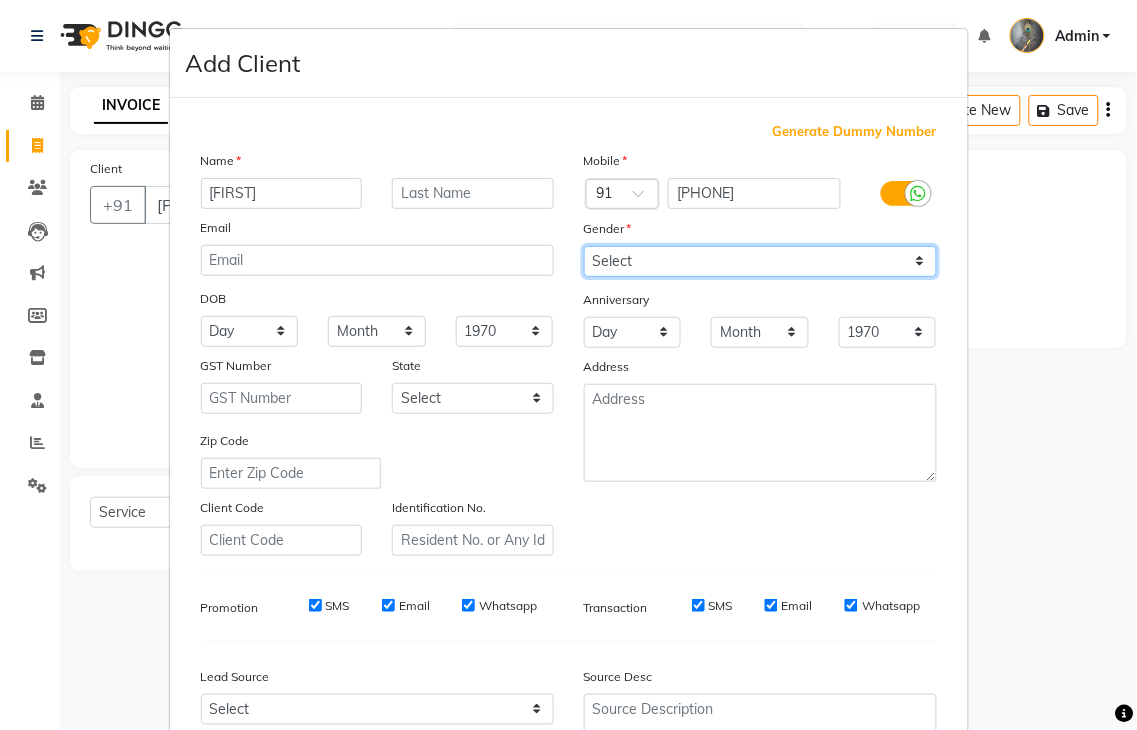 click on "Select Male Female Other Prefer Not To Say" at bounding box center [760, 261] 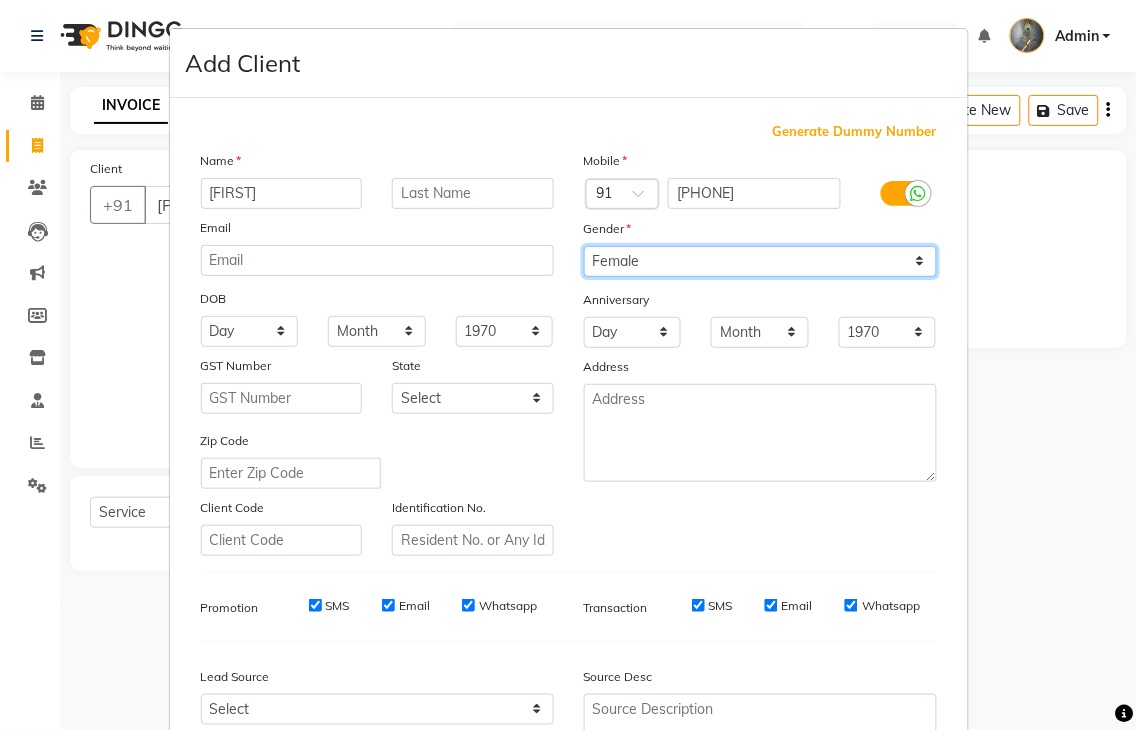 click on "Select Male Female Other Prefer Not To Say" at bounding box center (760, 261) 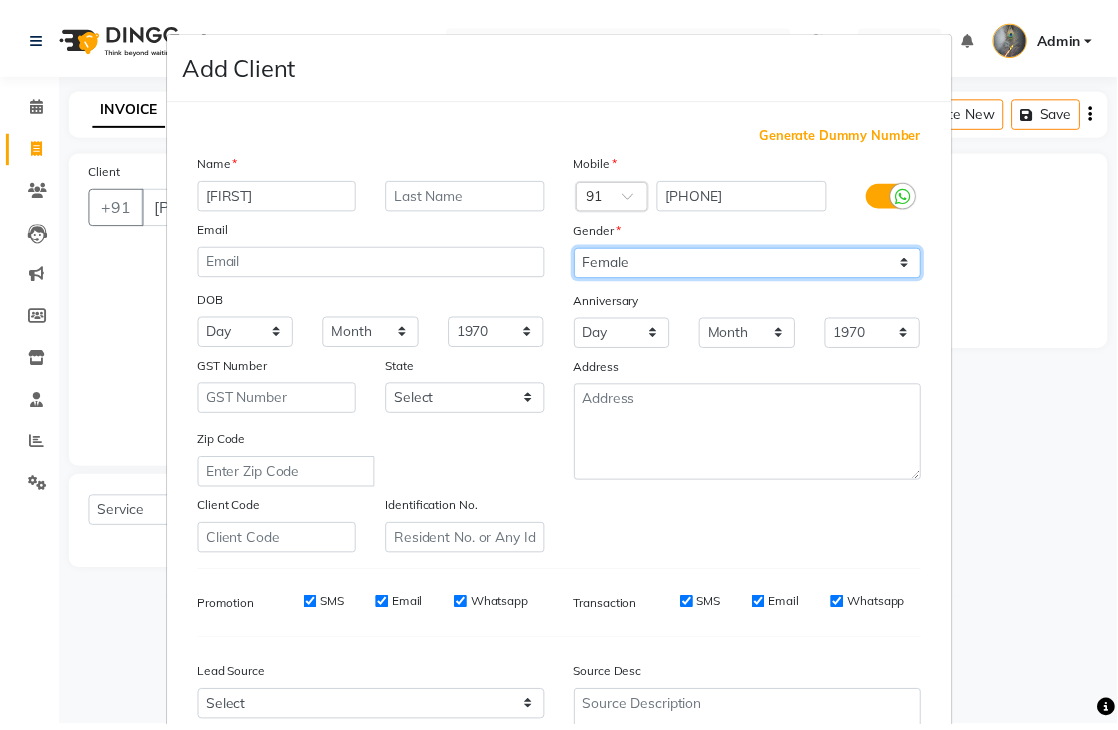 scroll, scrollTop: 194, scrollLeft: 0, axis: vertical 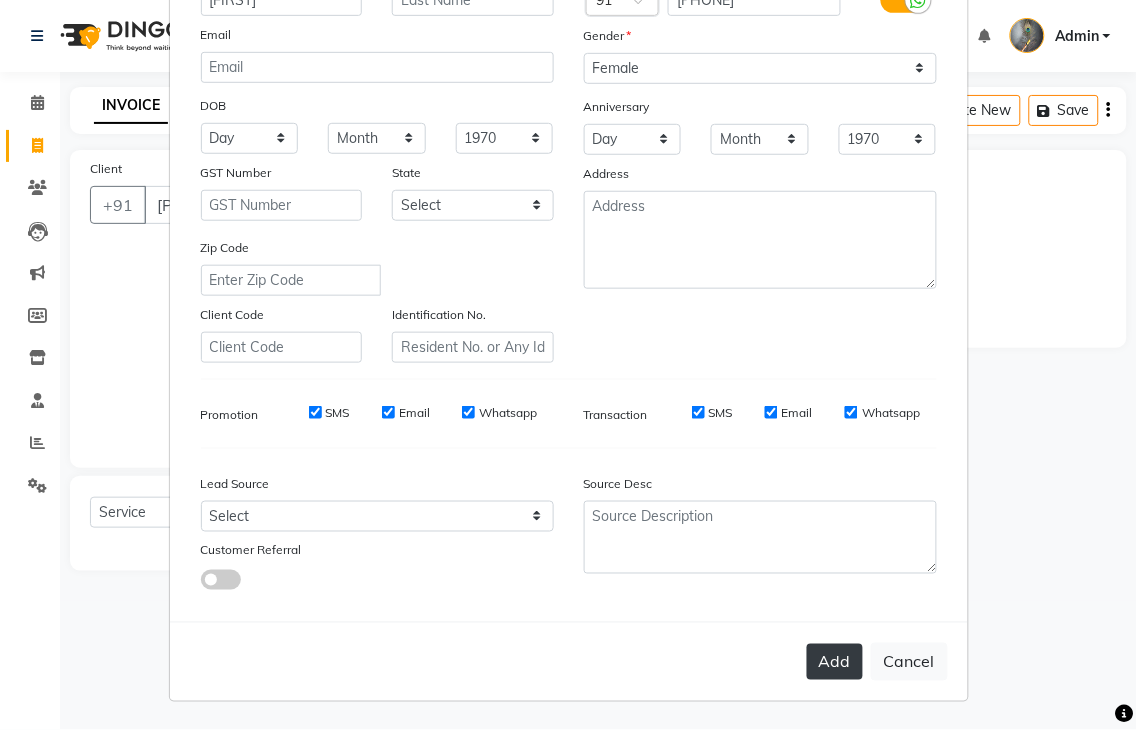 click on "Add" at bounding box center (835, 662) 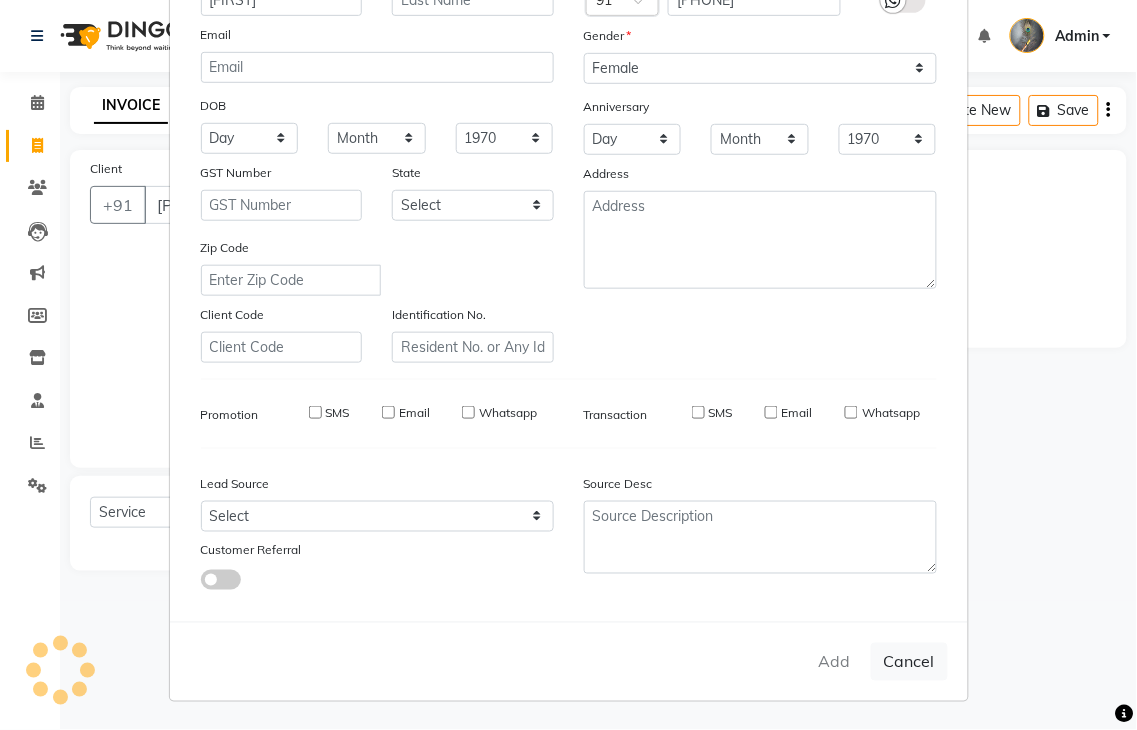 type 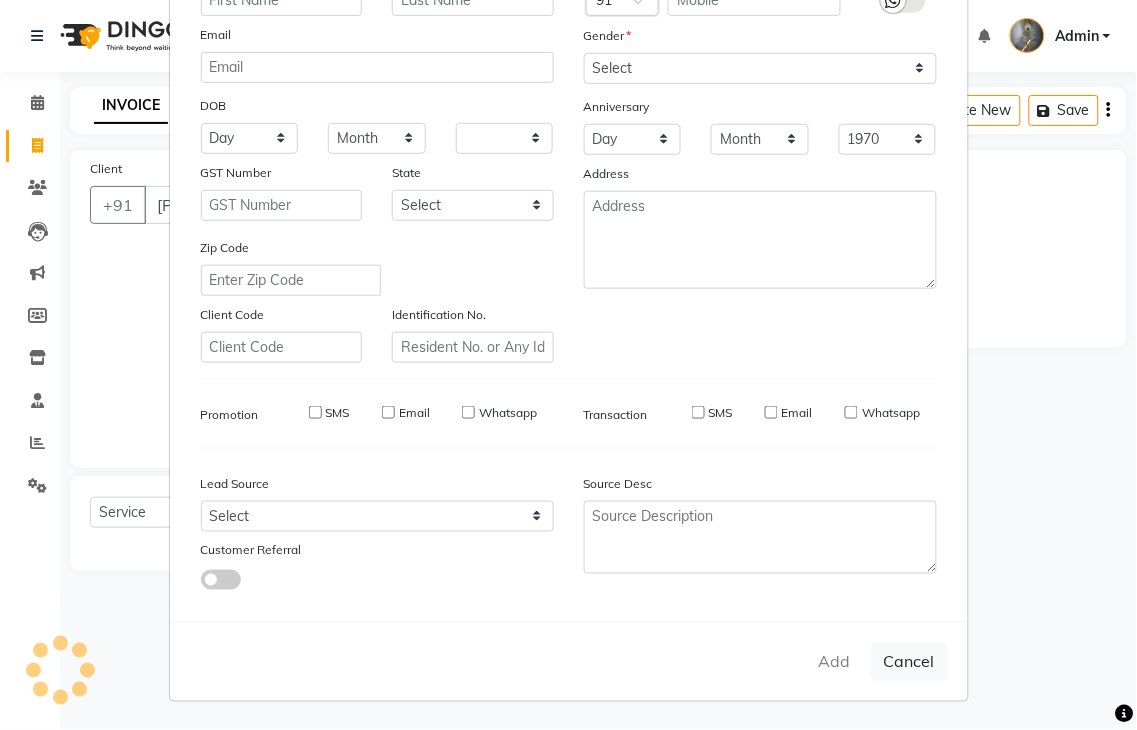 select 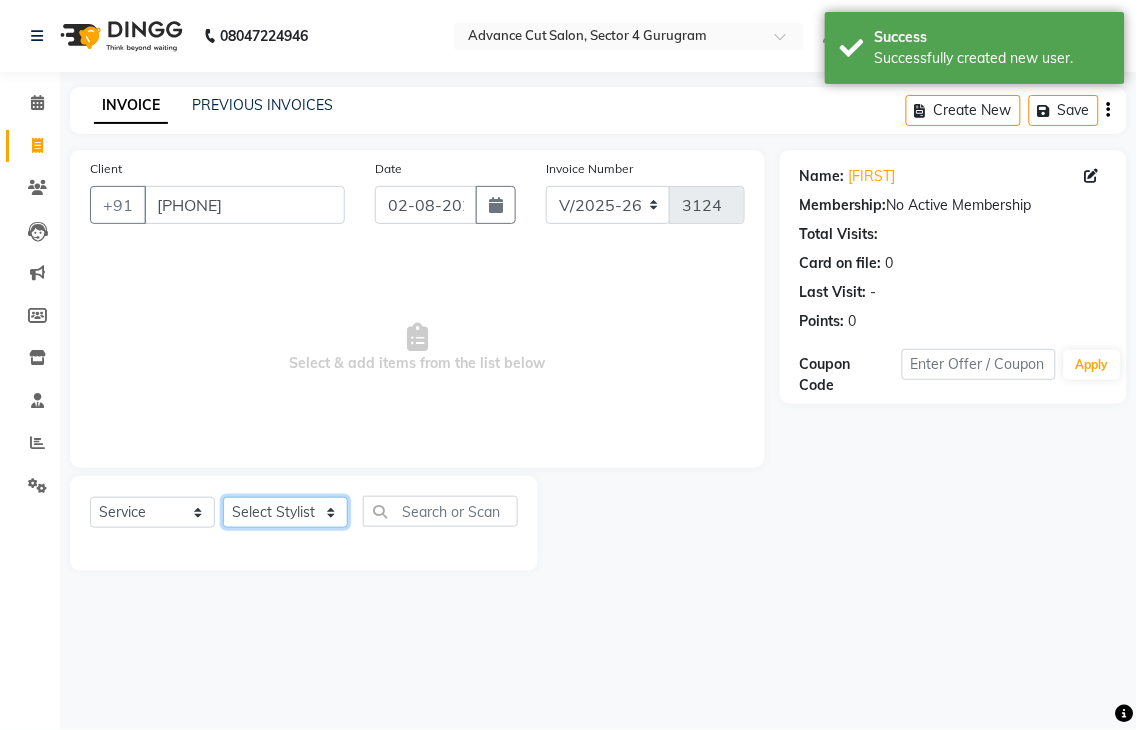 click on "Select Stylist Admin chahit COUNTOR hardeep mamta manisha MONISH navi NOSHAD ALI rahul shatnam shweta singh sunny tip" 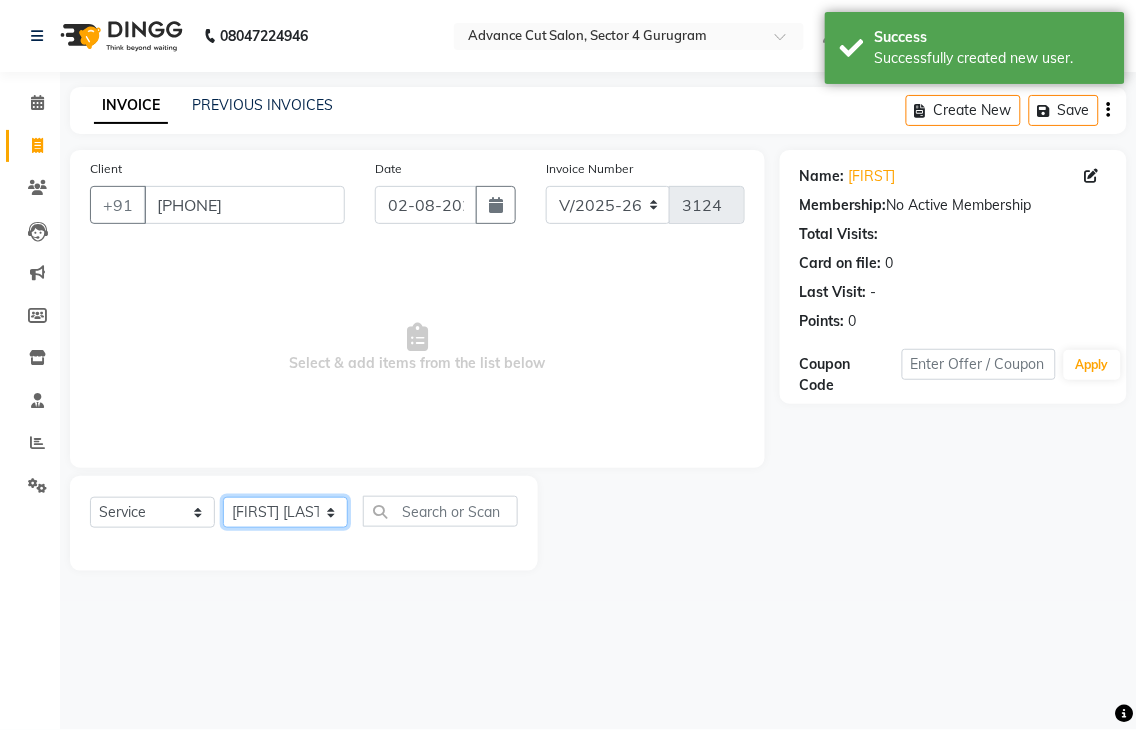 click on "Select Stylist Admin chahit COUNTOR hardeep mamta manisha MONISH navi NOSHAD ALI rahul shatnam shweta singh sunny tip" 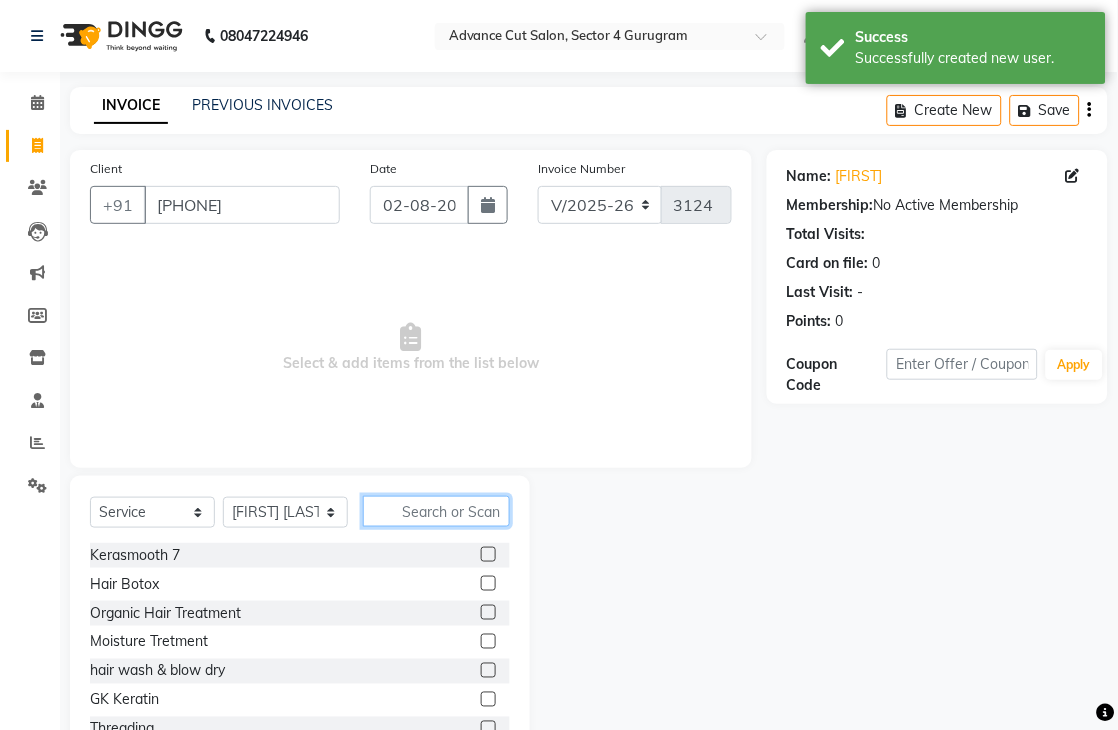click 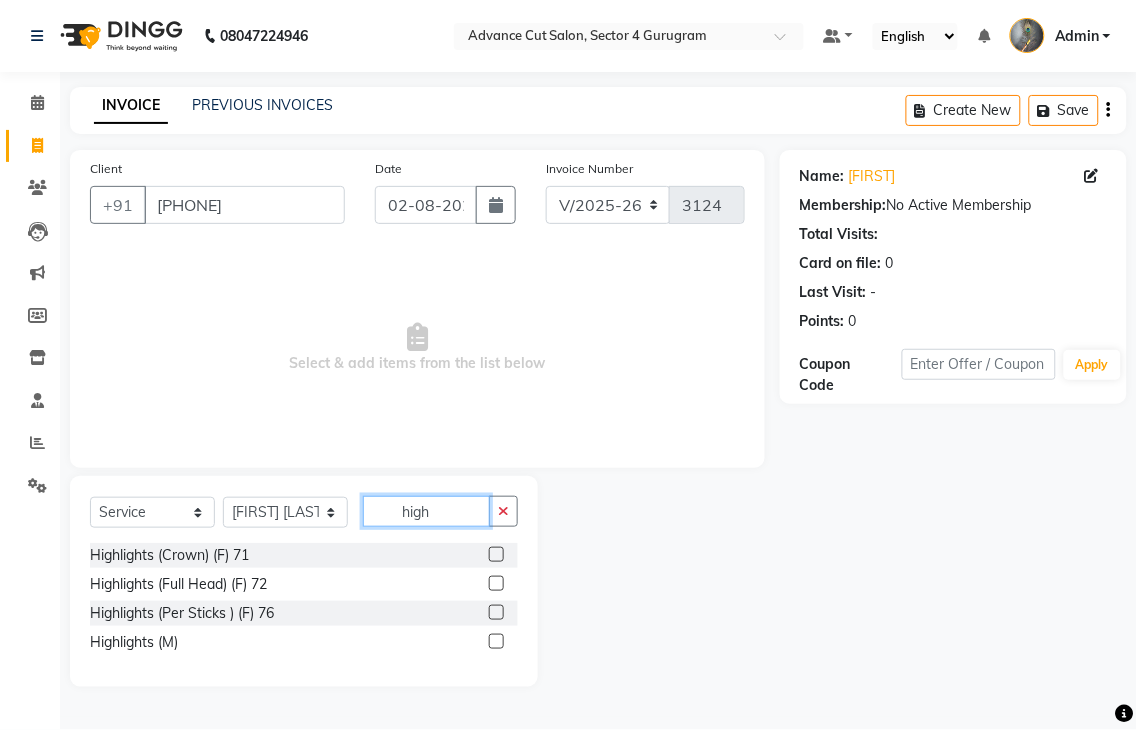 type on "high" 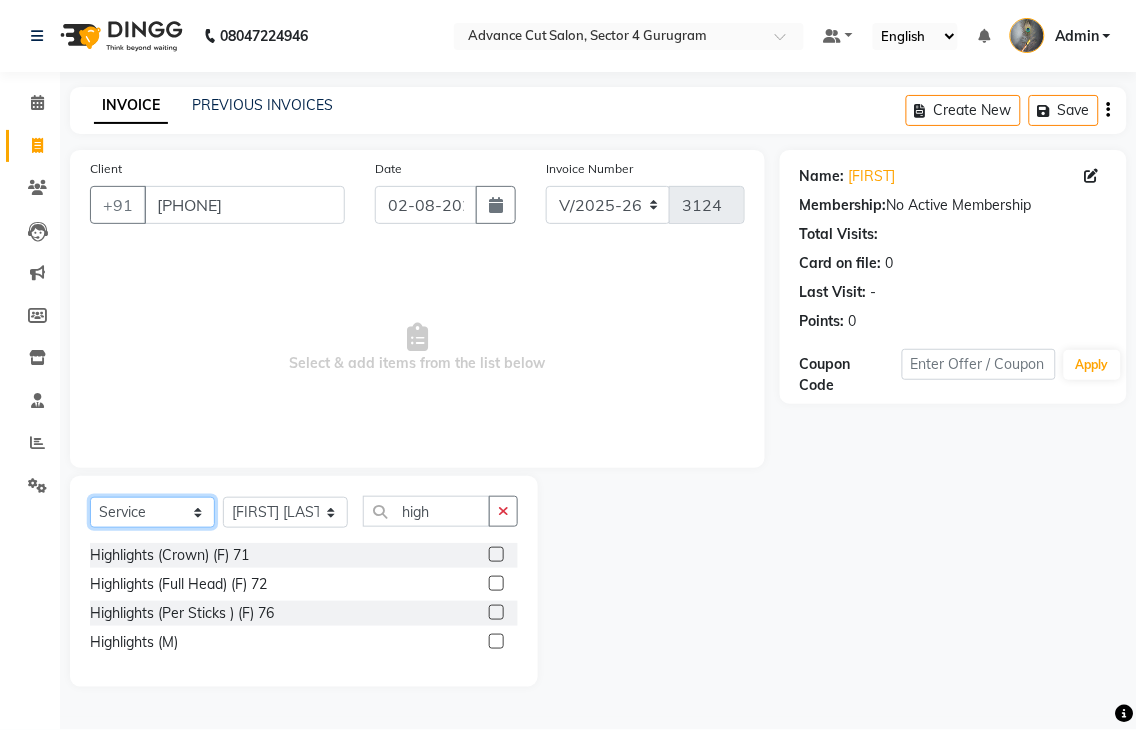 click on "Select  Service  Product  Membership  Package Voucher Prepaid Gift Card" 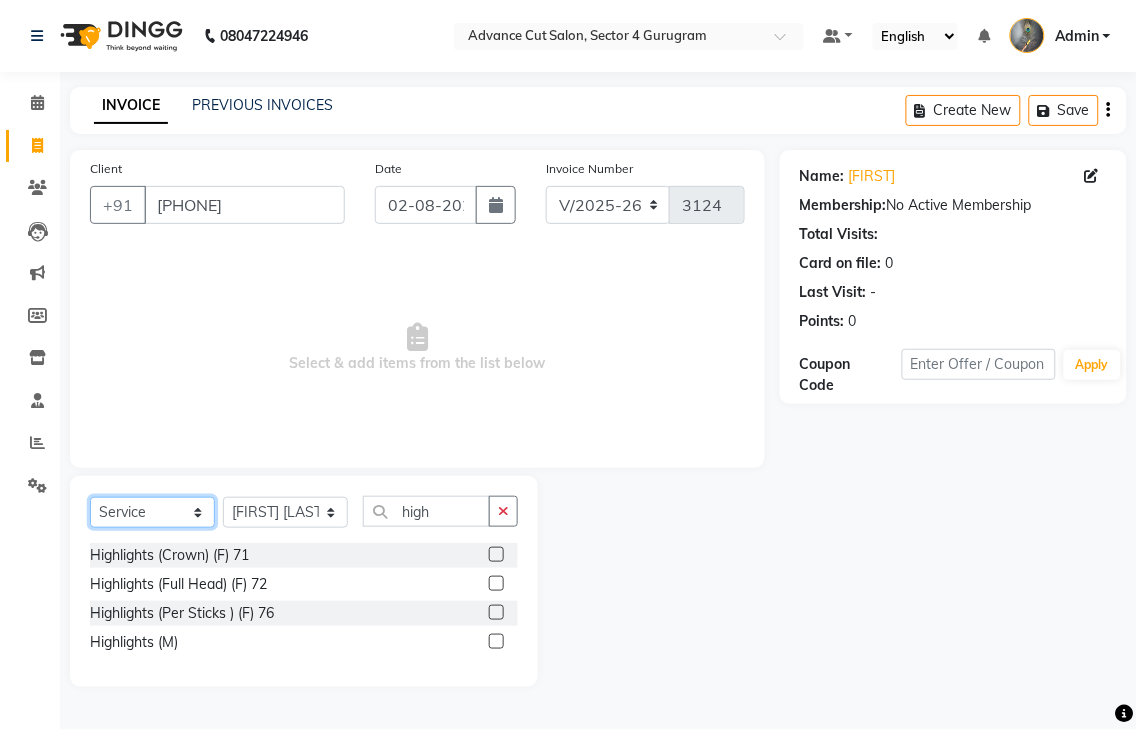 select on "package" 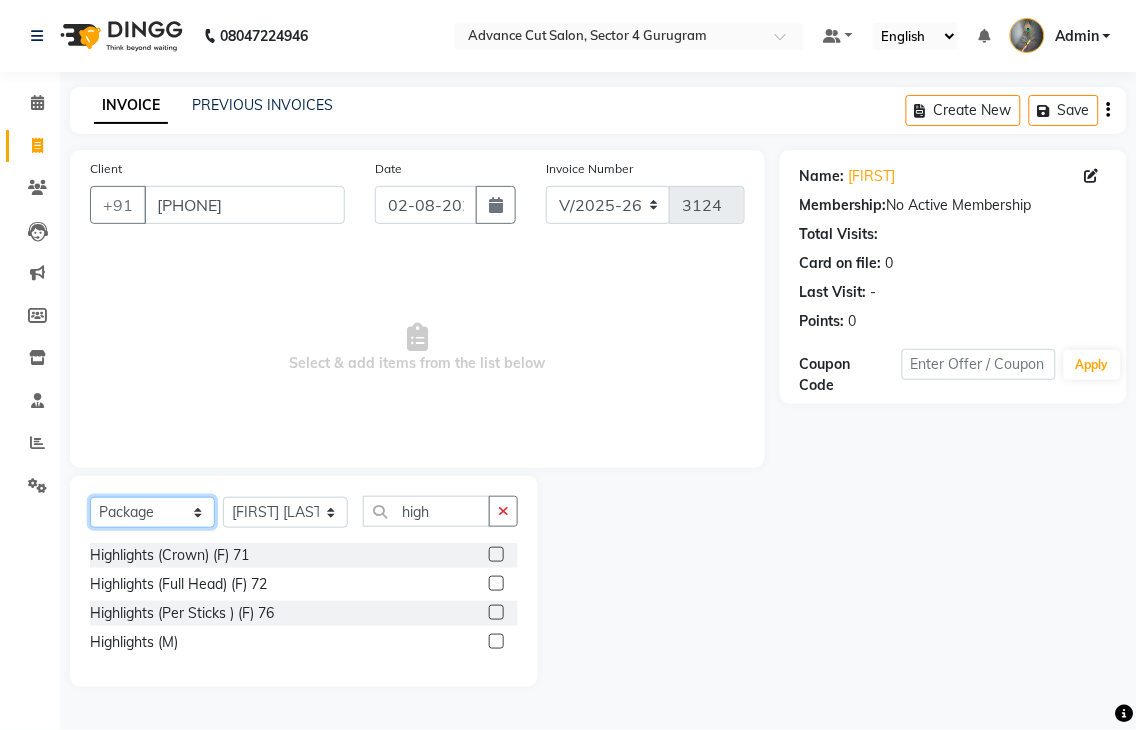 click on "Select  Service  Product  Membership  Package Voucher Prepaid Gift Card" 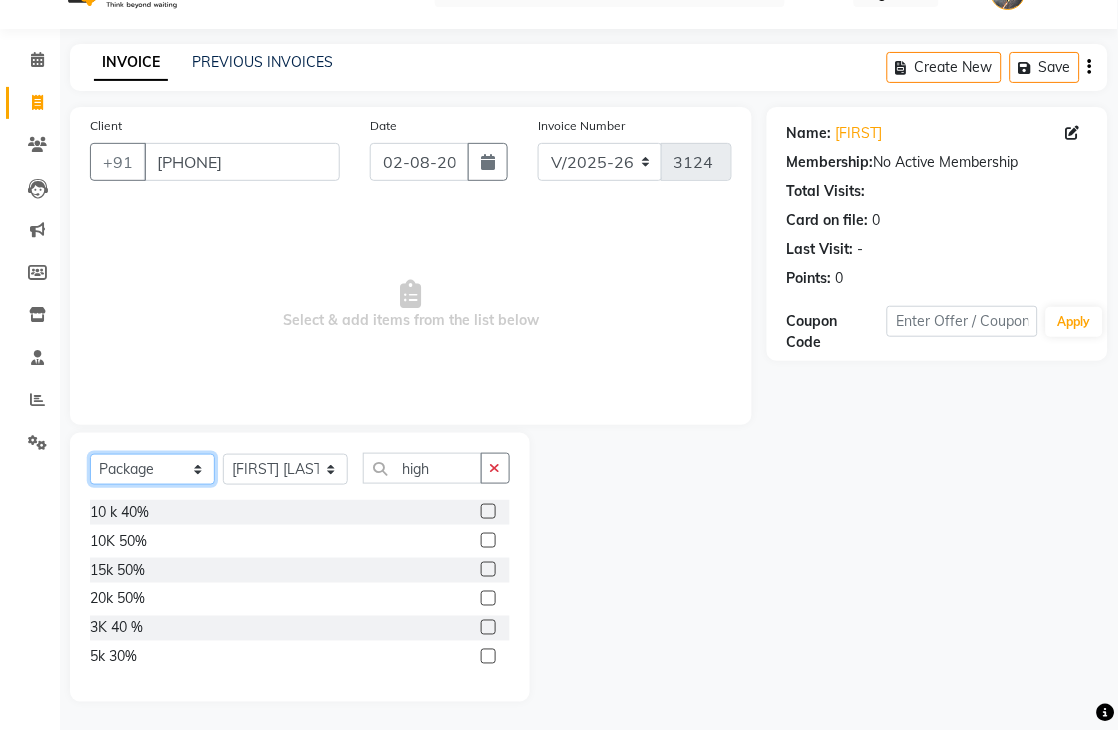 scroll, scrollTop: 45, scrollLeft: 0, axis: vertical 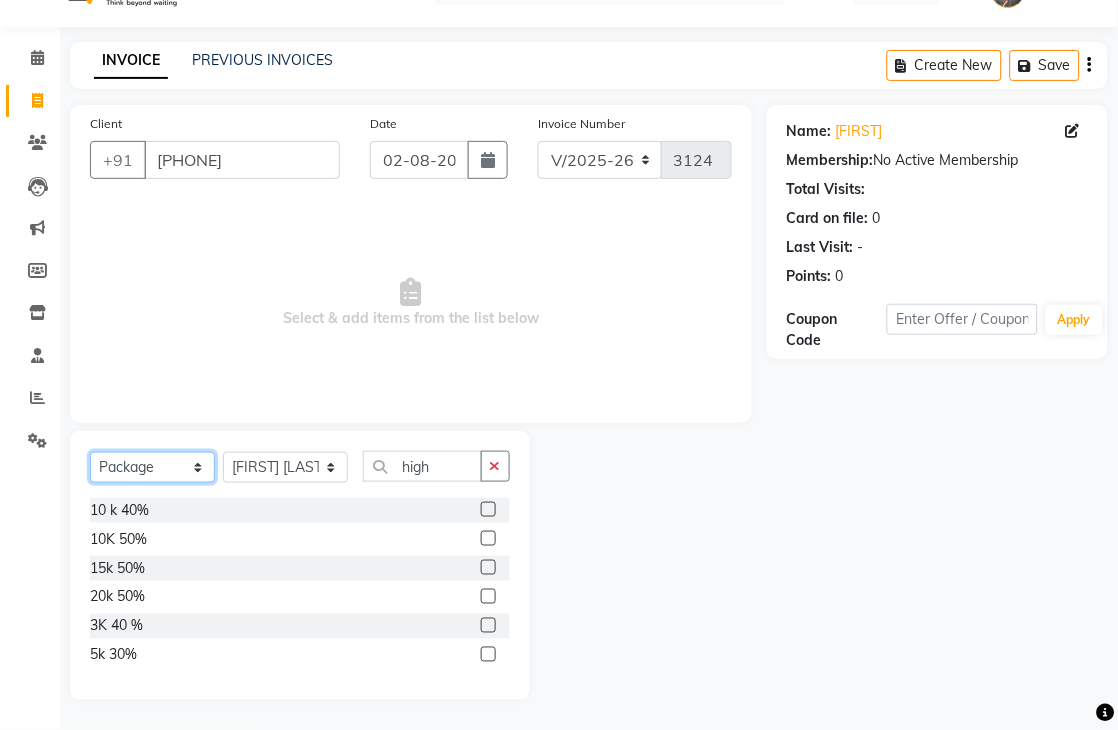 click on "Select  Service  Product  Membership  Package Voucher Prepaid Gift Card" 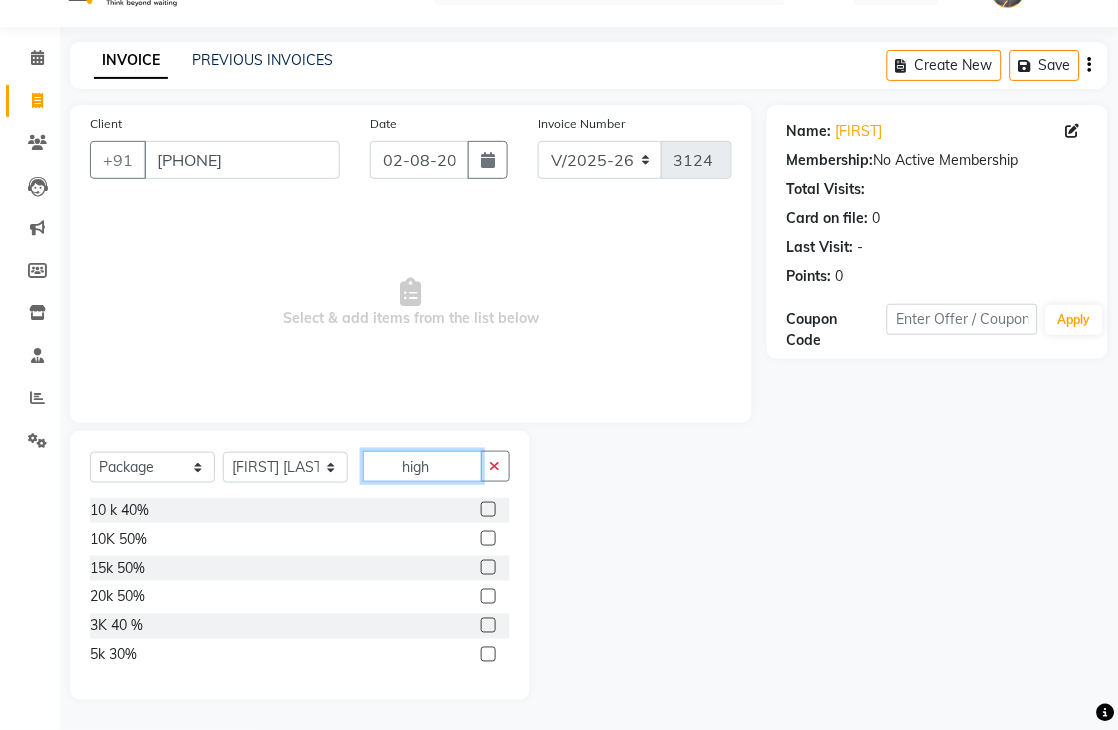 click on "high" 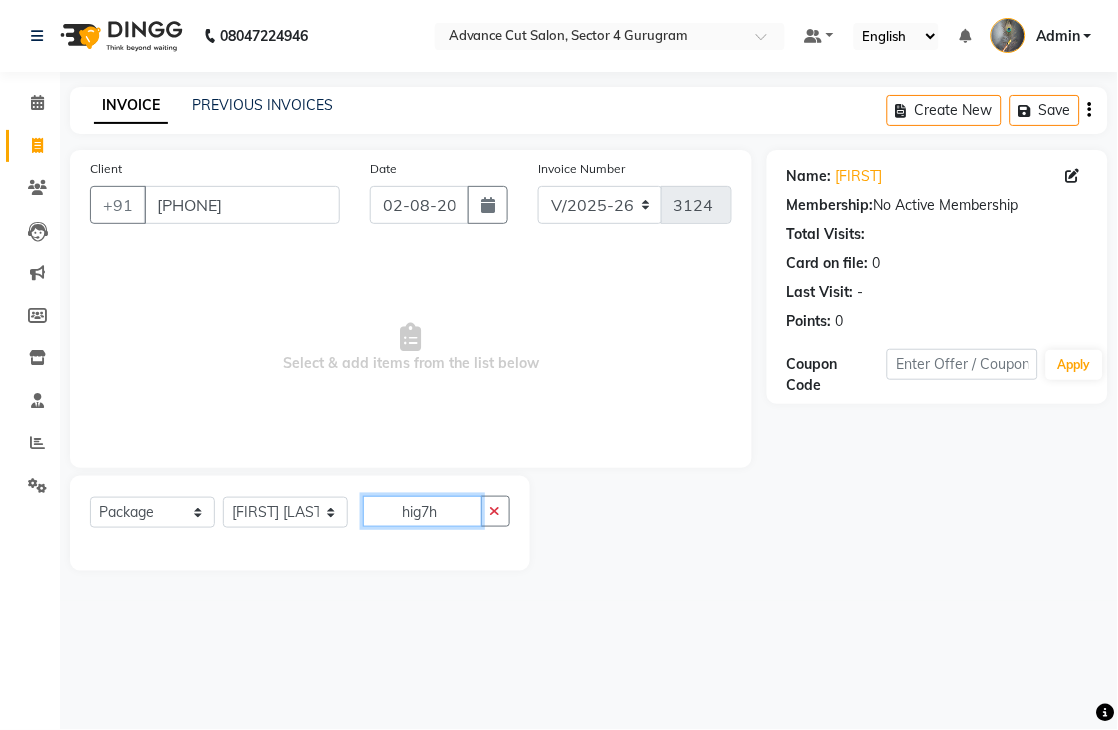 scroll, scrollTop: 0, scrollLeft: 0, axis: both 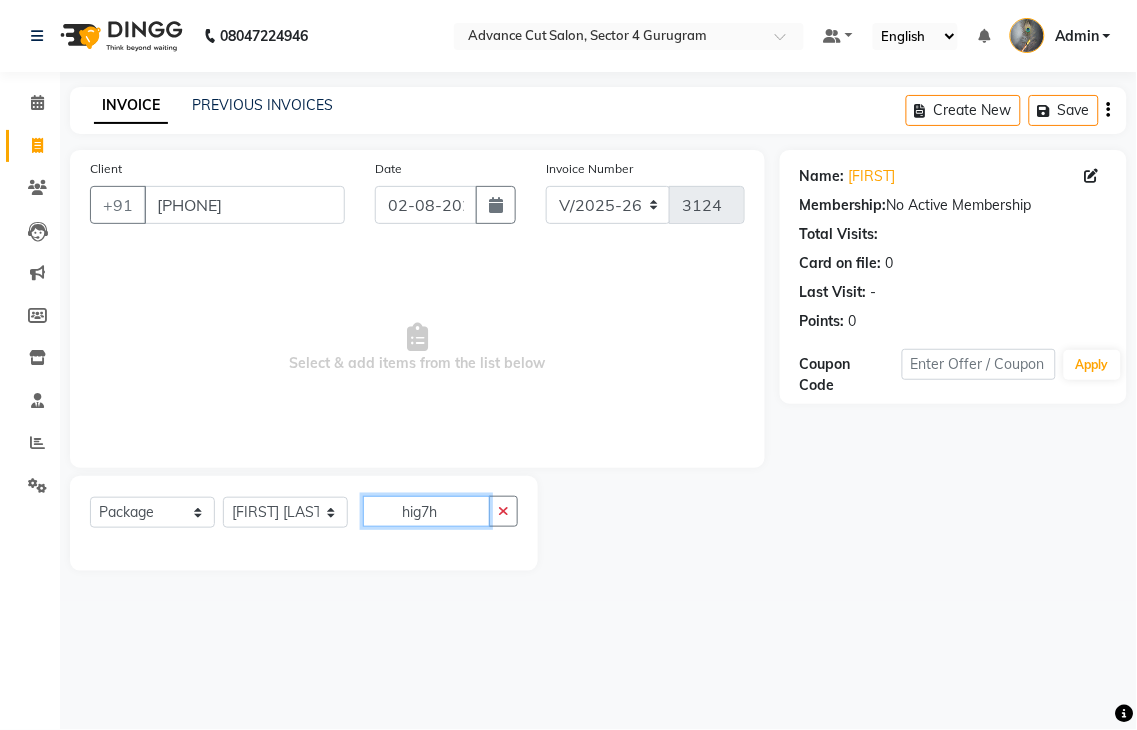click on "hig7h" 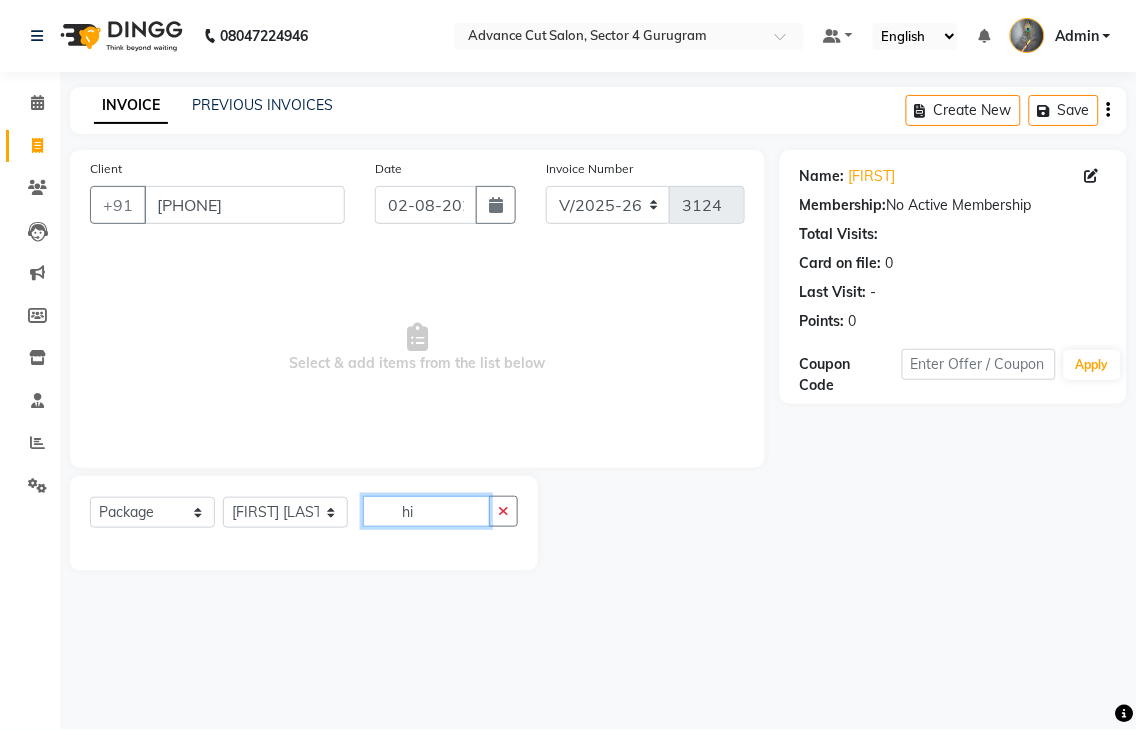 type on "h" 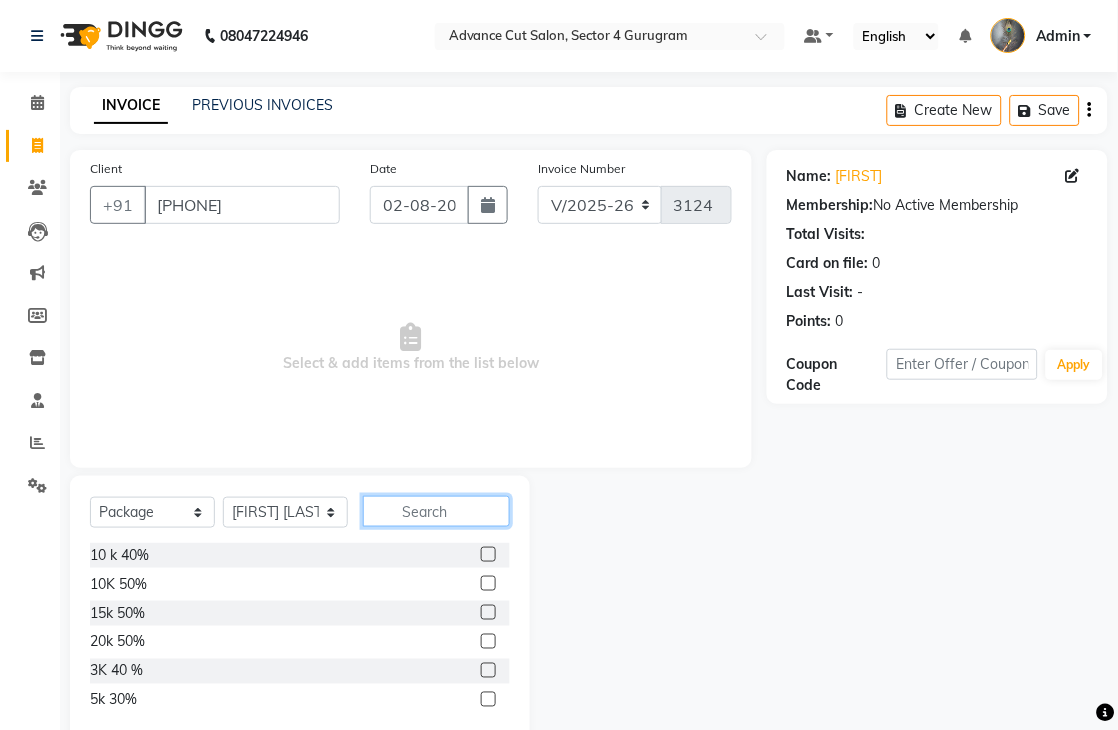 type 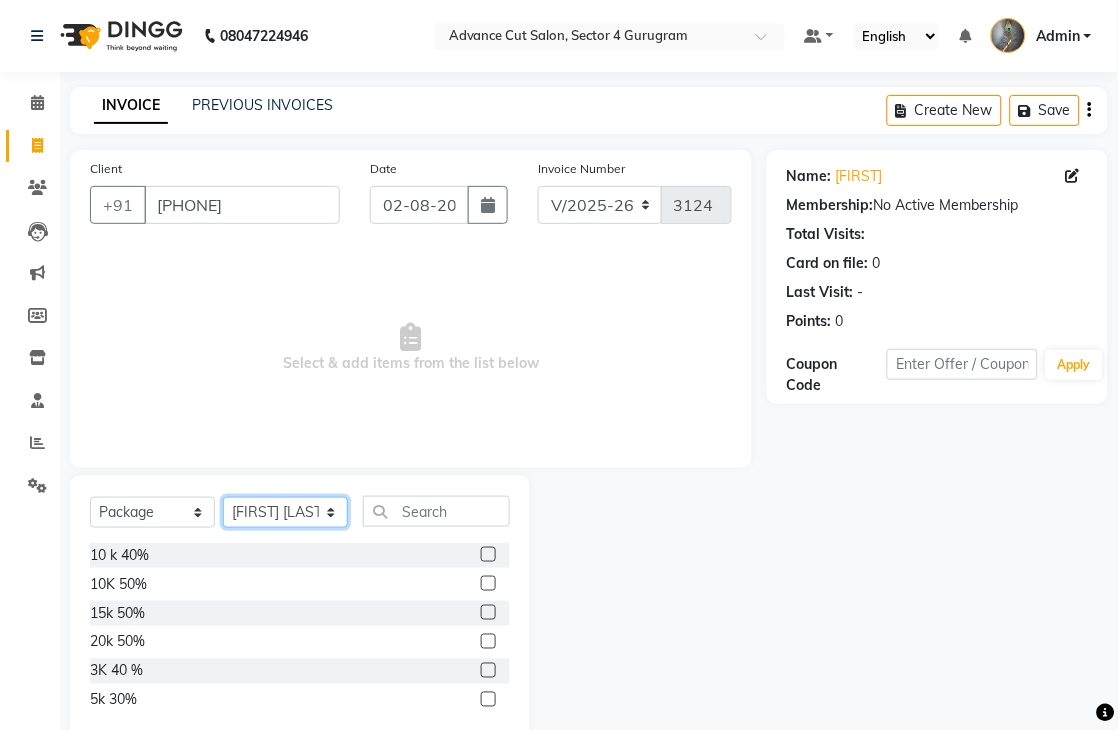 click on "Select Stylist Admin chahit COUNTOR hardeep mamta manisha MONISH navi NOSHAD ALI rahul shatnam shweta singh sunny tip" 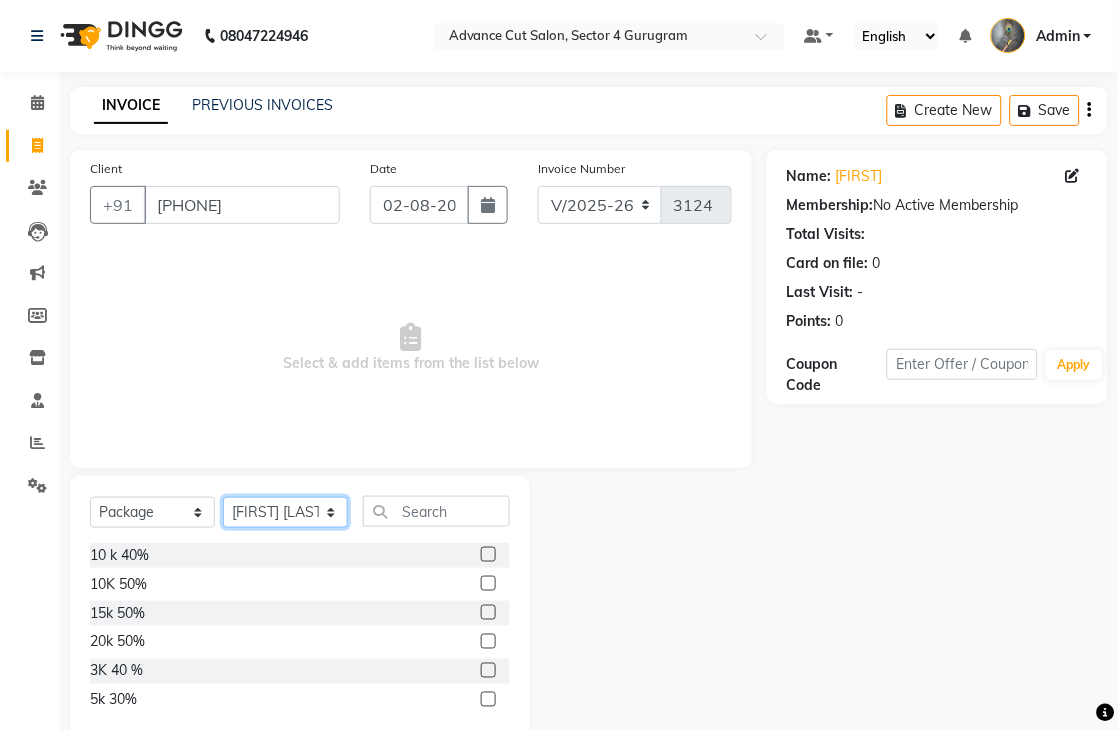 select on "86615" 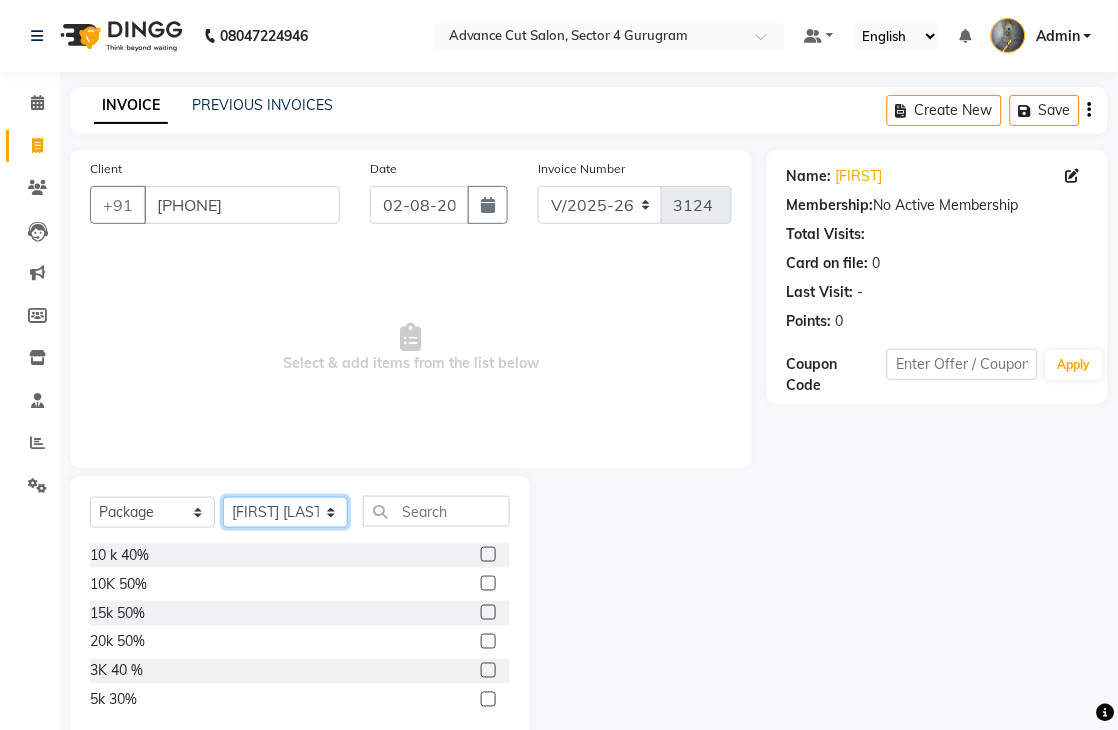 click on "Select Stylist Admin chahit COUNTOR hardeep mamta manisha MONISH navi NOSHAD ALI rahul shatnam shweta singh sunny tip" 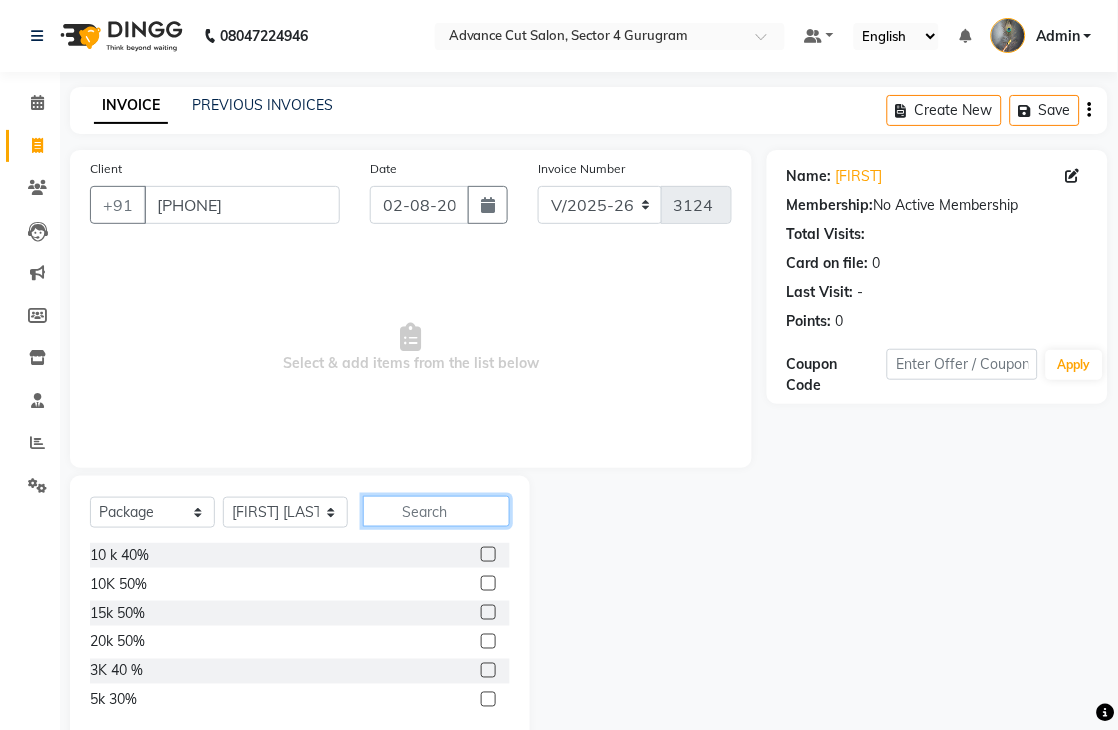 click 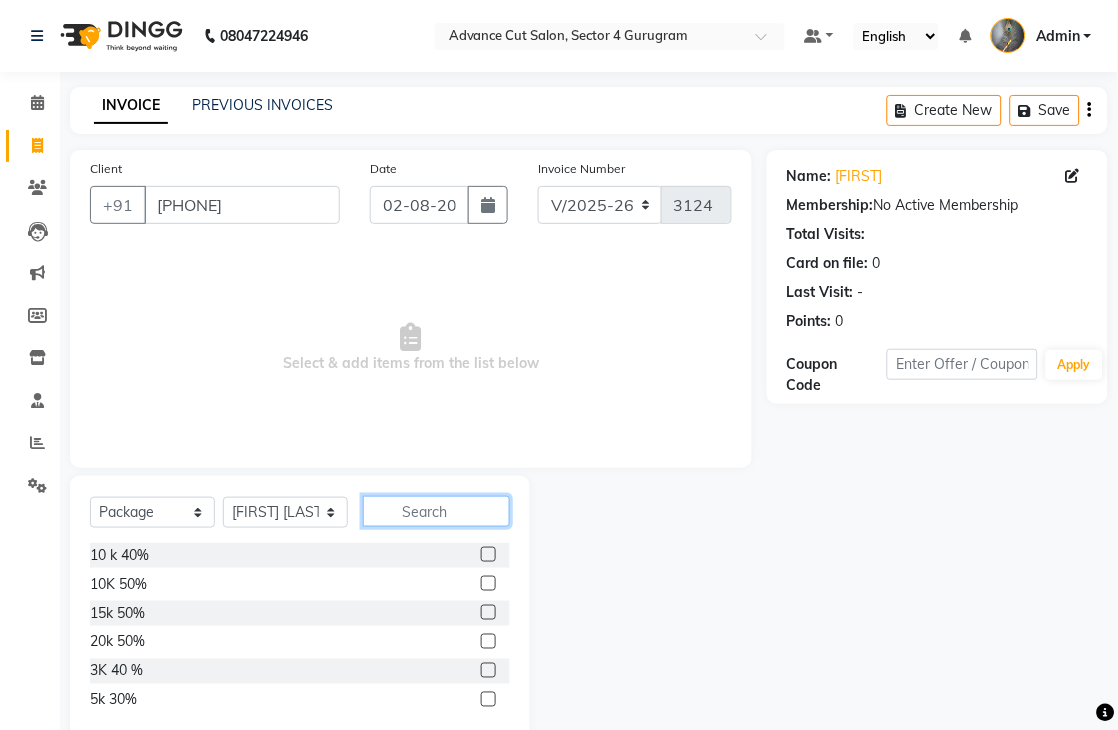 type on "7" 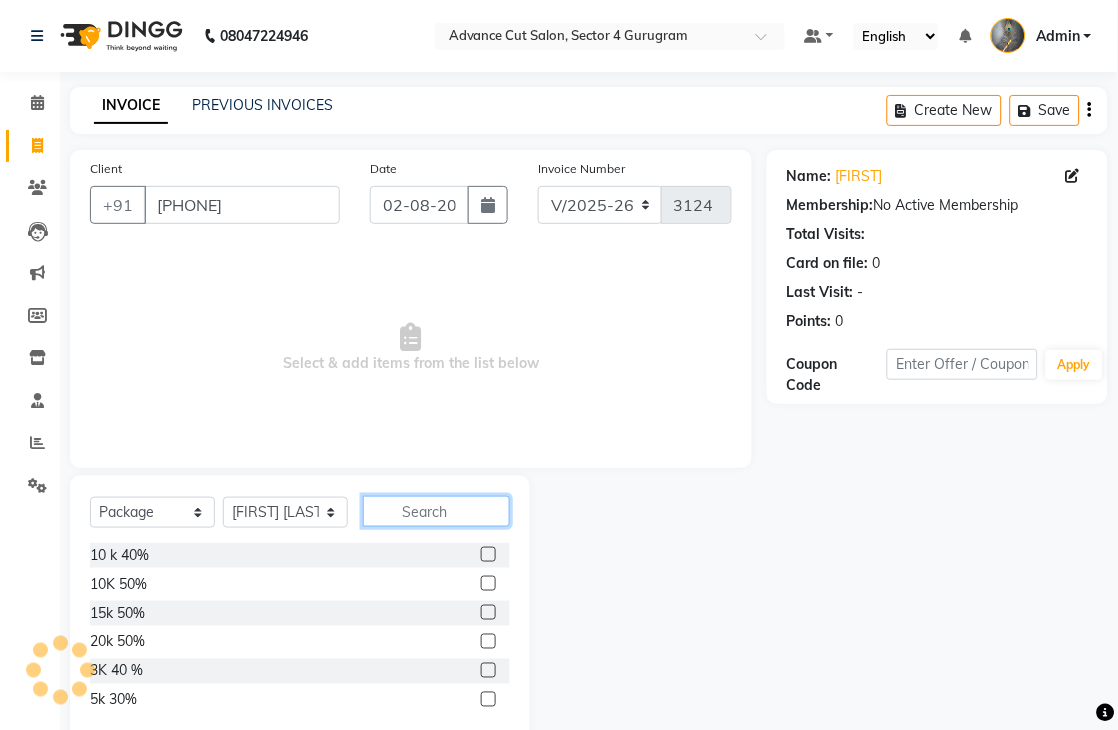 type on "5" 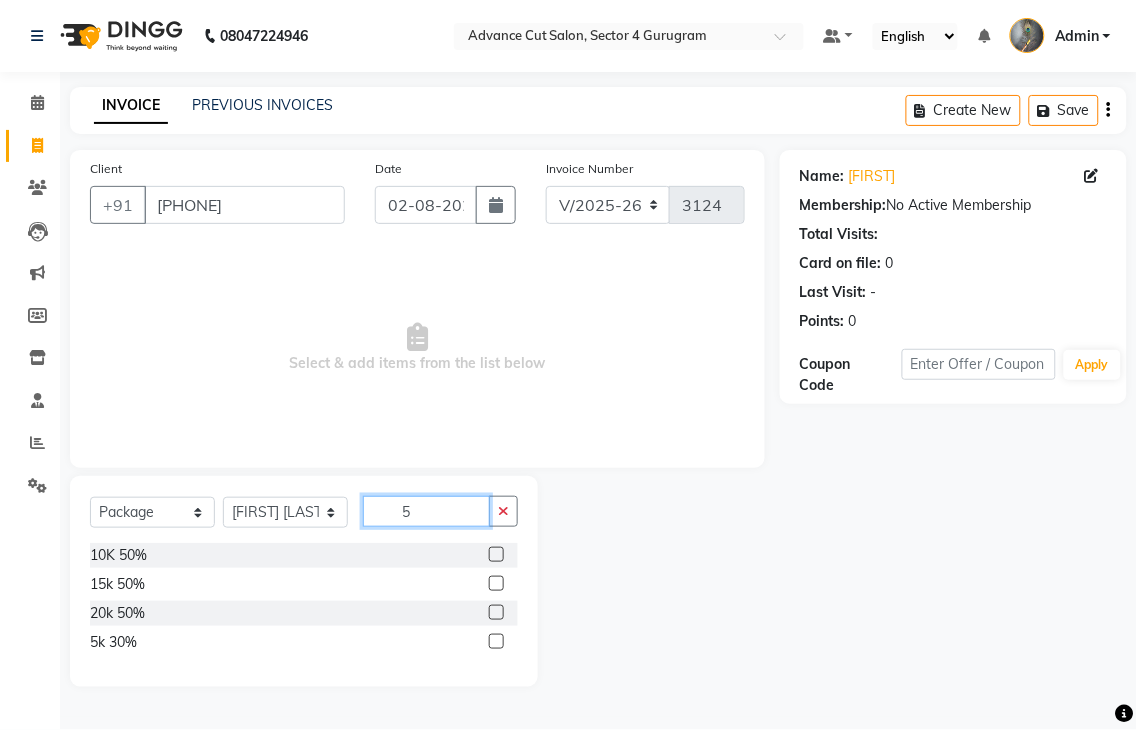 type 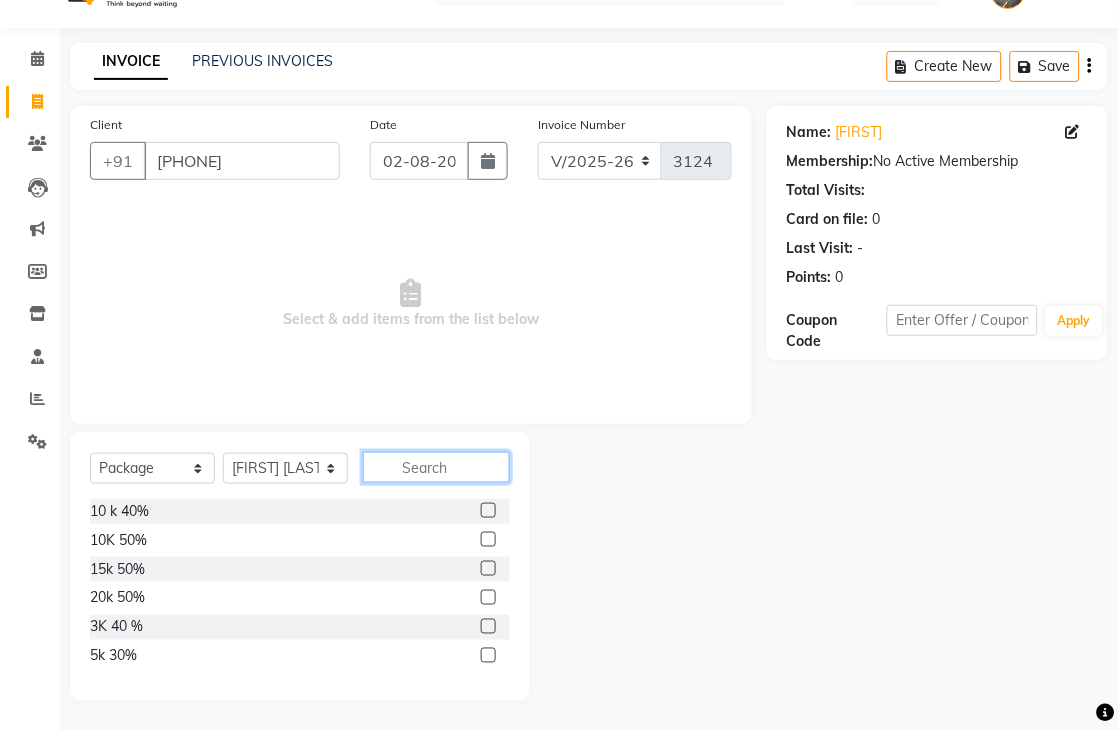 scroll, scrollTop: 45, scrollLeft: 0, axis: vertical 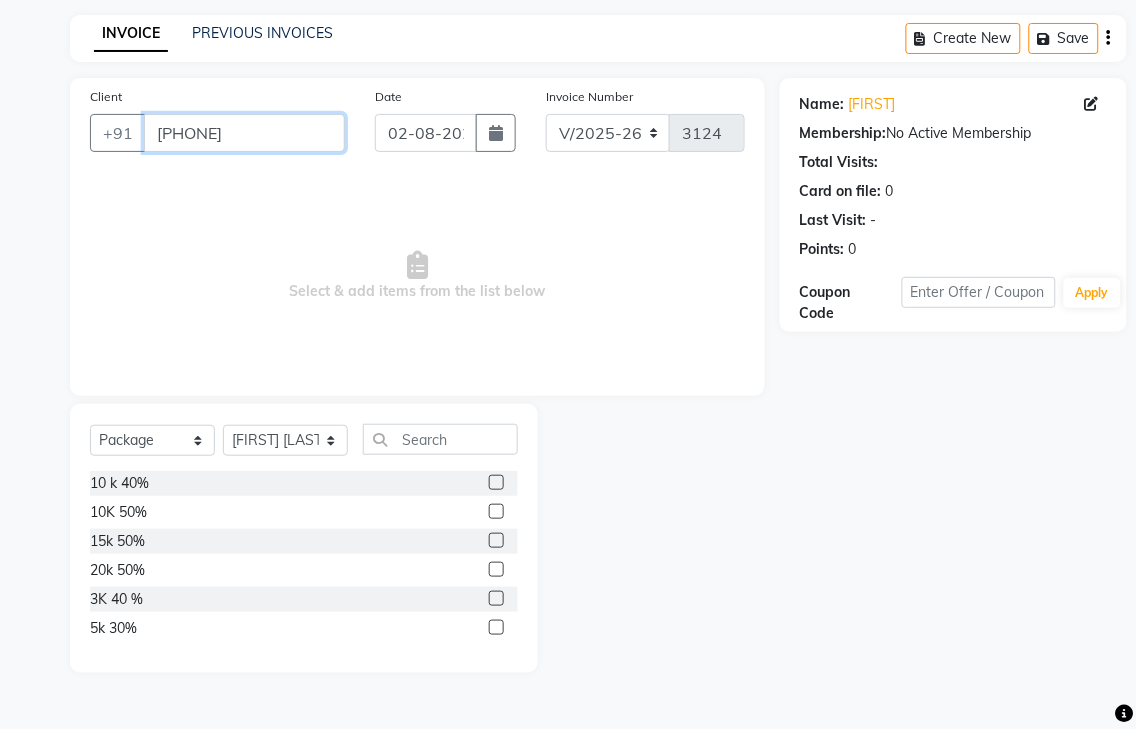 drag, startPoint x: 293, startPoint y: 132, endPoint x: 113, endPoint y: 161, distance: 182.32115 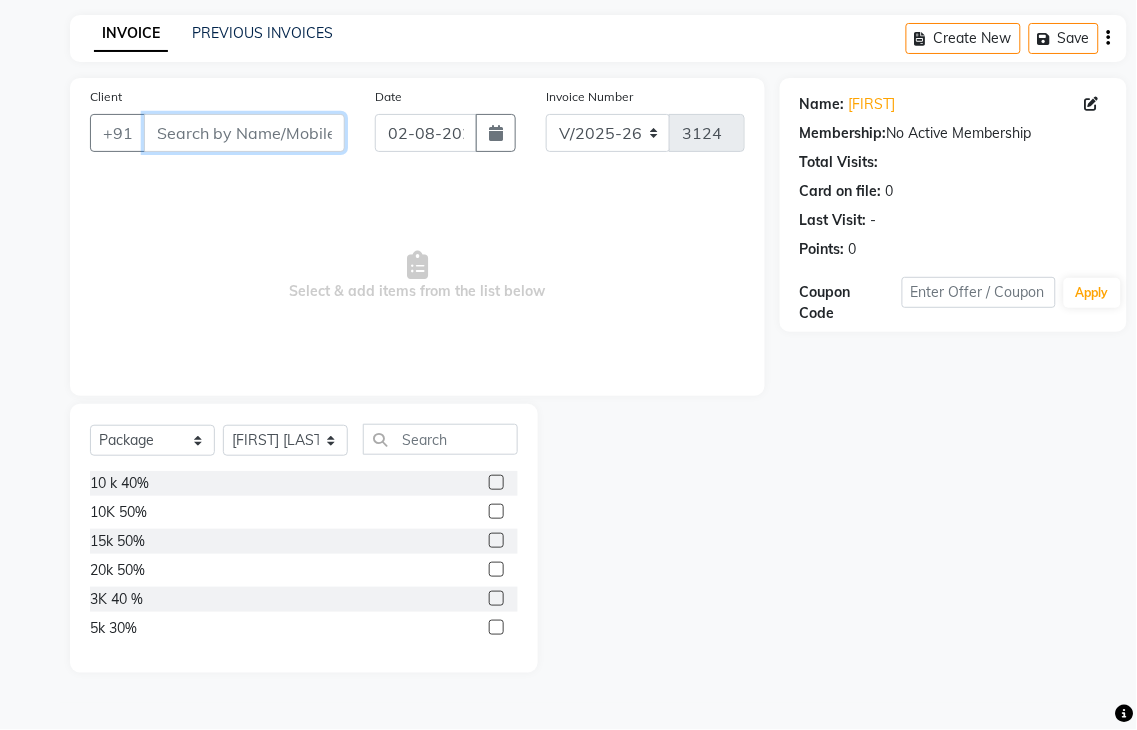 type 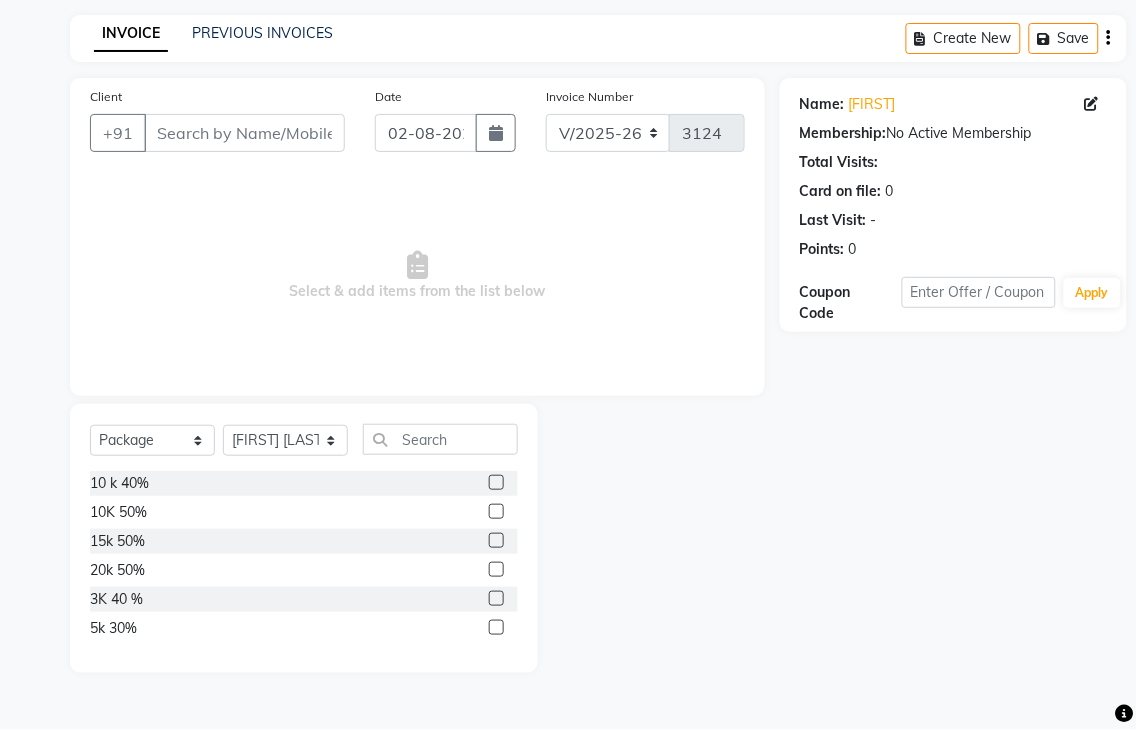 drag, startPoint x: 267, startPoint y: 424, endPoint x: 270, endPoint y: 444, distance: 20.22375 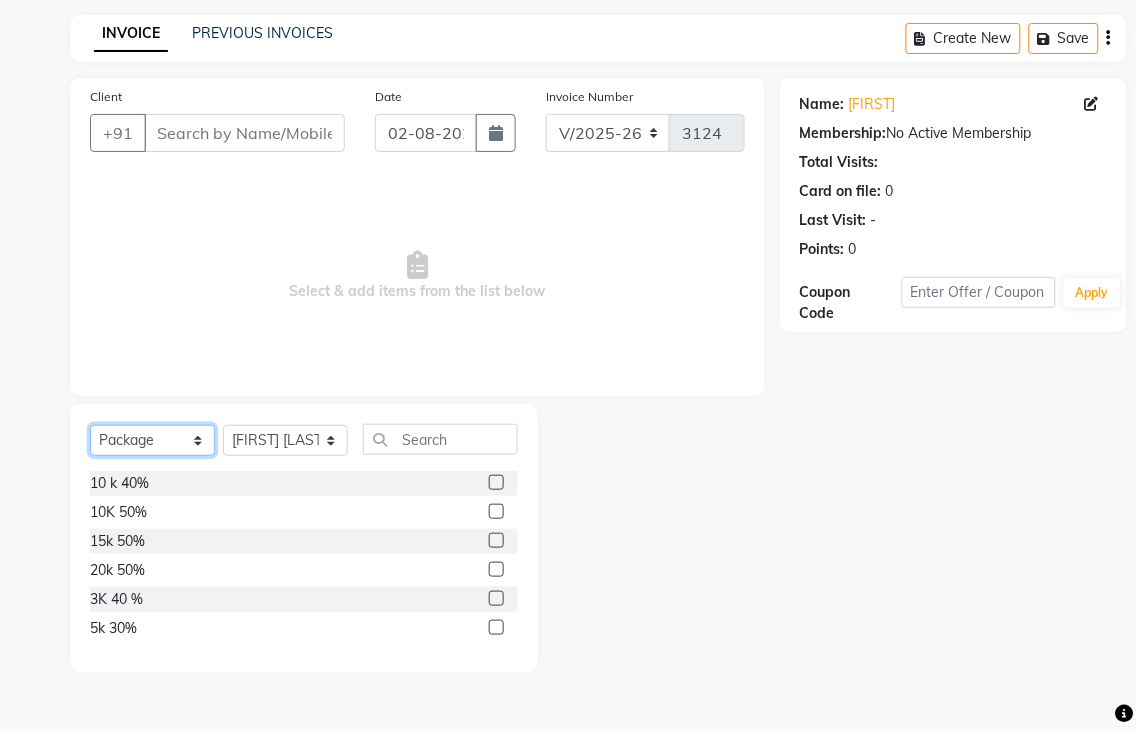 click on "Select  Service  Product  Membership  Package Voucher Prepaid Gift Card" 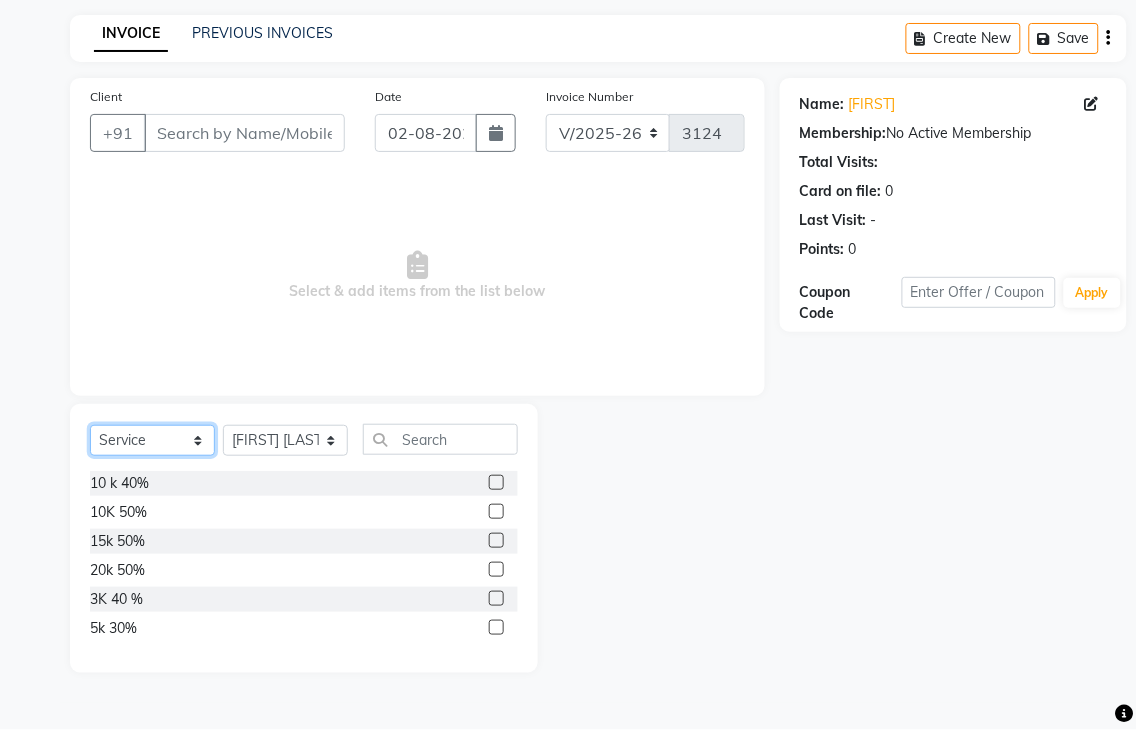 click on "Select  Service  Product  Membership  Package Voucher Prepaid Gift Card" 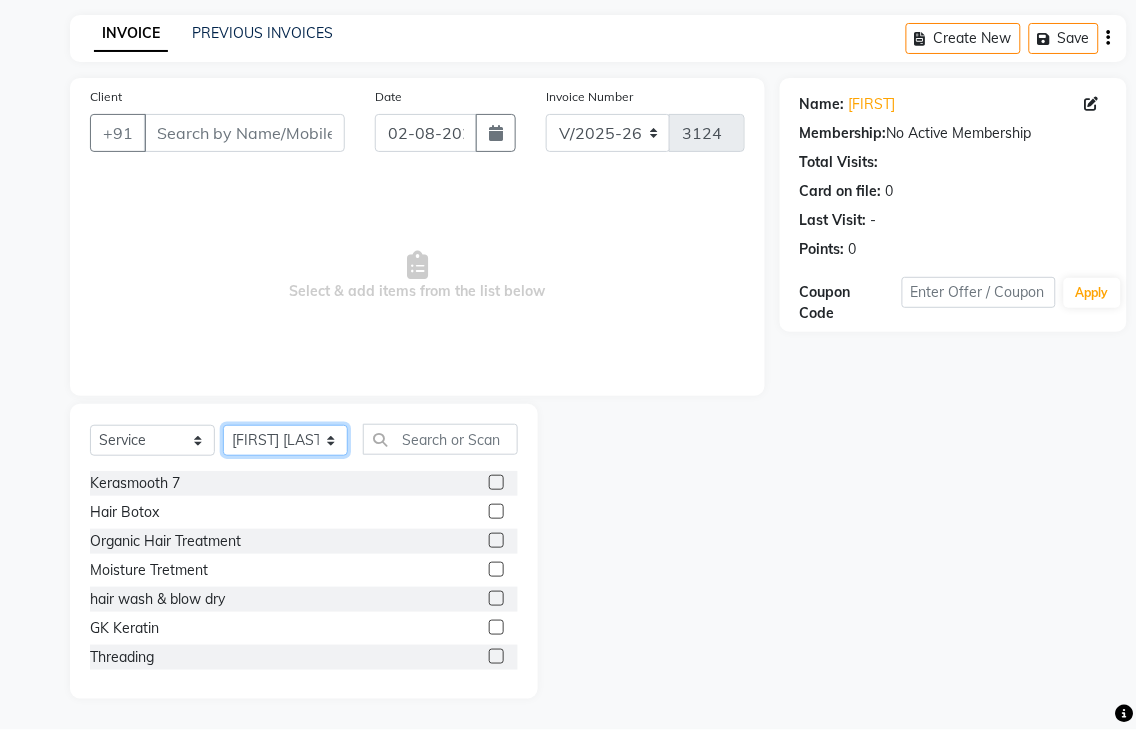 click on "Select Stylist Admin chahit COUNTOR hardeep mamta manisha MONISH navi NOSHAD ALI rahul shatnam shweta singh sunny tip" 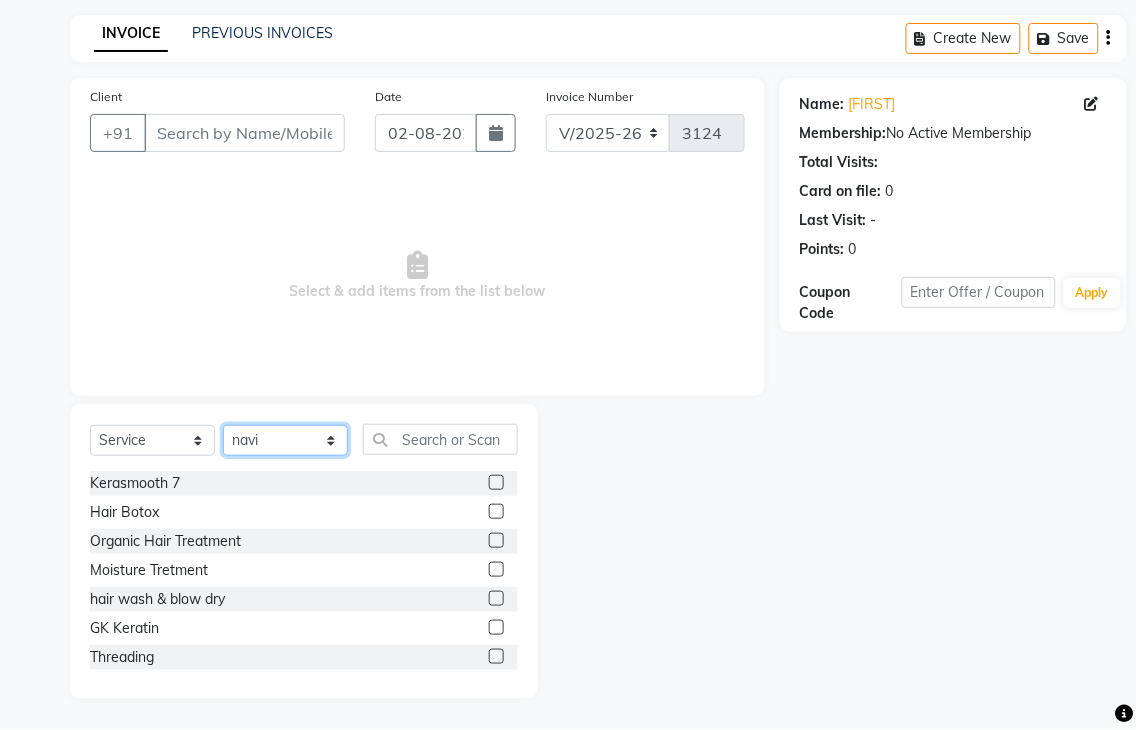 click on "Select Stylist Admin chahit COUNTOR hardeep mamta manisha MONISH navi NOSHAD ALI rahul shatnam shweta singh sunny tip" 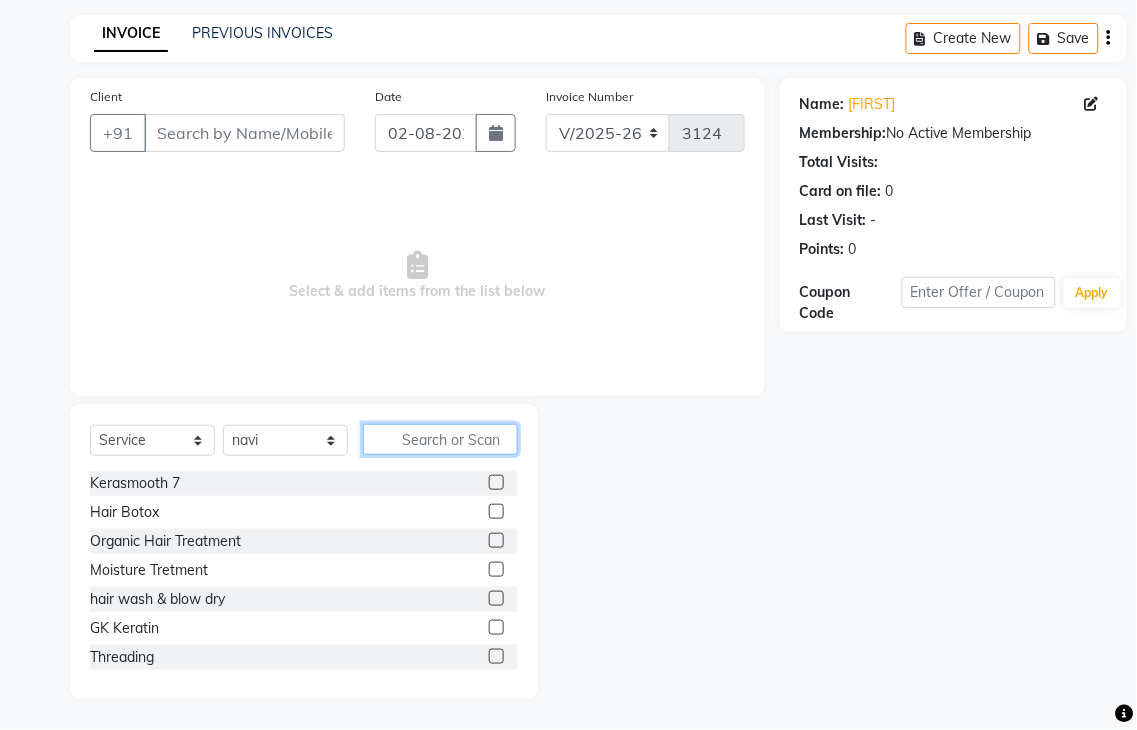 click 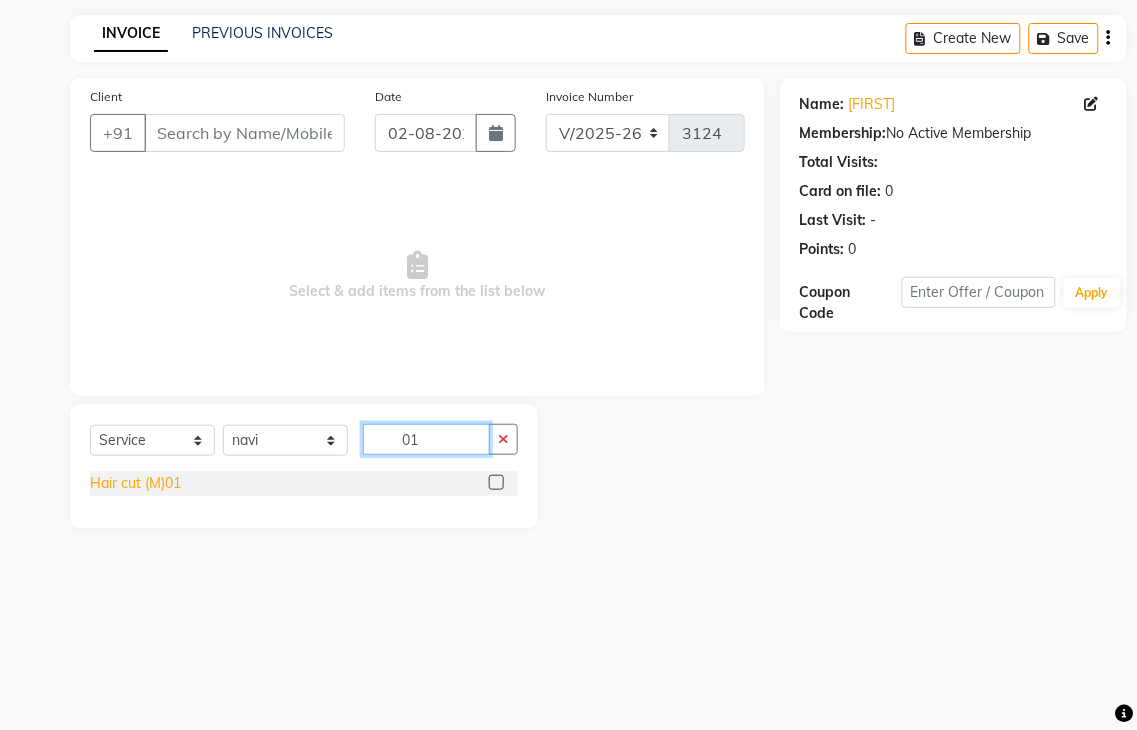 type on "01" 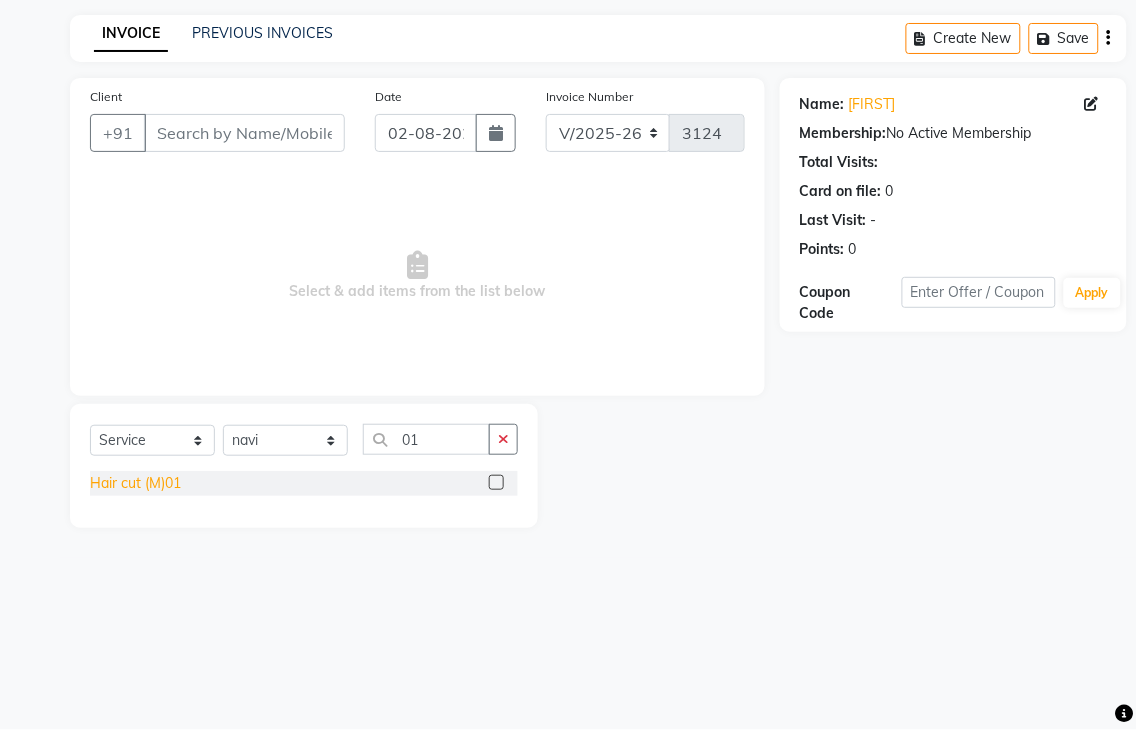 click on "Hair cut (M)01" 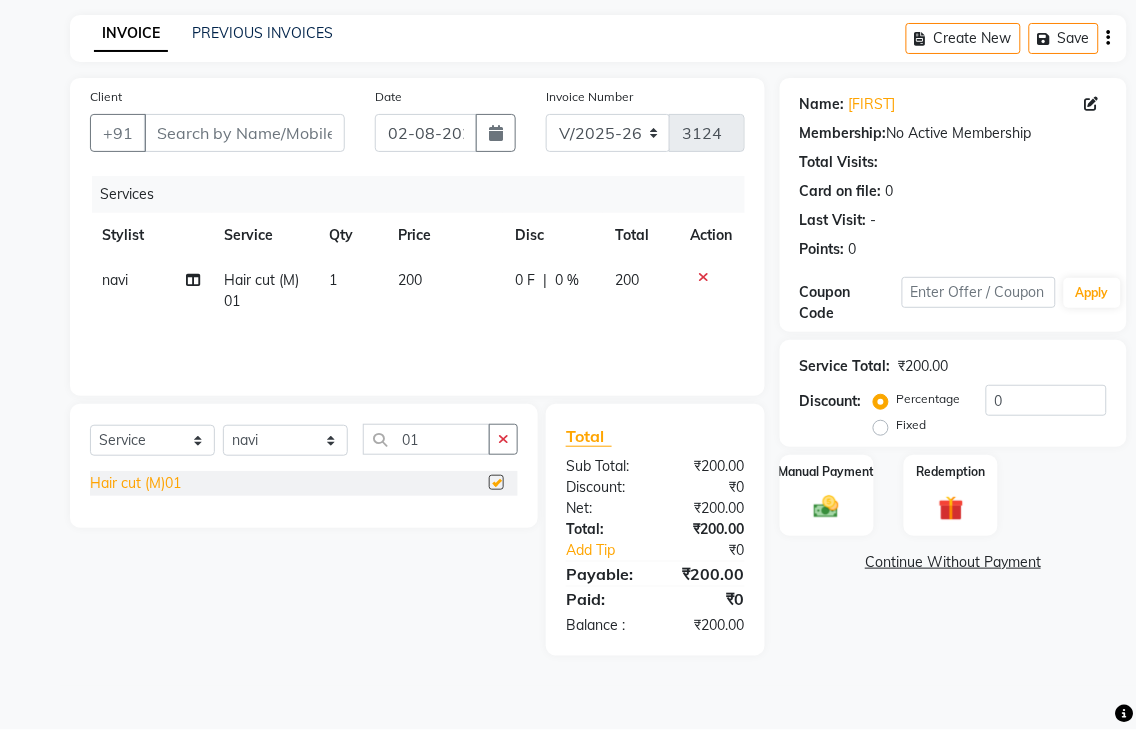 checkbox on "false" 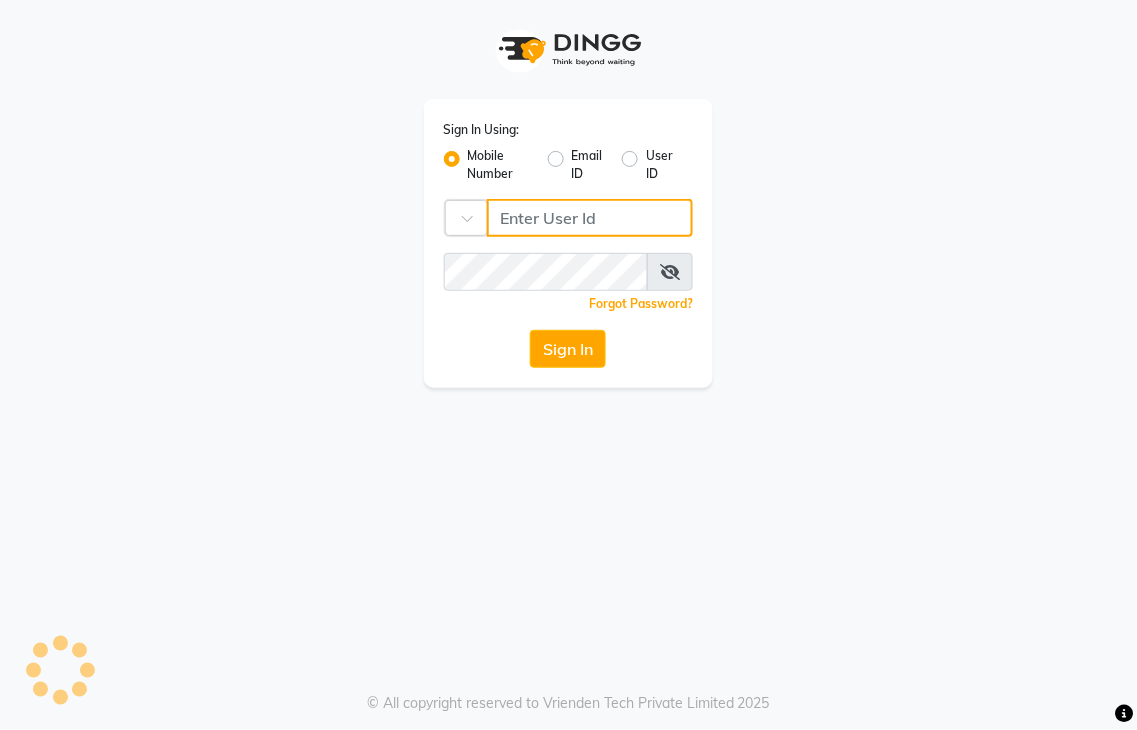 type on "9491146000" 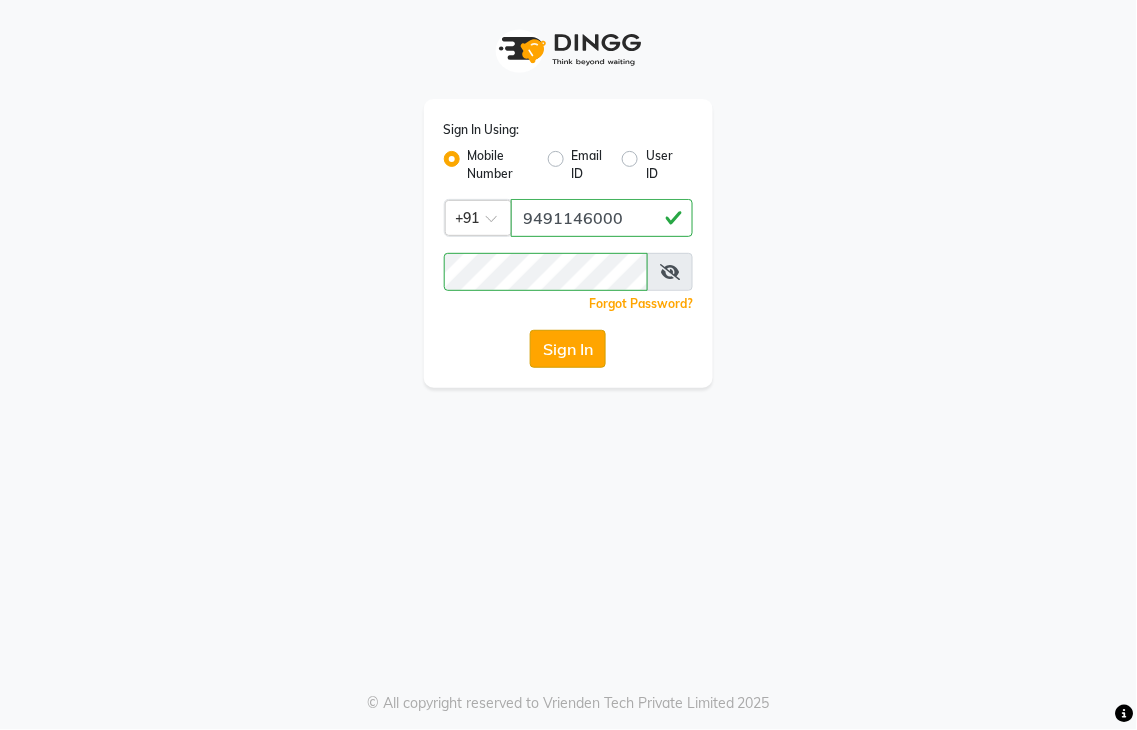 click on "Sign In" 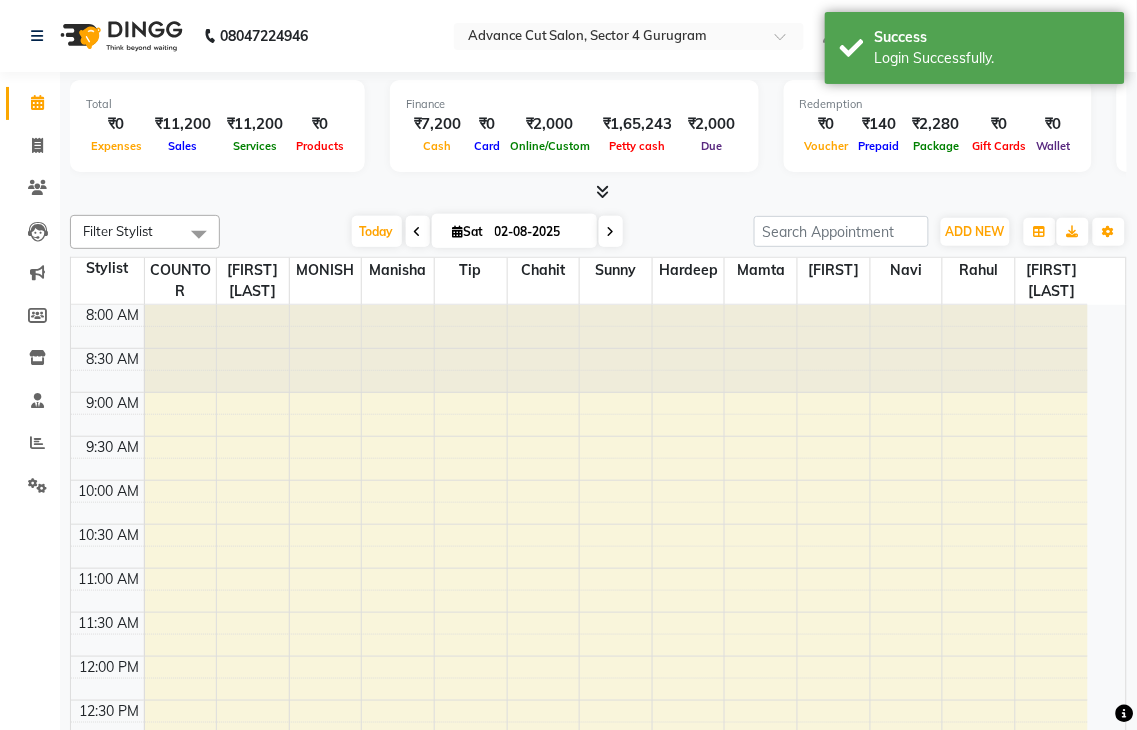 select on "en" 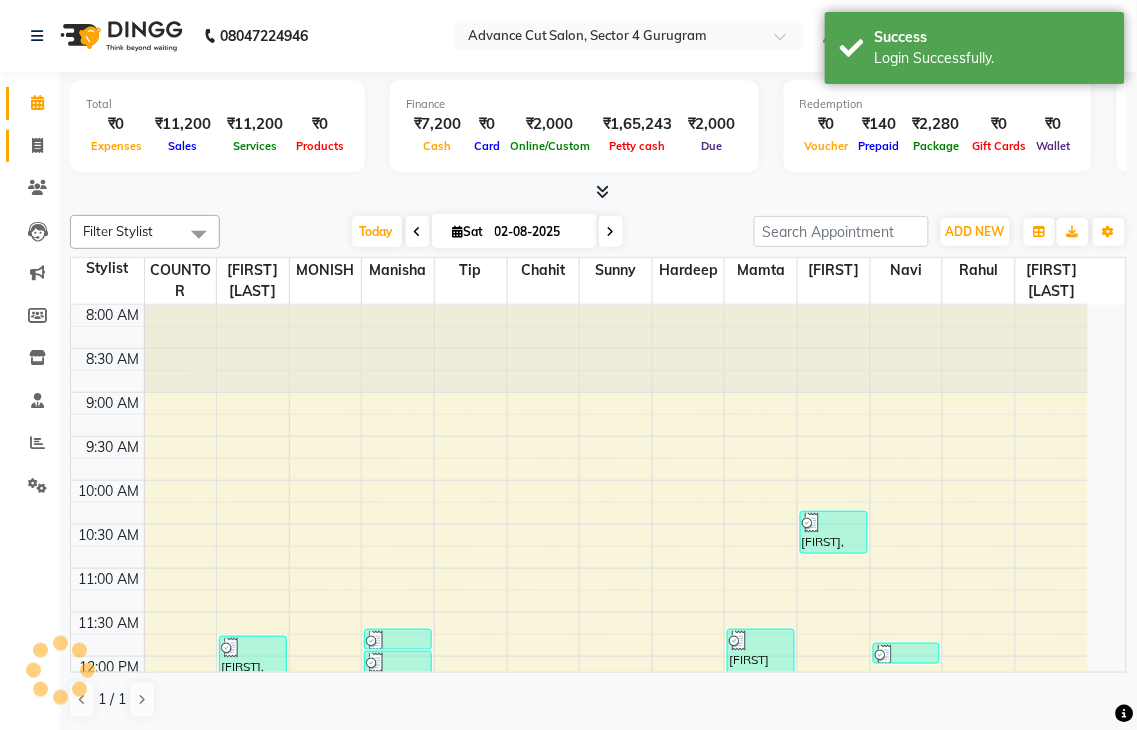 click 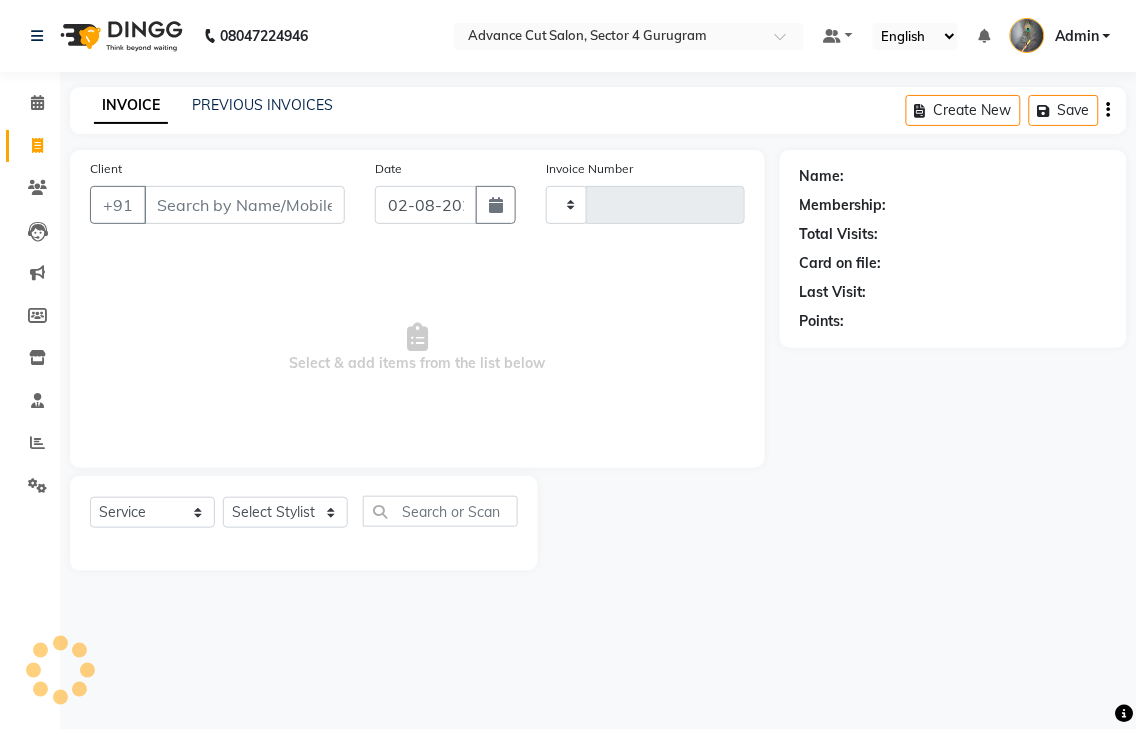type on "3126" 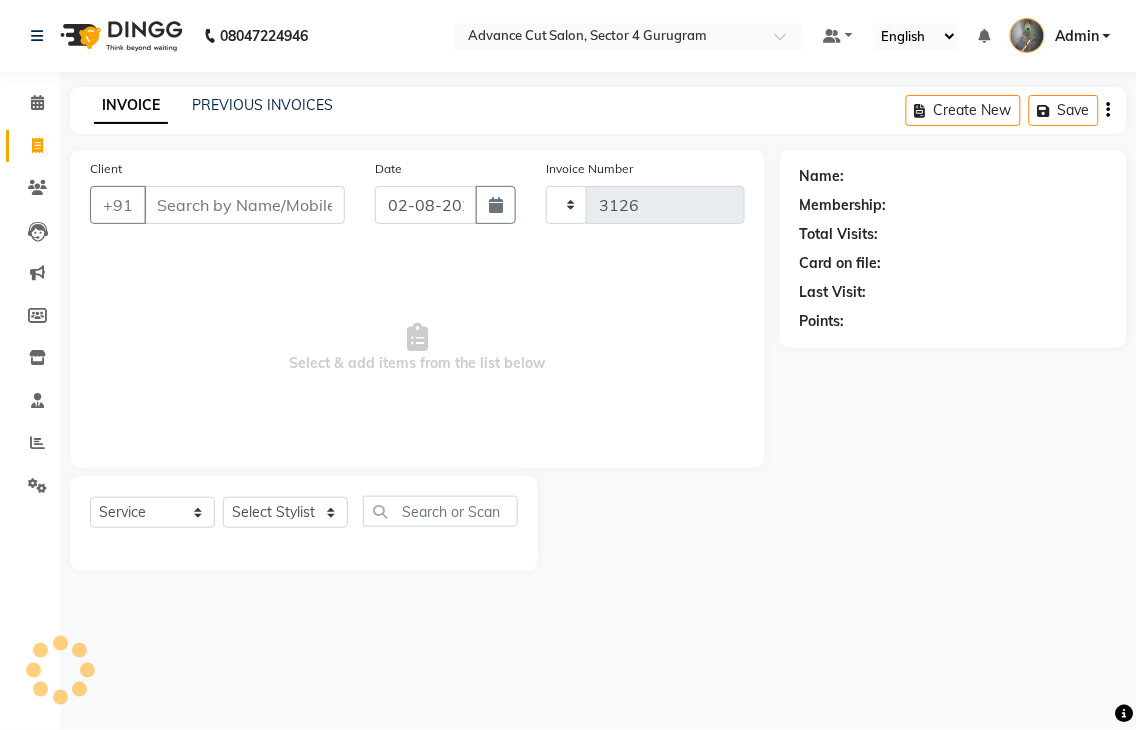 select on "4939" 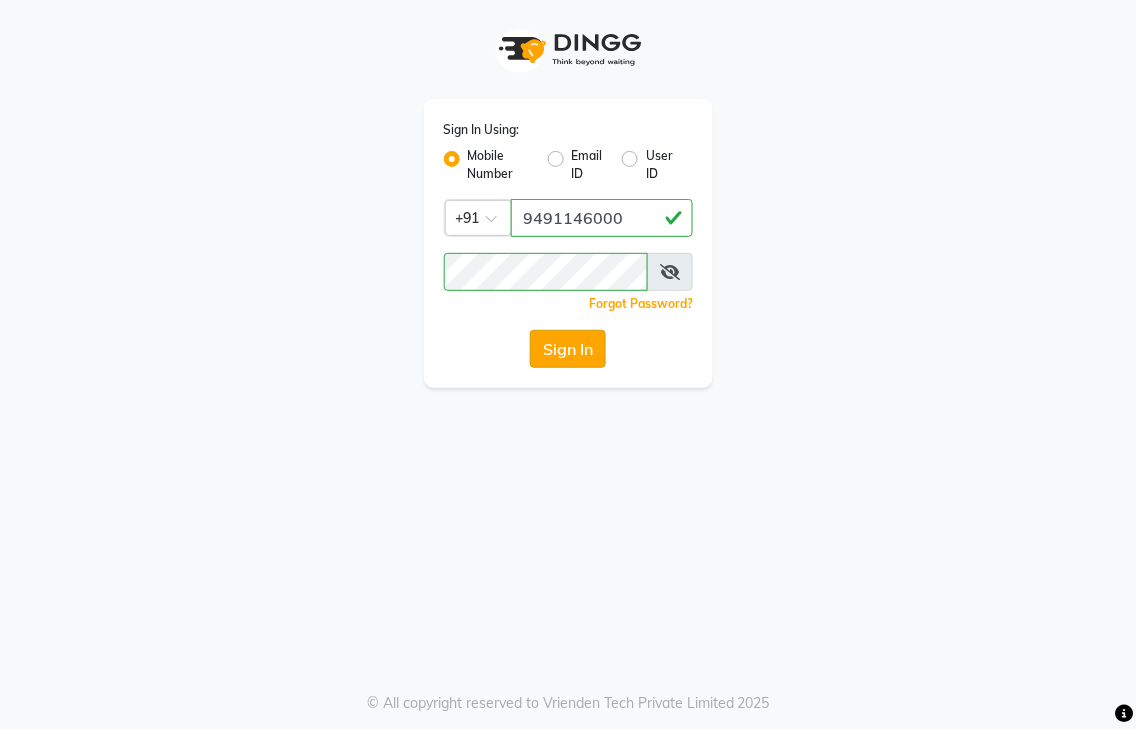 click on "Sign In" 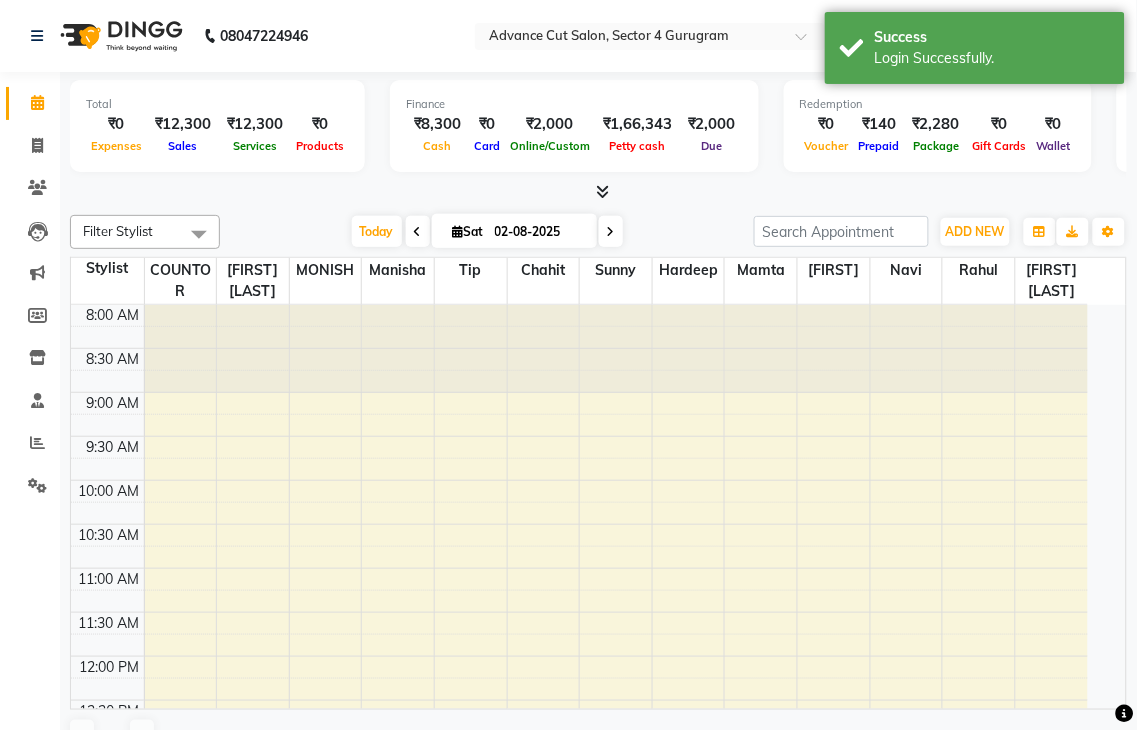 select on "en" 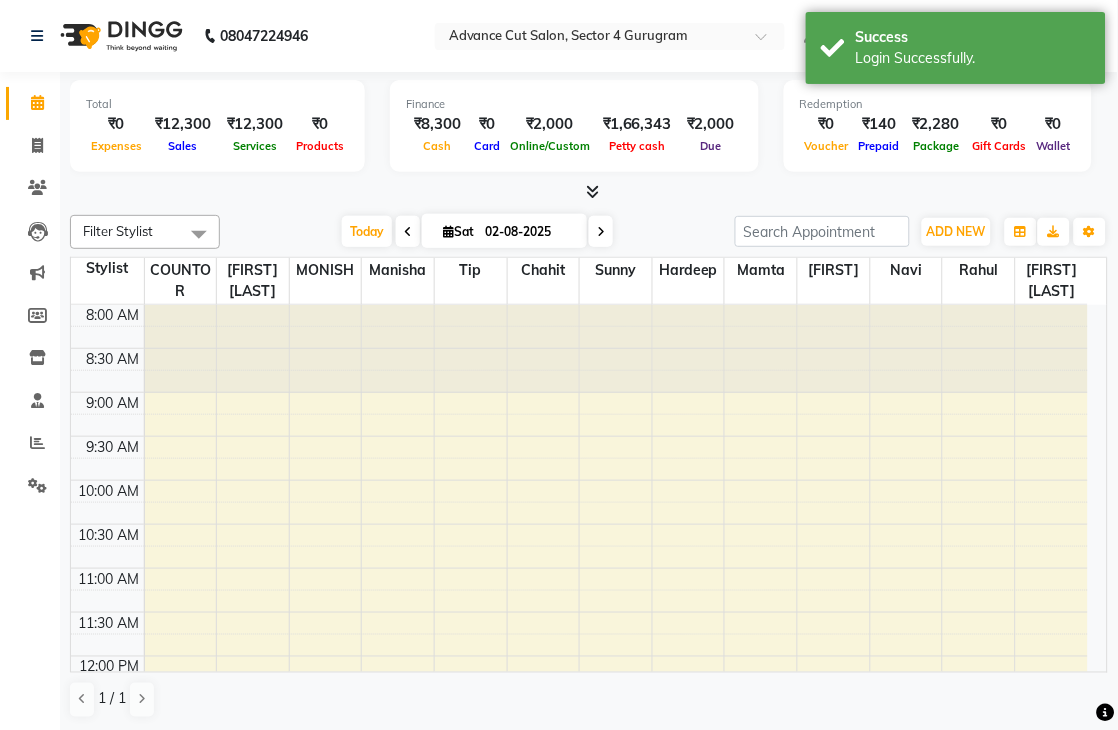 scroll, scrollTop: 0, scrollLeft: 0, axis: both 